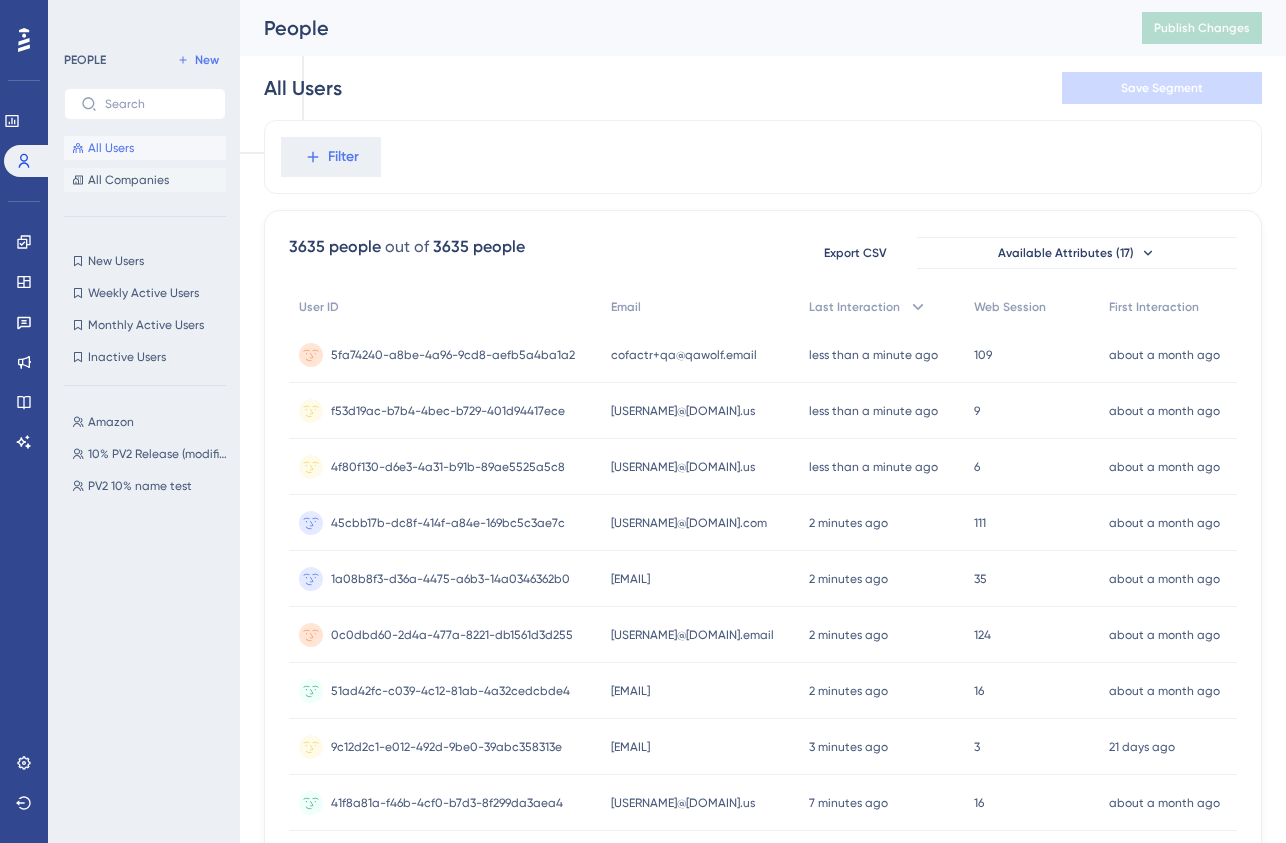 scroll, scrollTop: 0, scrollLeft: 0, axis: both 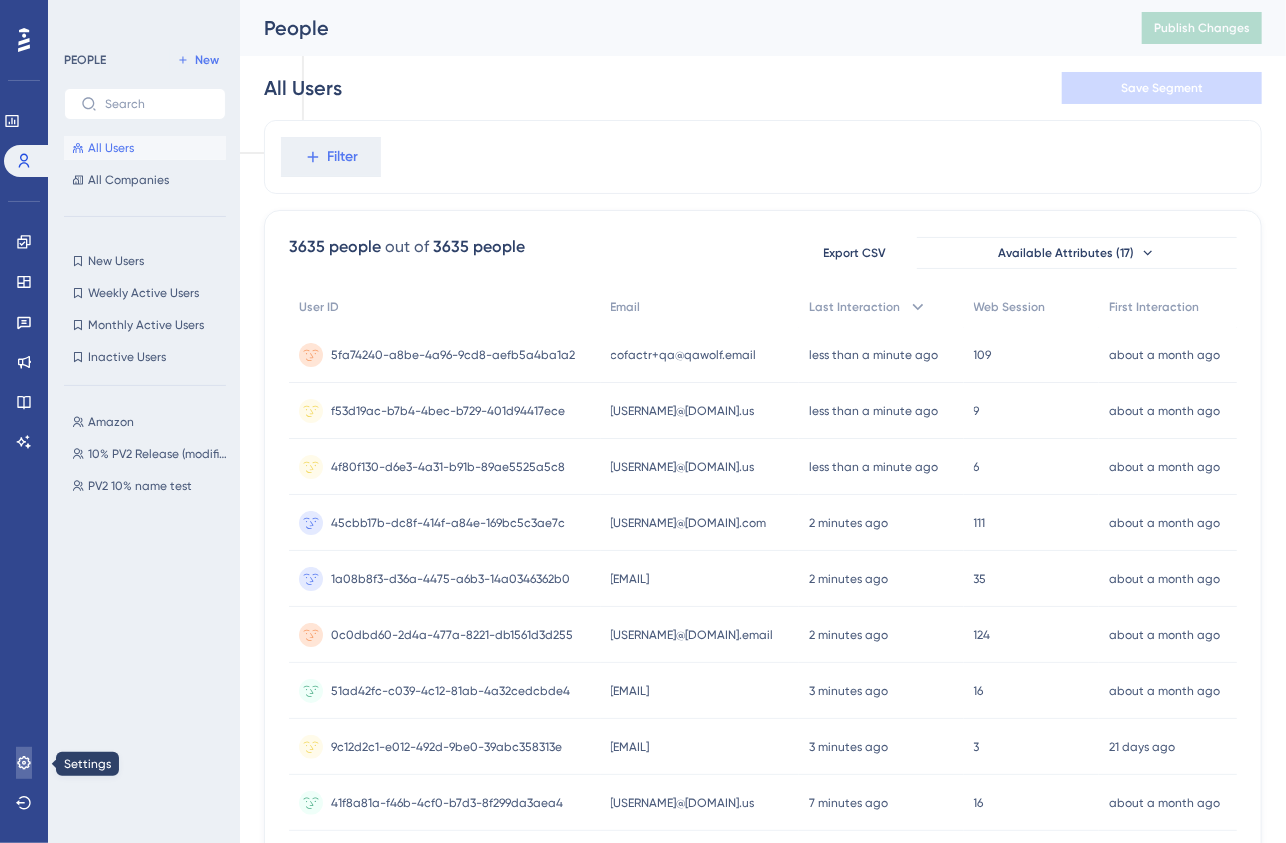 click 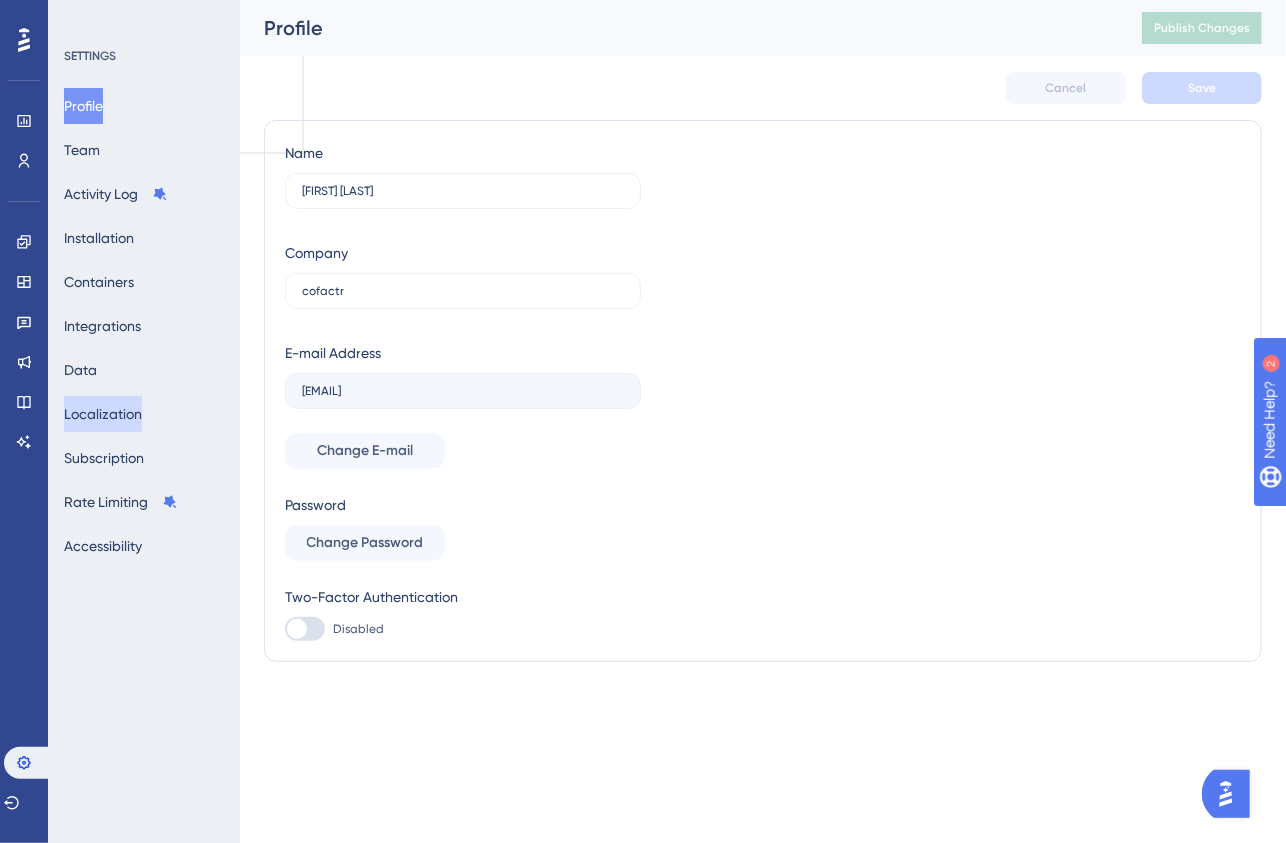scroll, scrollTop: 0, scrollLeft: 0, axis: both 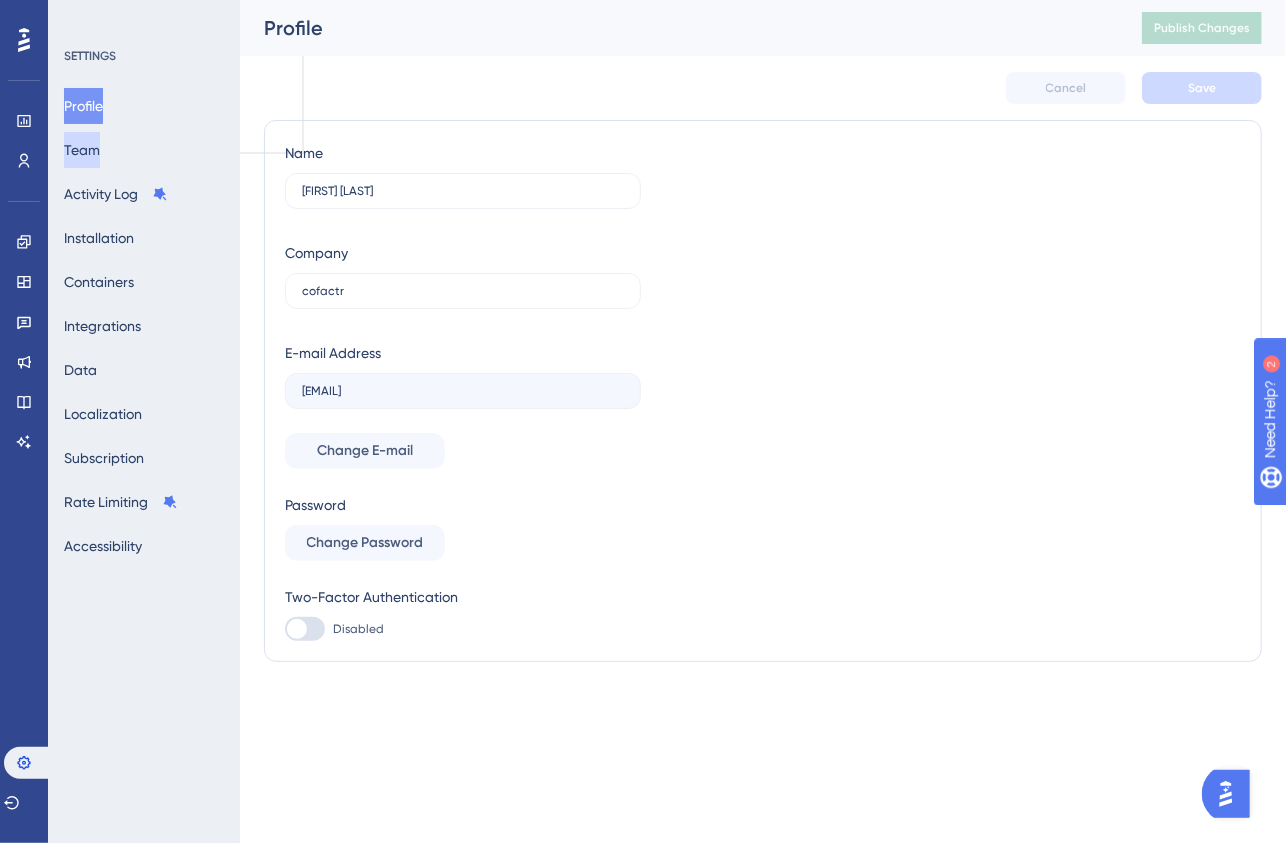 click on "Team" at bounding box center (82, 150) 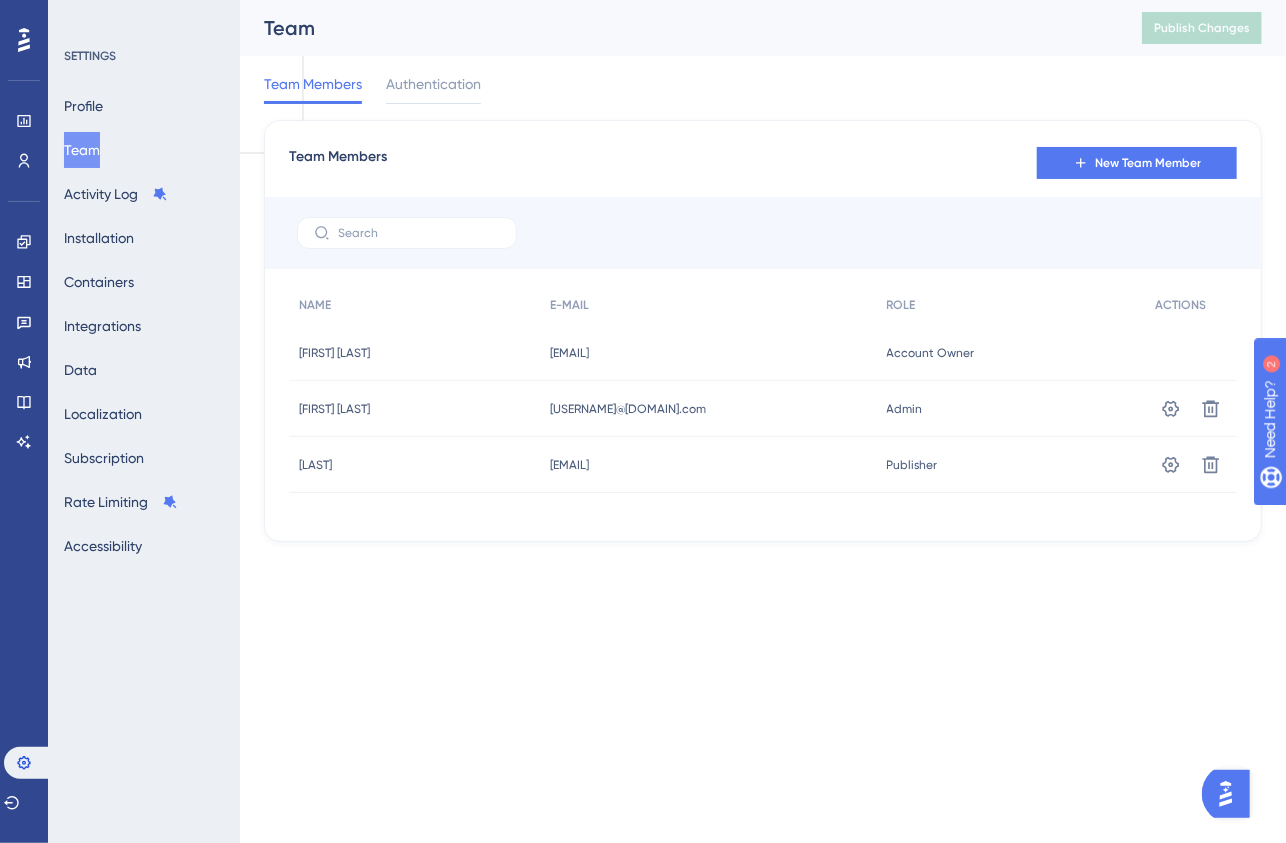 click on "✨ Save My Spot!✨" at bounding box center [645, 390] 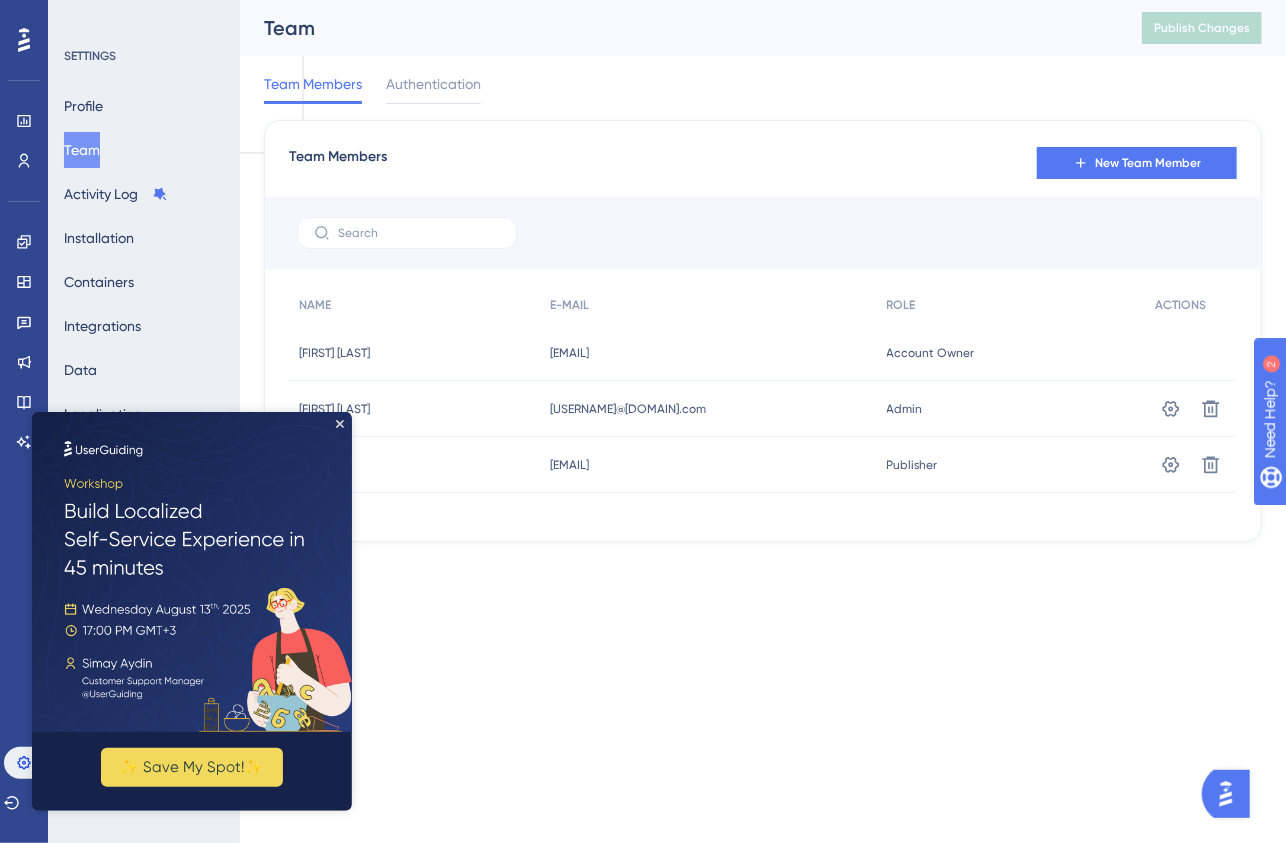 click at bounding box center [191, 571] 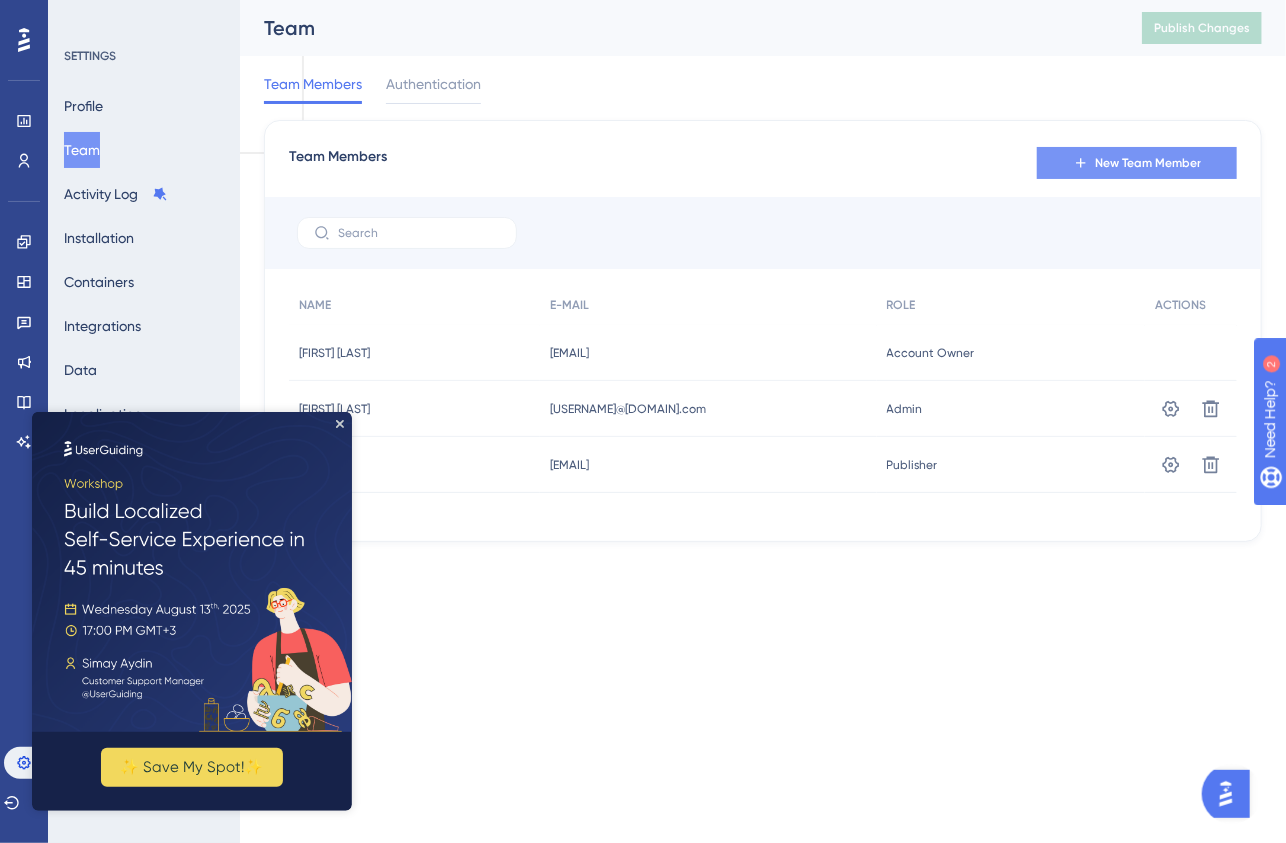click on "New Team Member" at bounding box center (1148, 163) 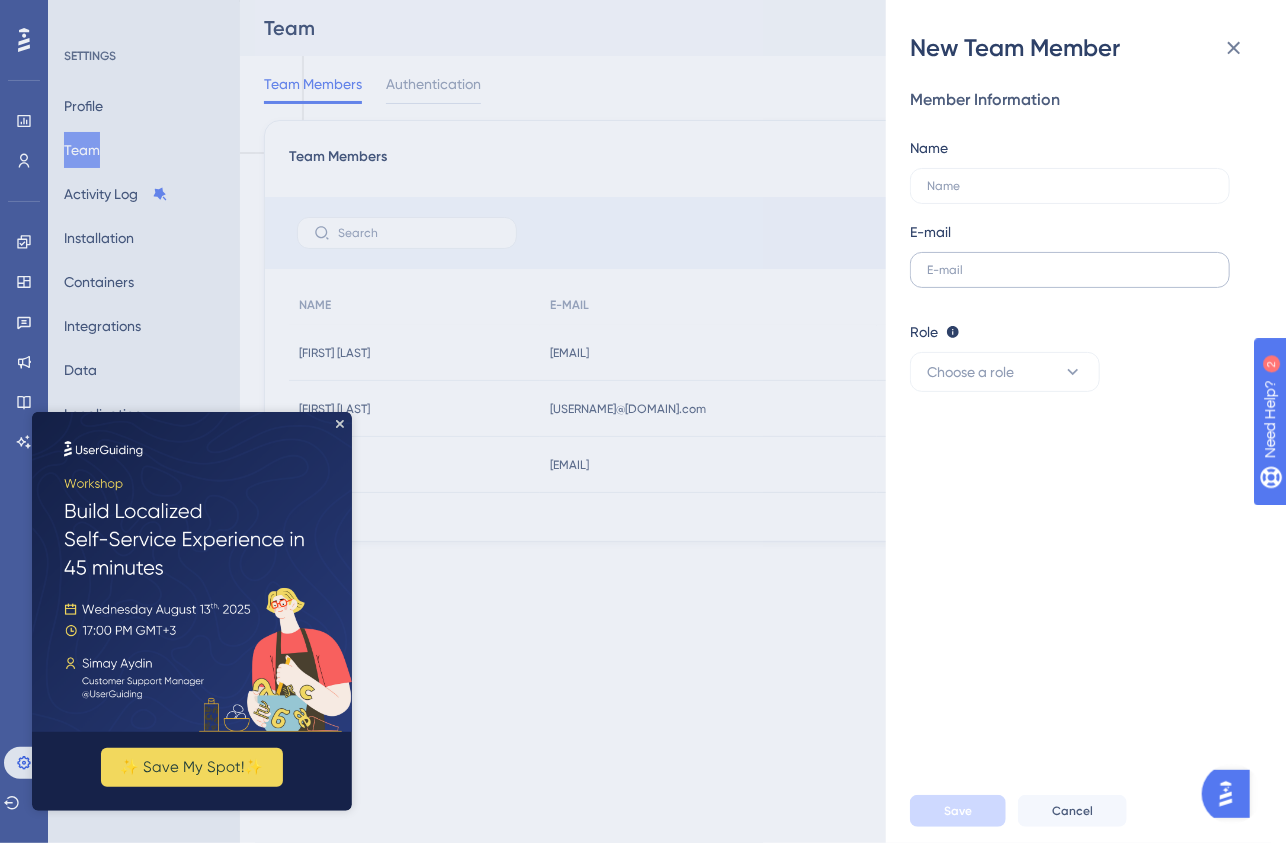 click at bounding box center [1070, 270] 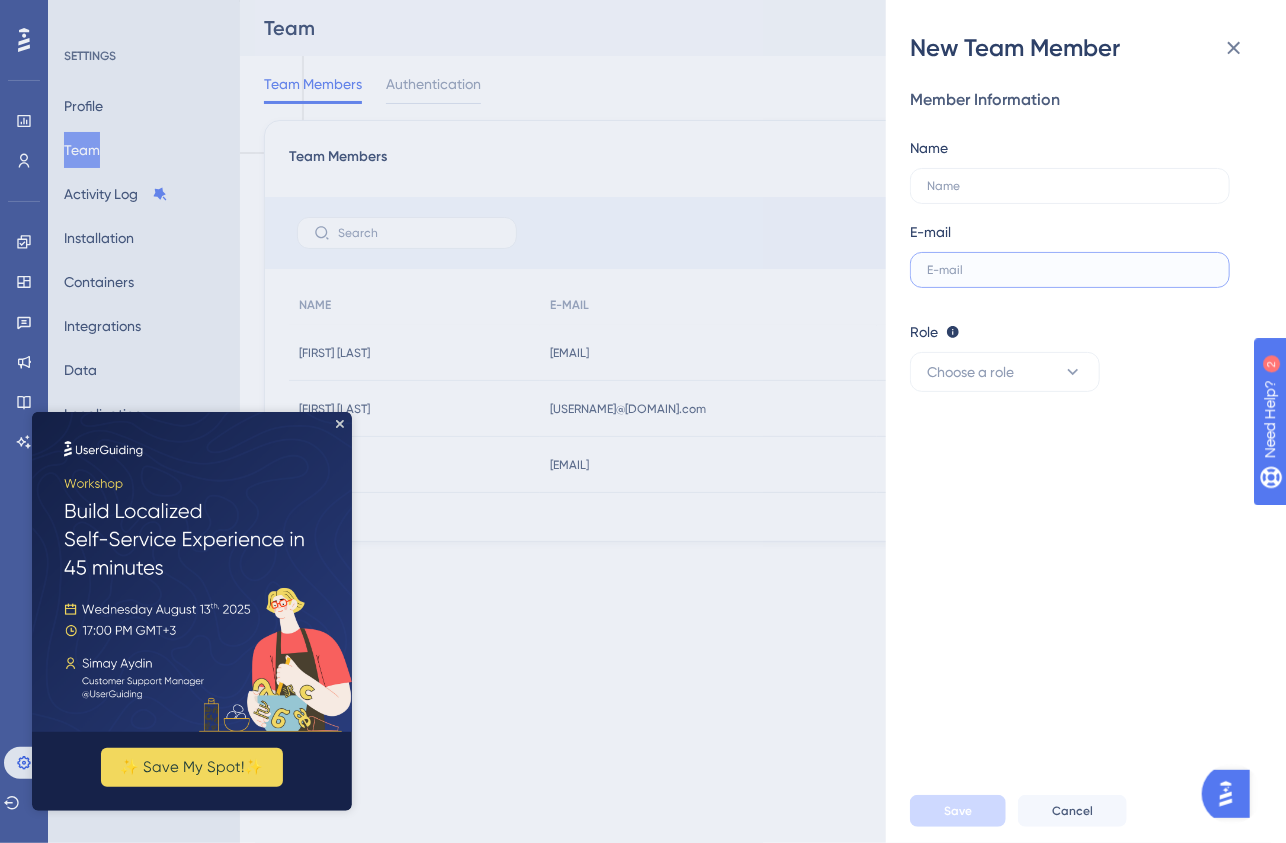 click at bounding box center [1070, 270] 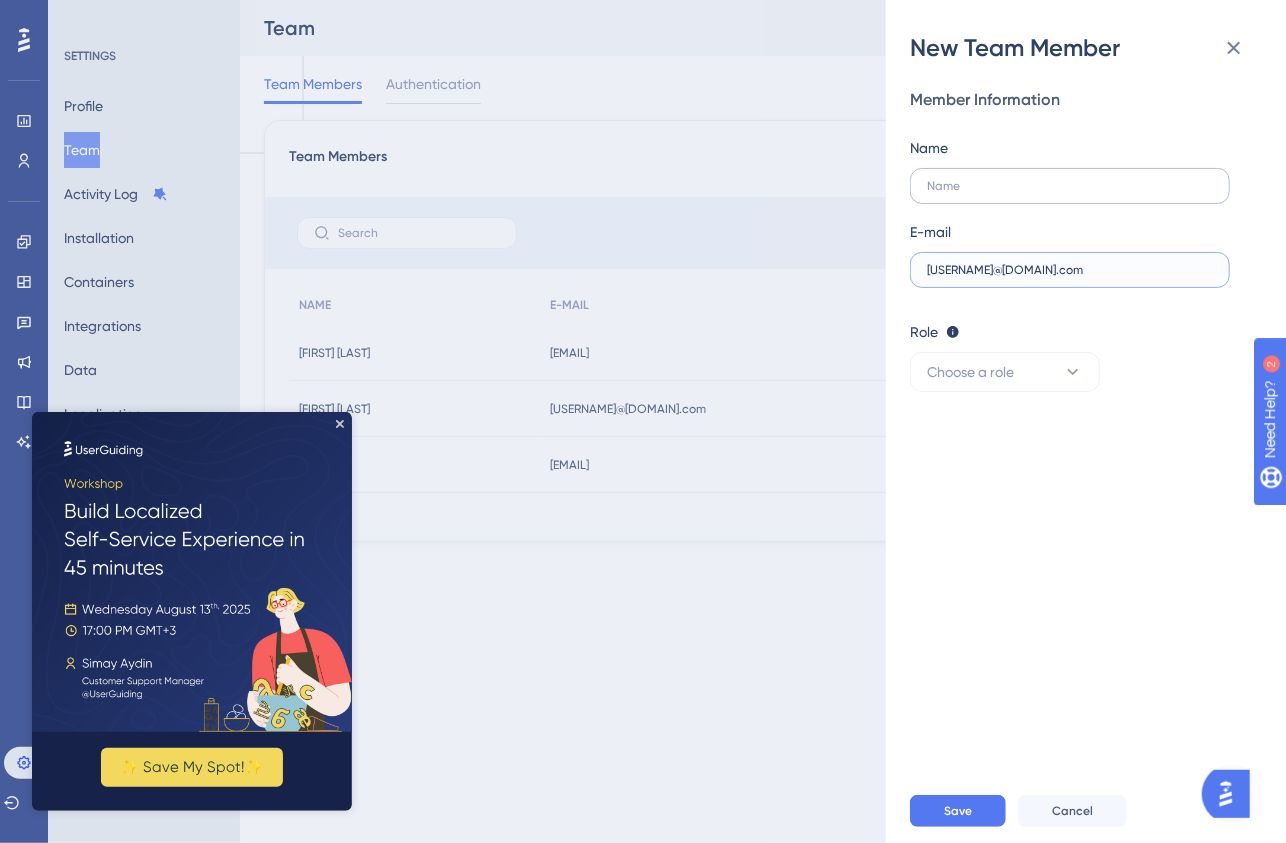 type on "[USERNAME]@[DOMAIN].com" 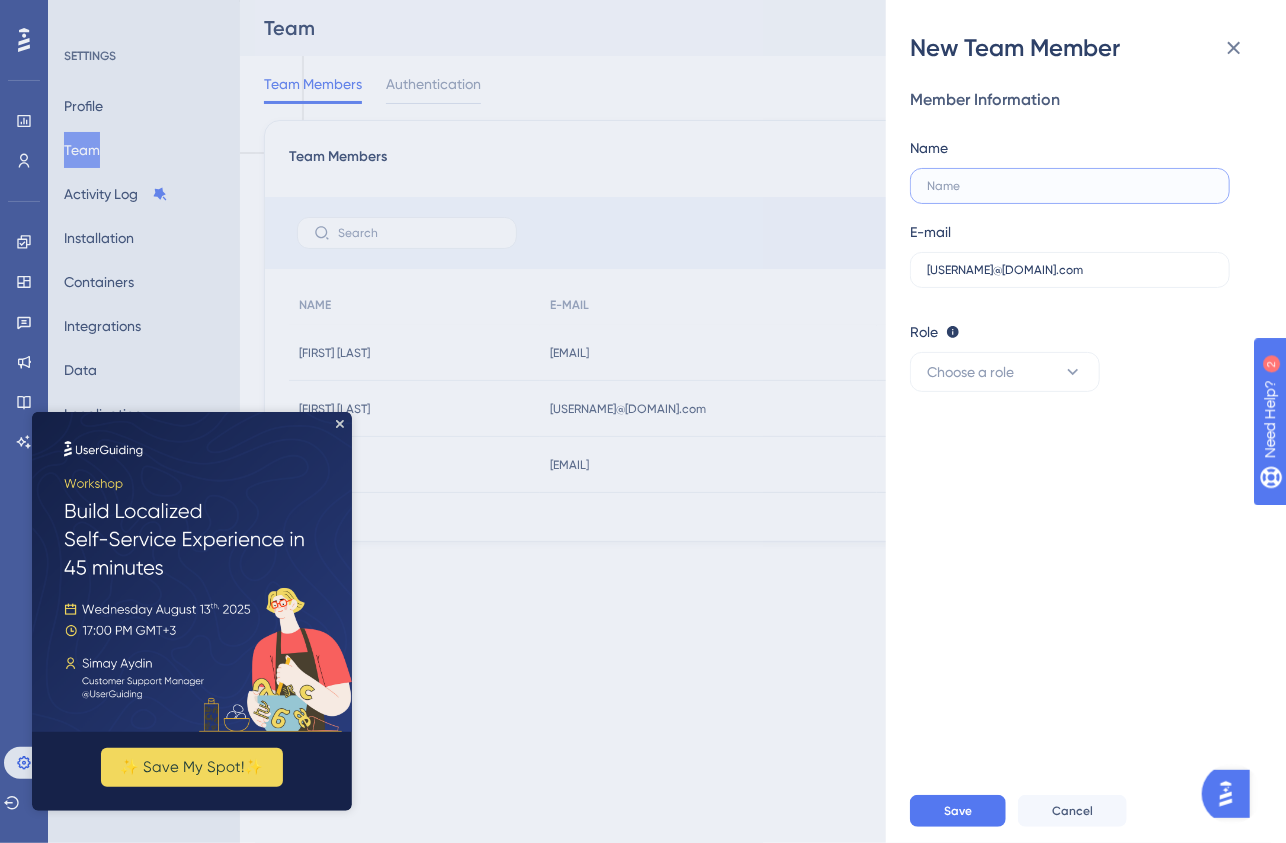 click at bounding box center [1070, 186] 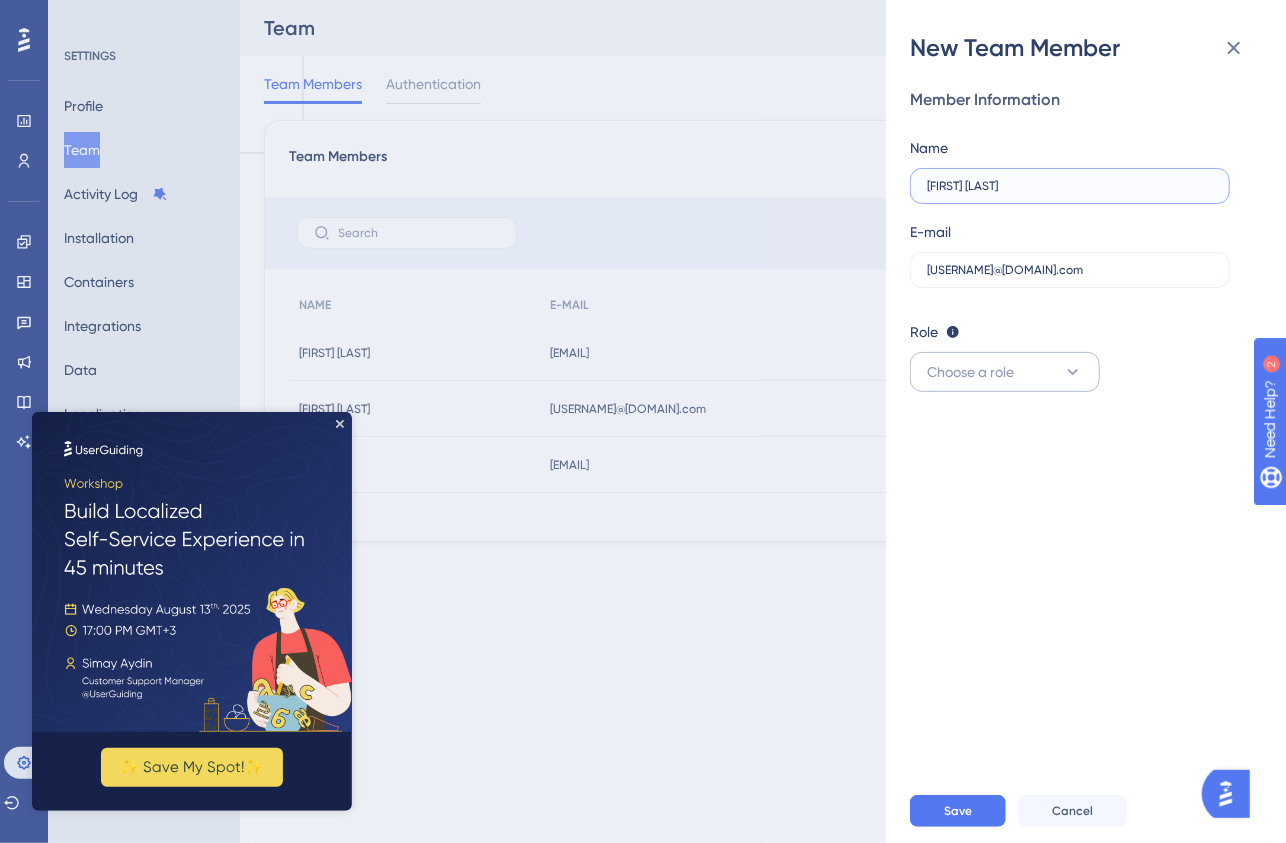 type on "[FIRST] [LAST]" 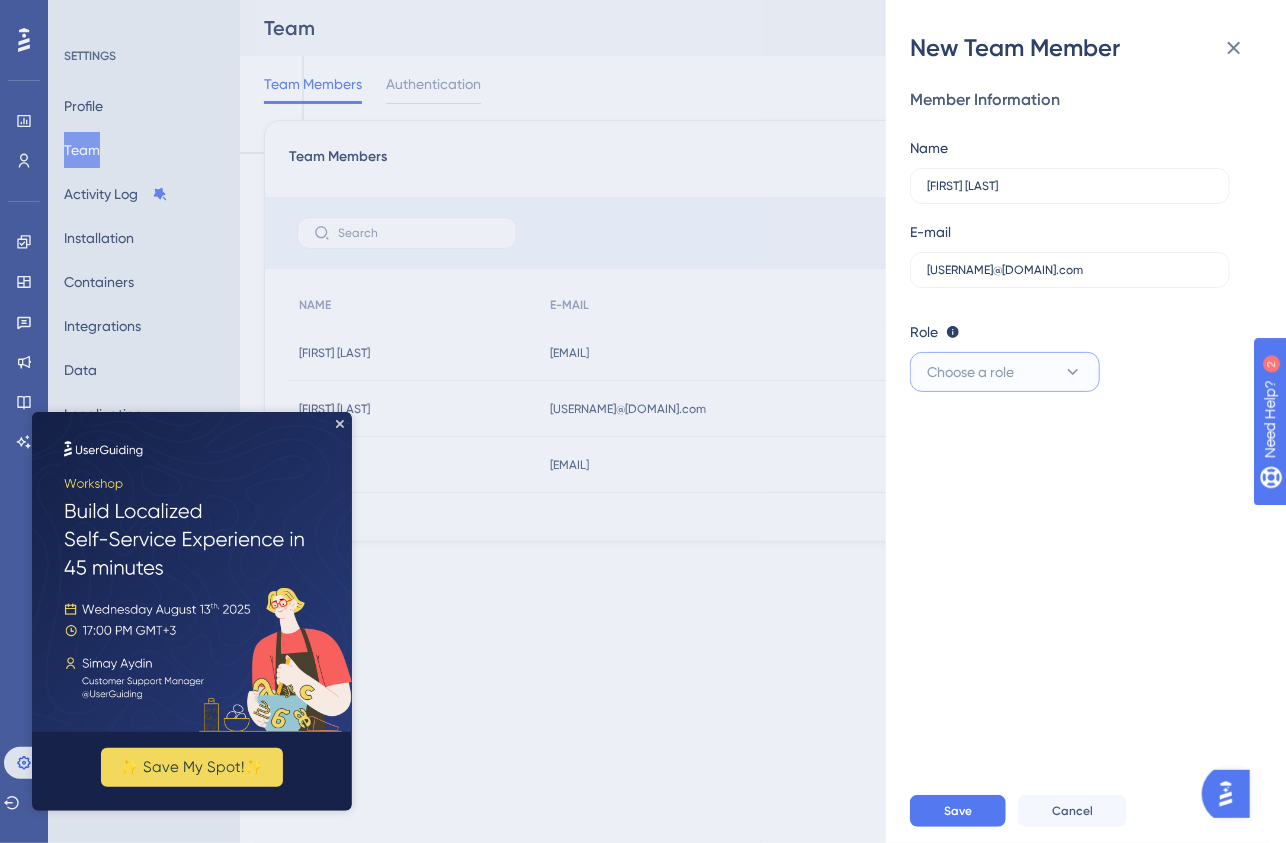 click 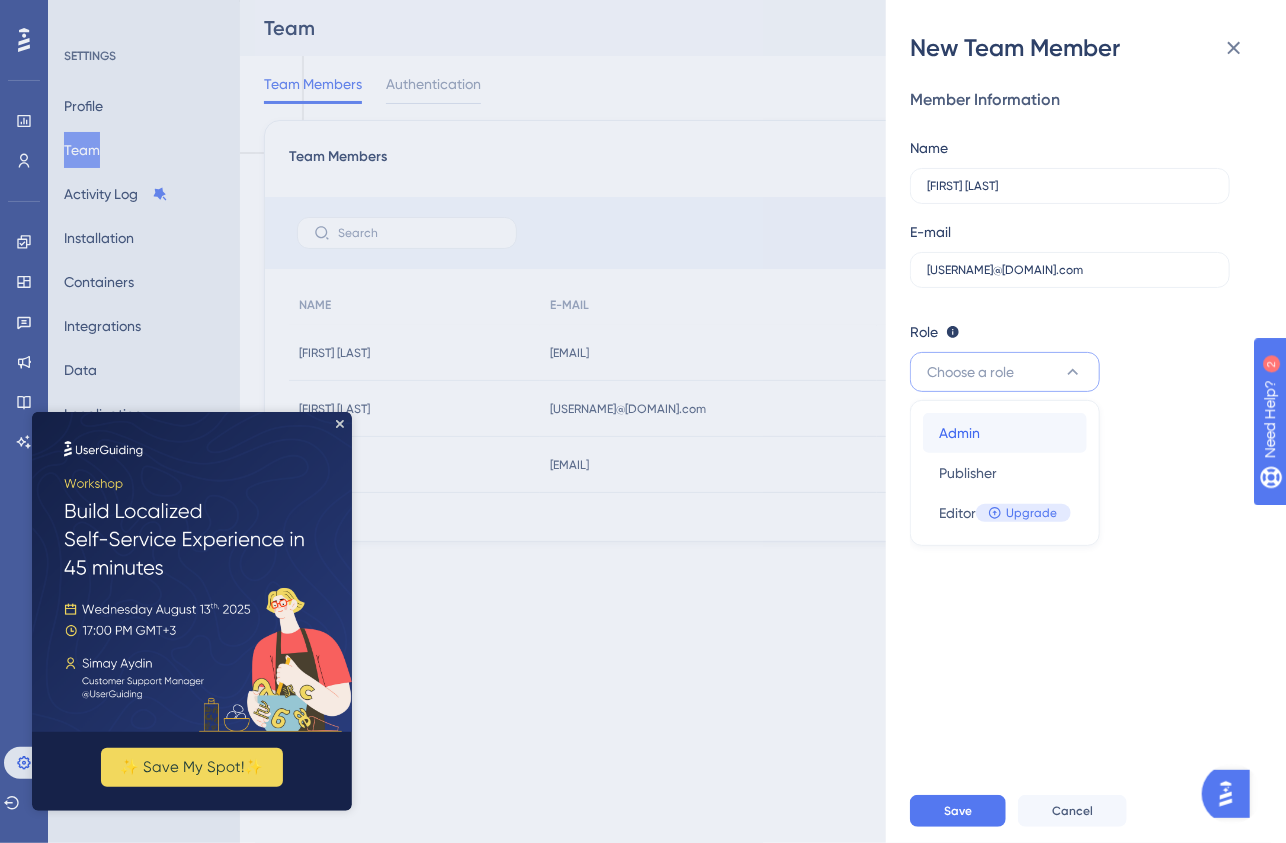 click on "Admin Admin" at bounding box center (1005, 433) 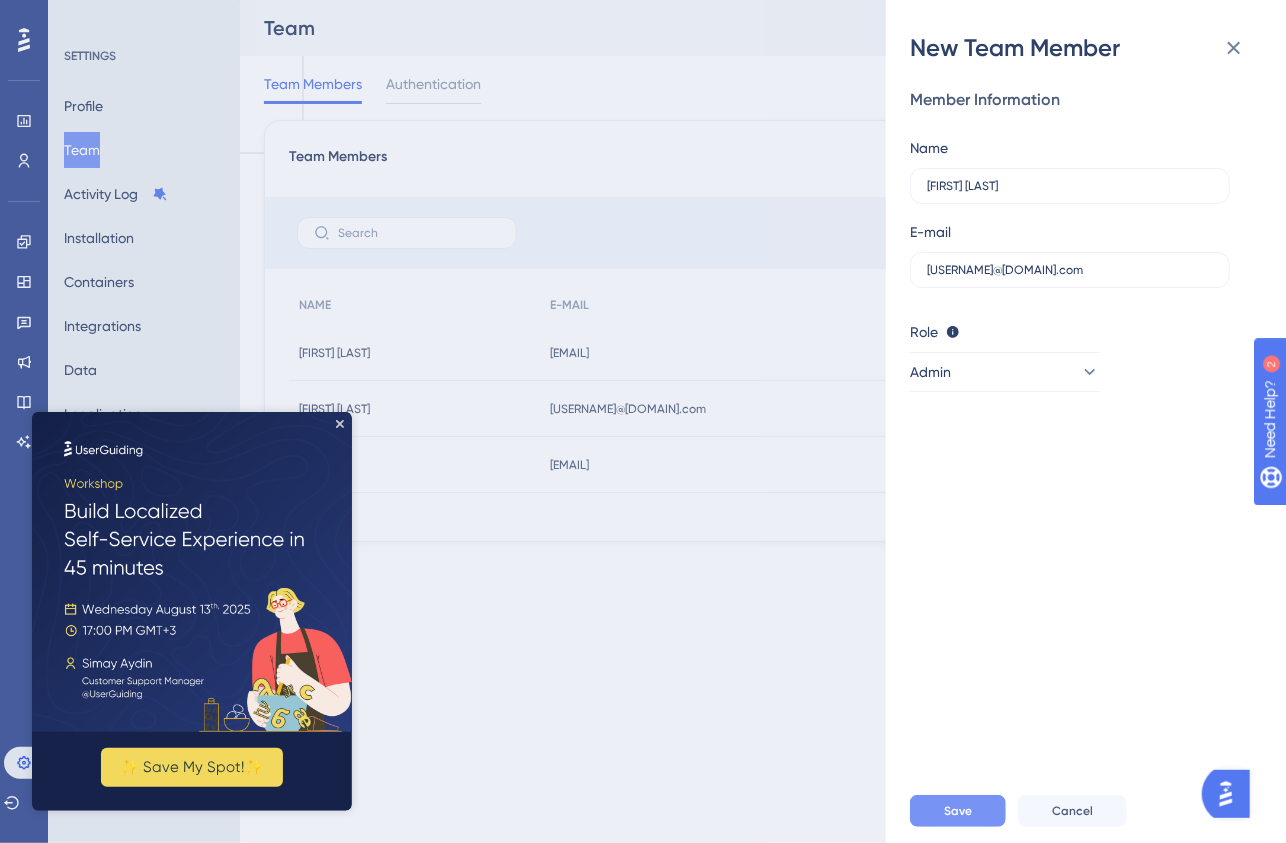 click on "Save" at bounding box center (958, 811) 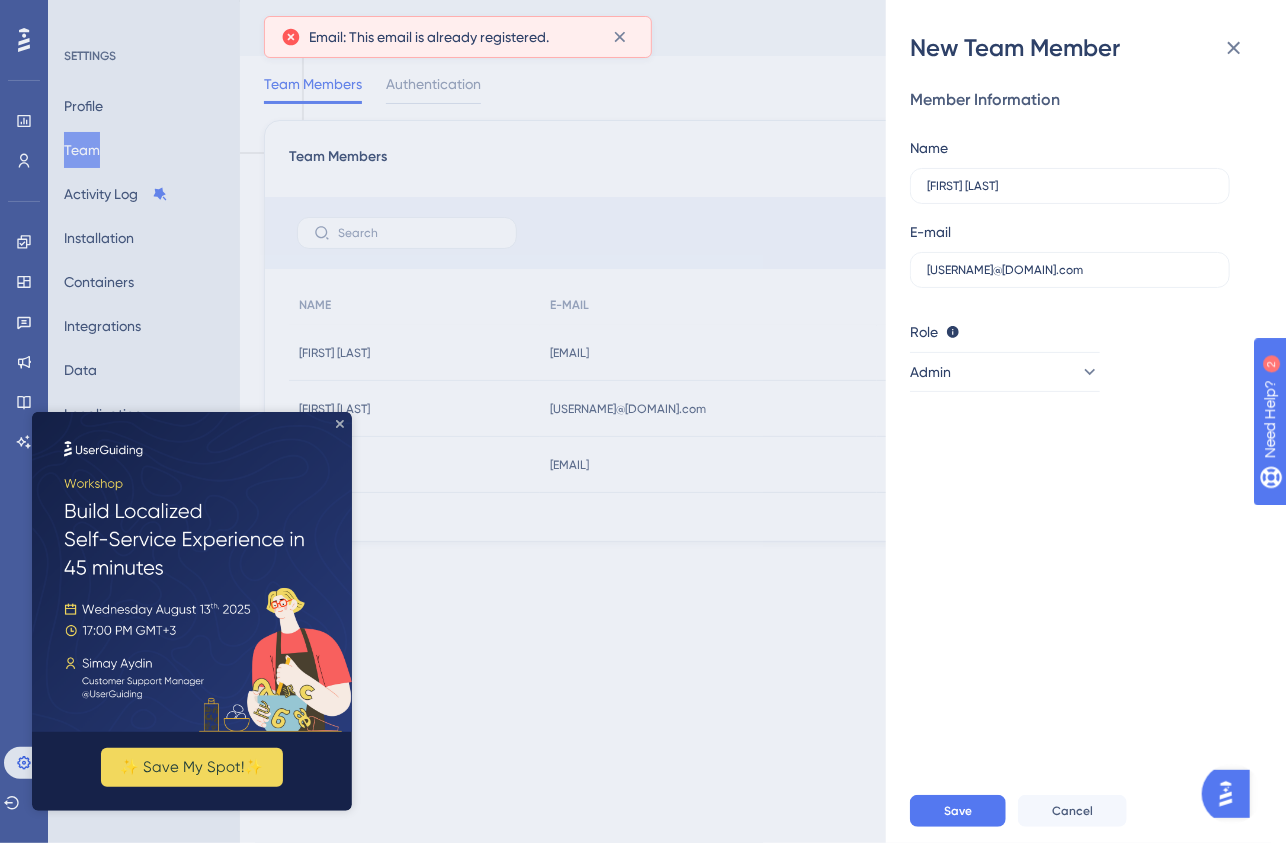click 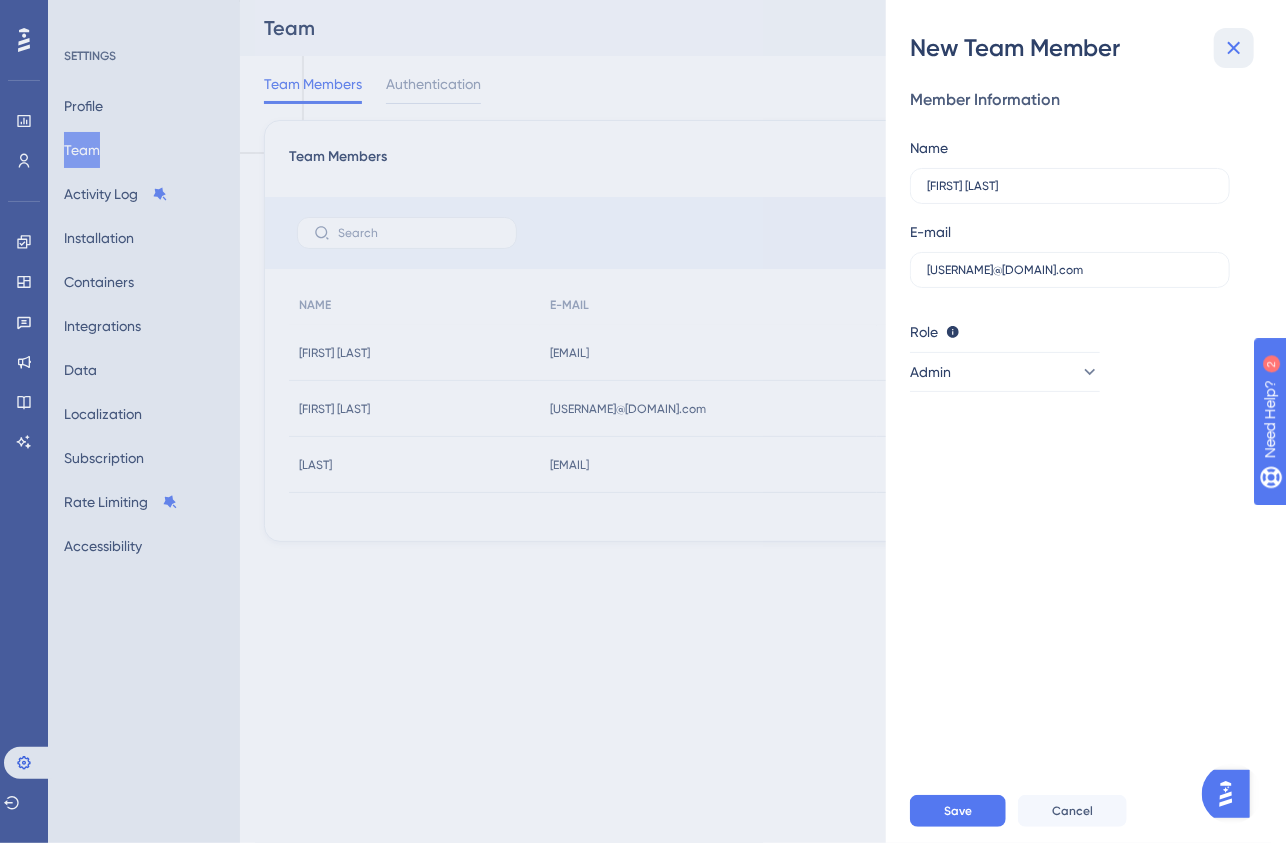 click 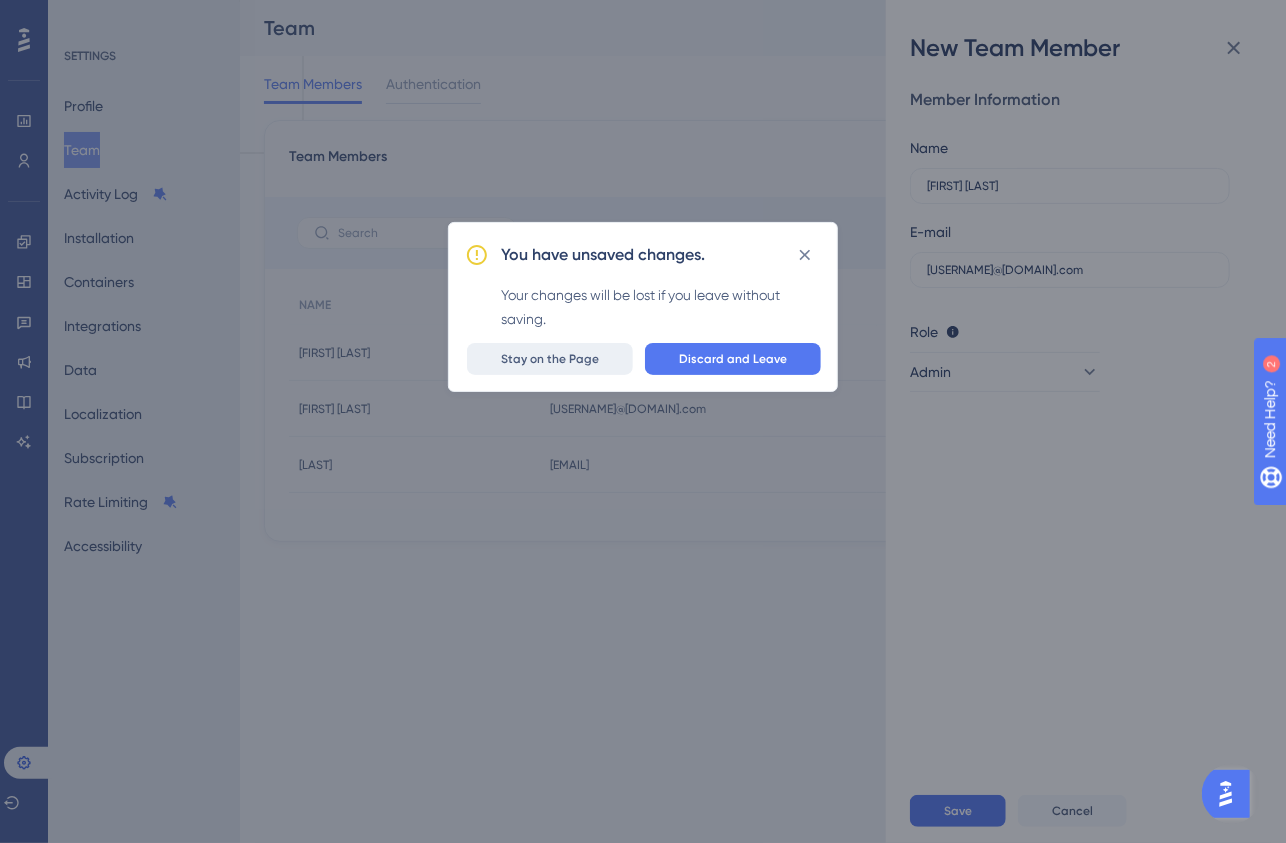 click on "Stay on the Page" at bounding box center (550, 359) 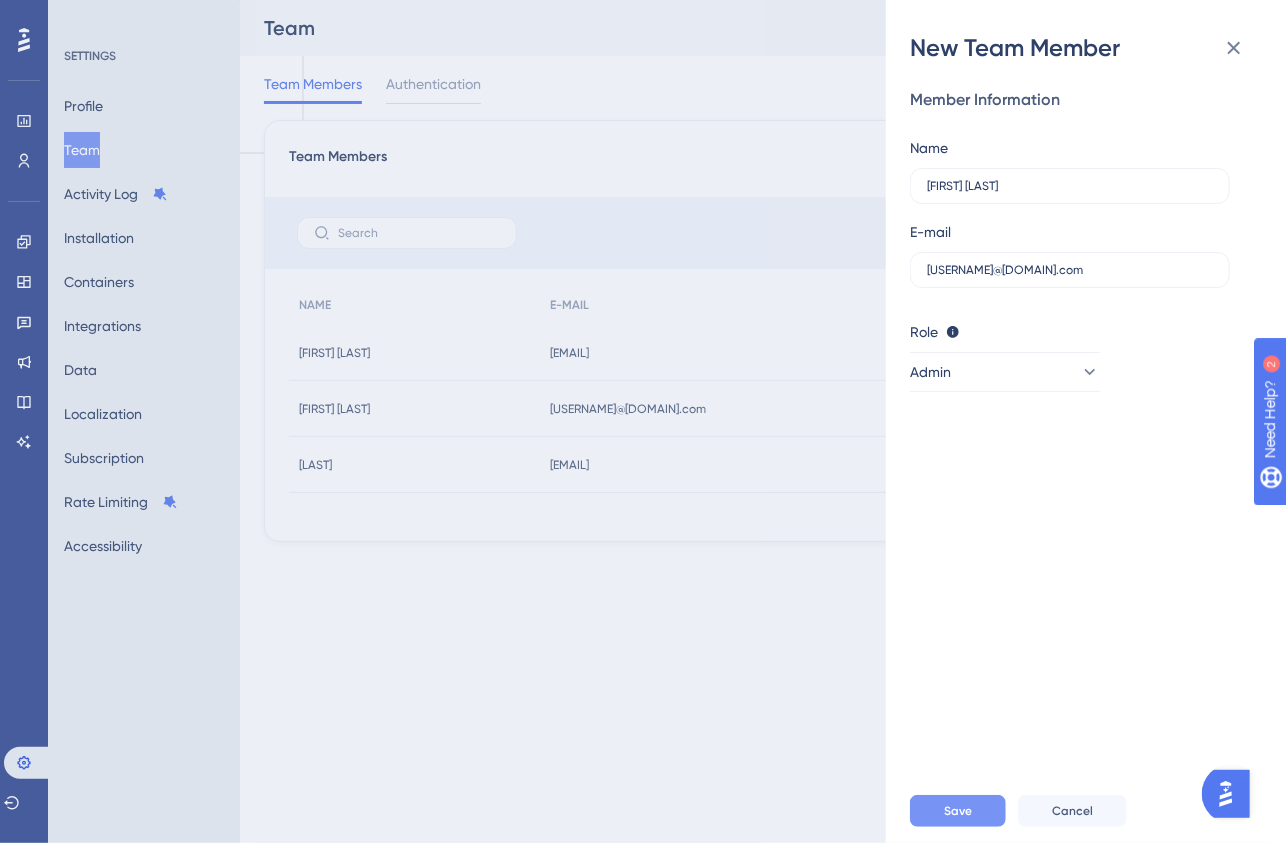 click on "Save" at bounding box center [958, 811] 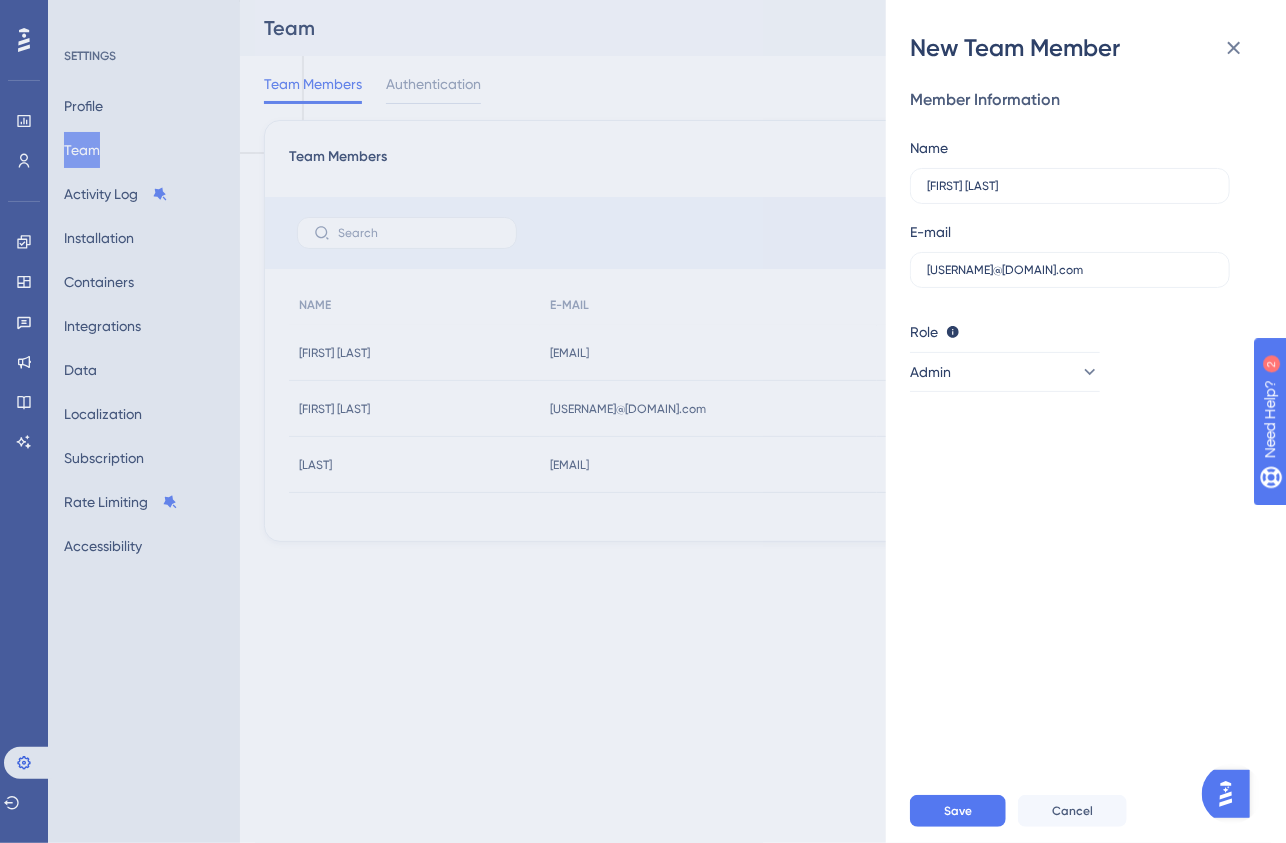 click at bounding box center [1225, 793] 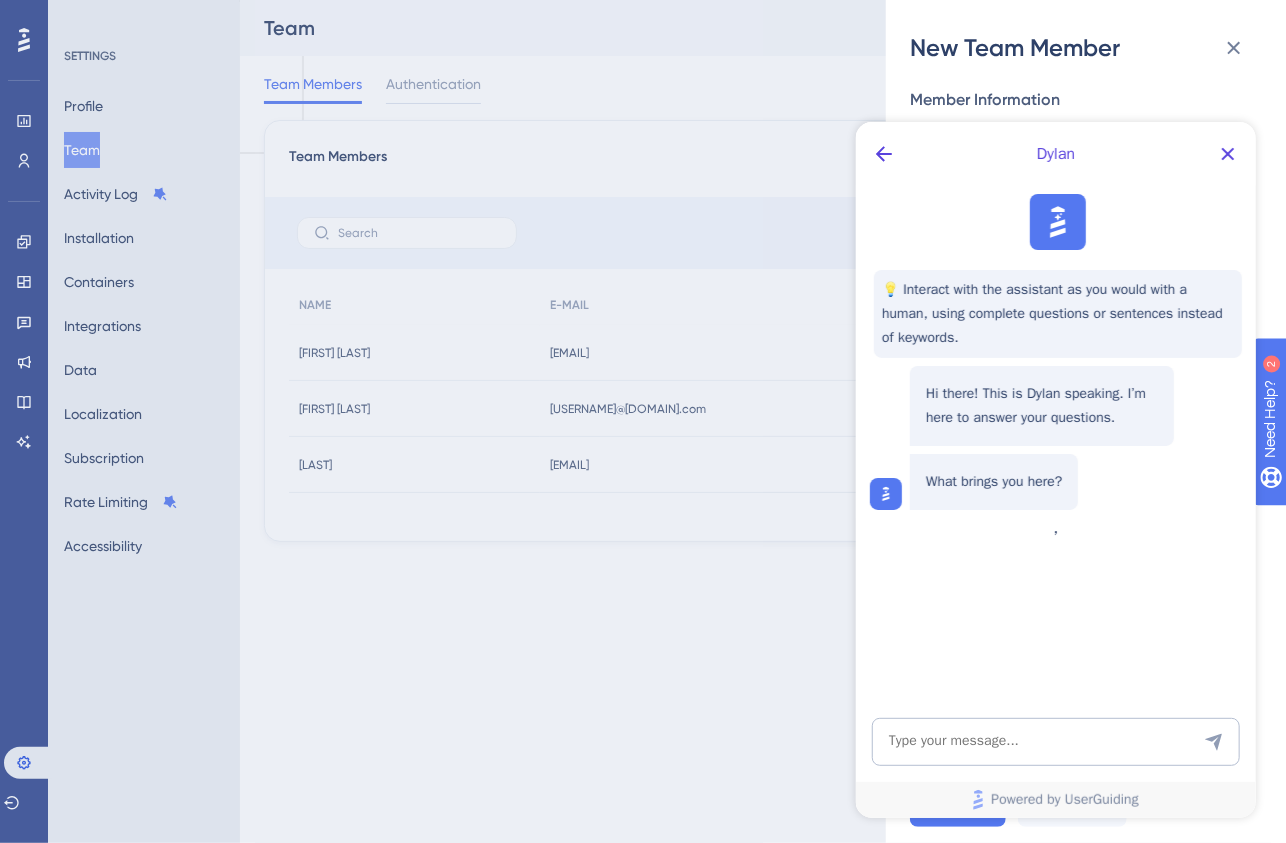 scroll, scrollTop: 0, scrollLeft: 0, axis: both 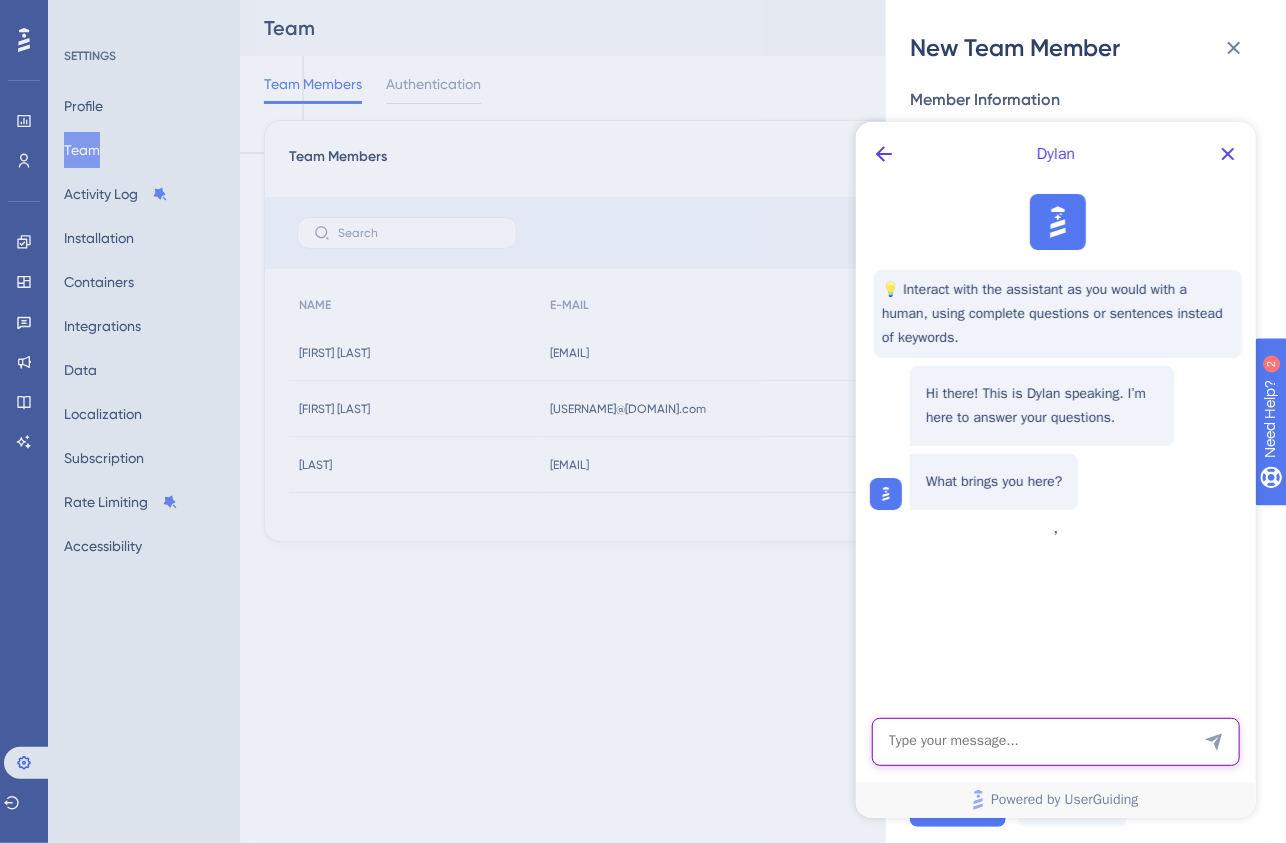 click at bounding box center [1055, 741] 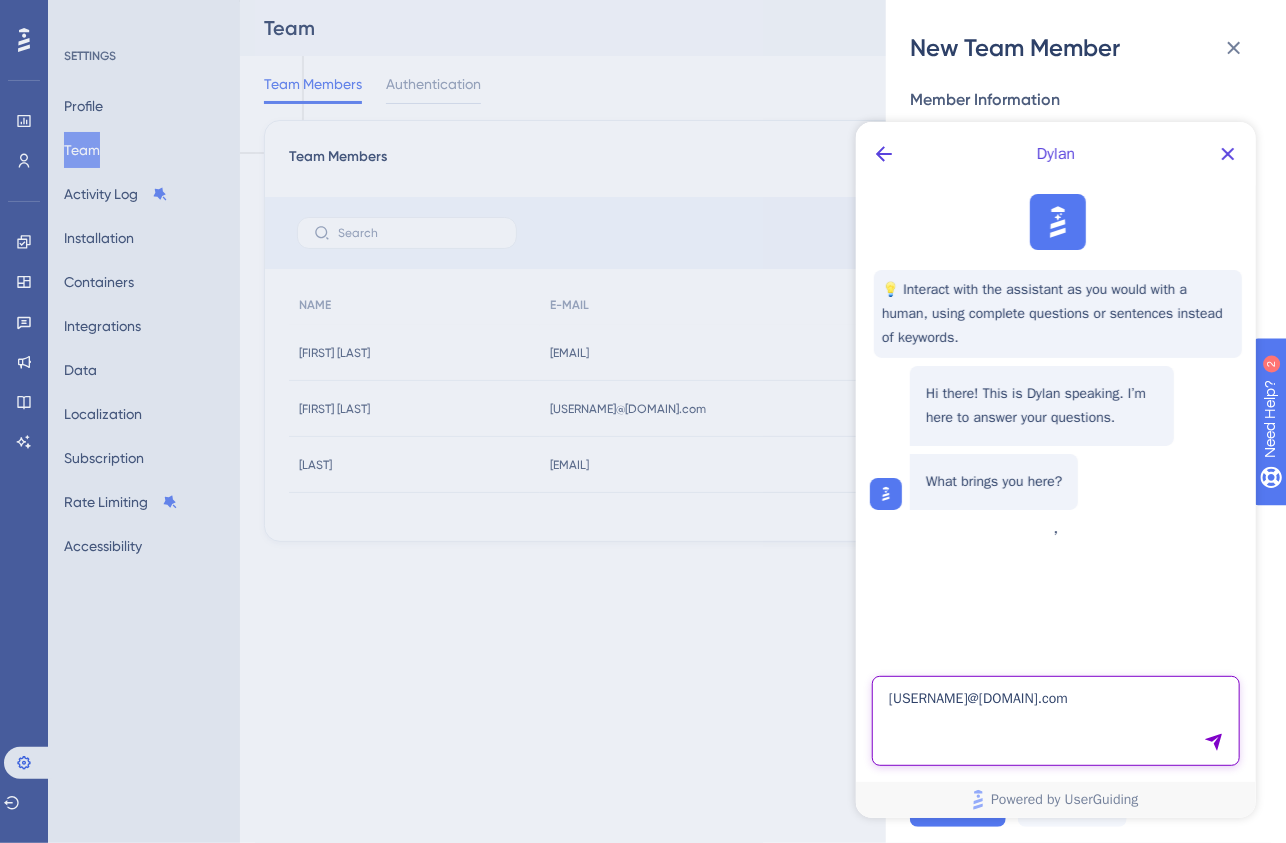 type on "[USERNAME]@[DOMAIN].com" 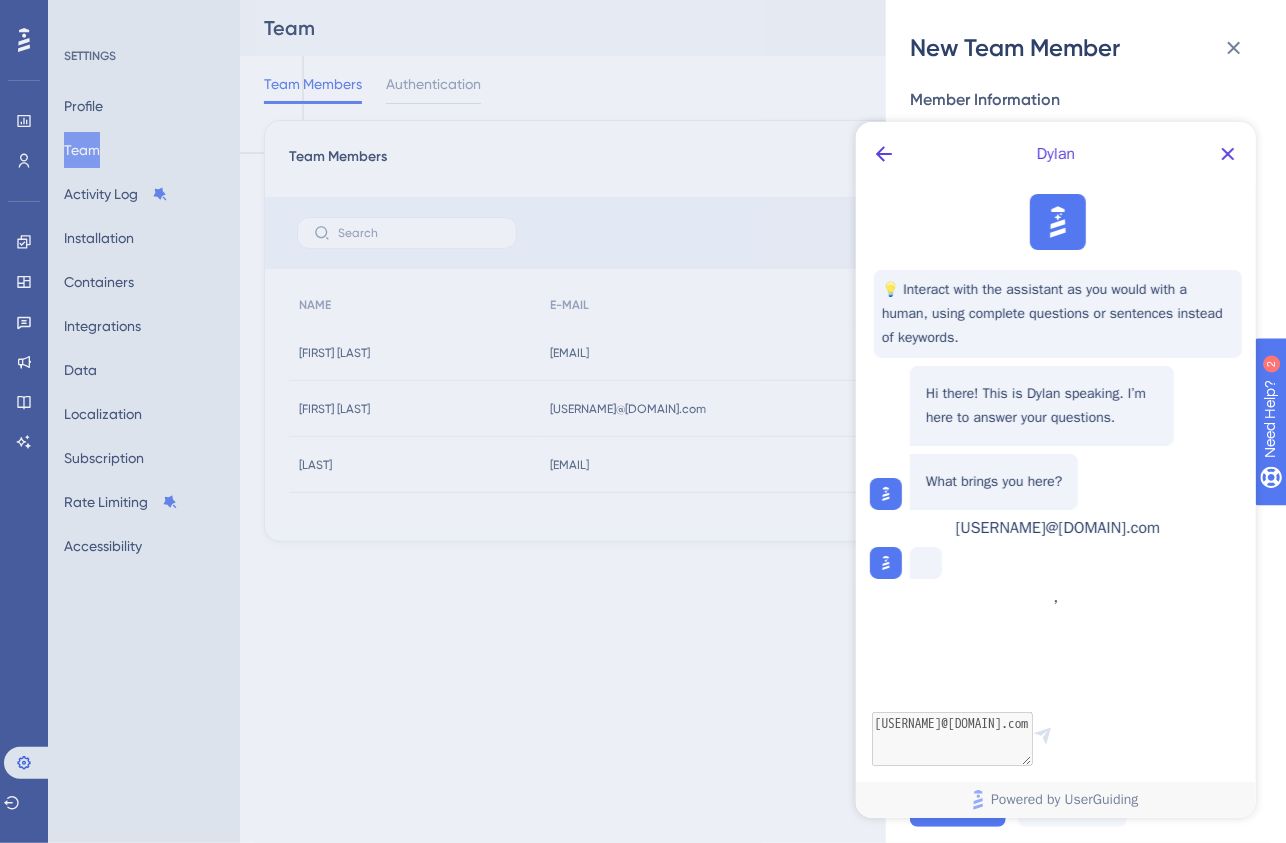scroll, scrollTop: 20, scrollLeft: 0, axis: vertical 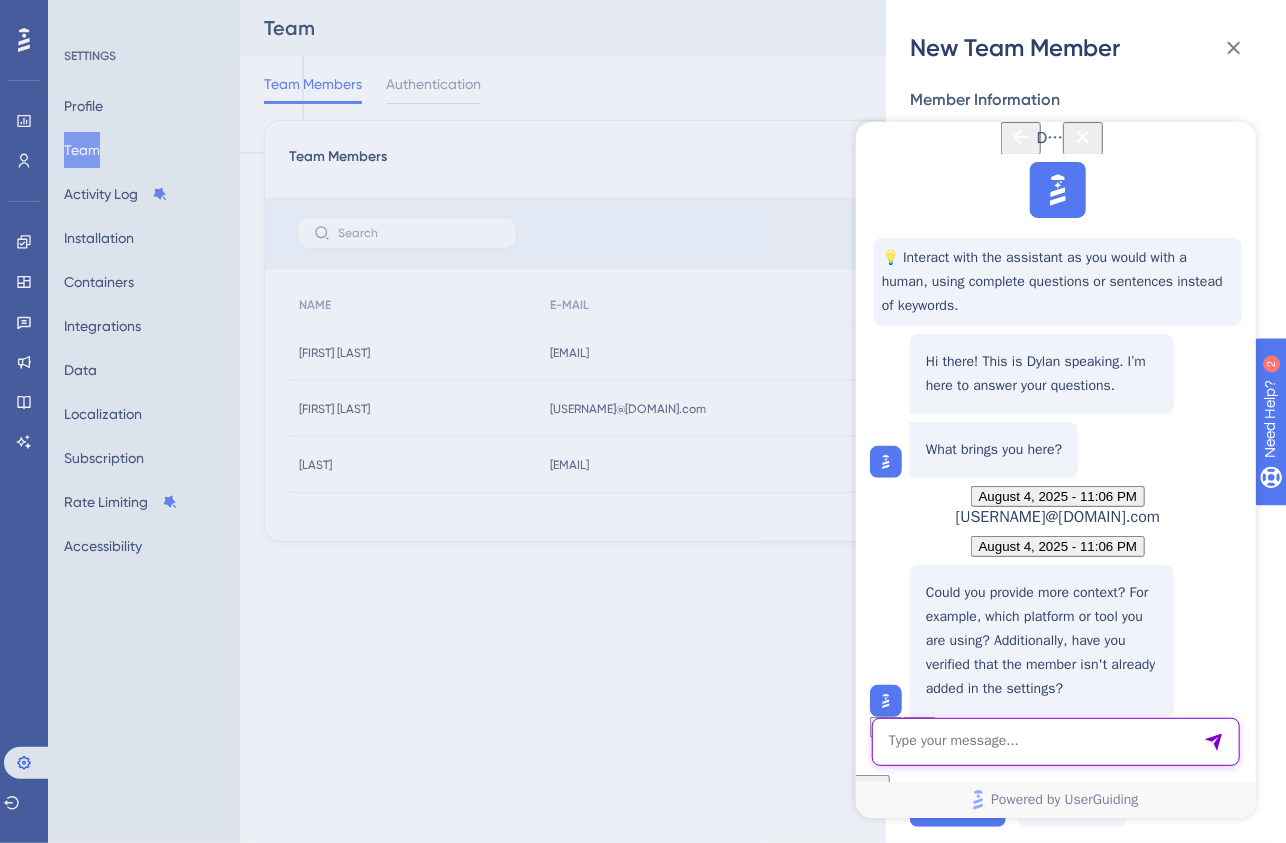 click at bounding box center [1055, 741] 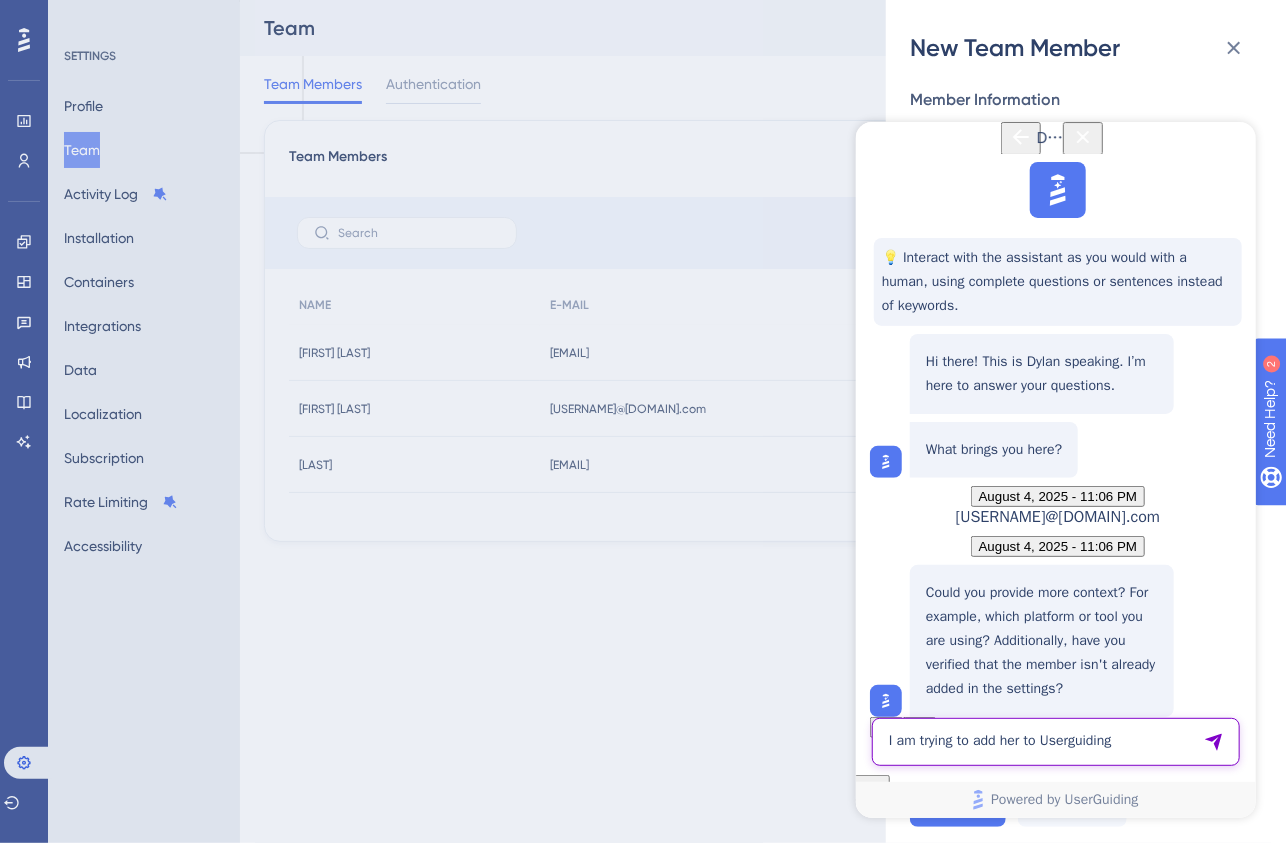 type on "I am trying to add her to Userguiding" 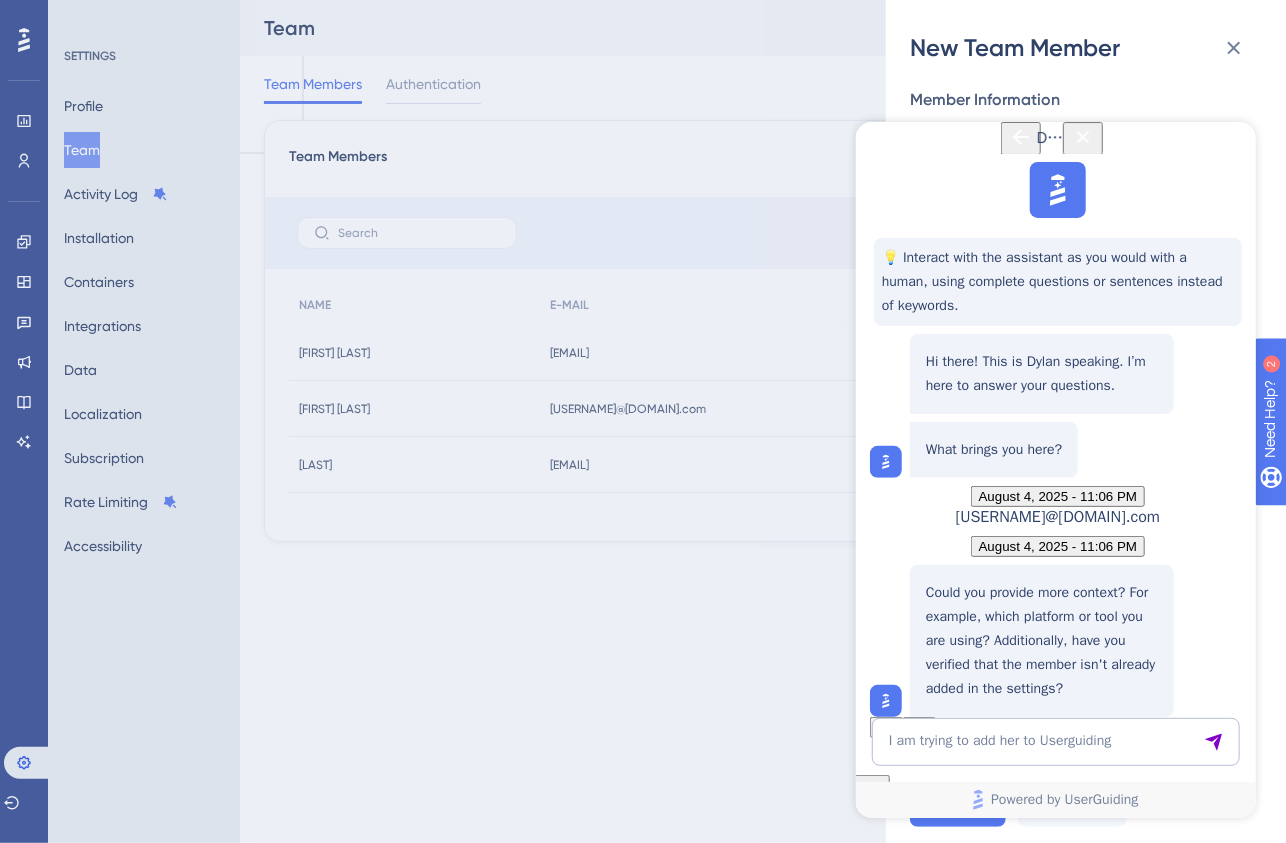 type 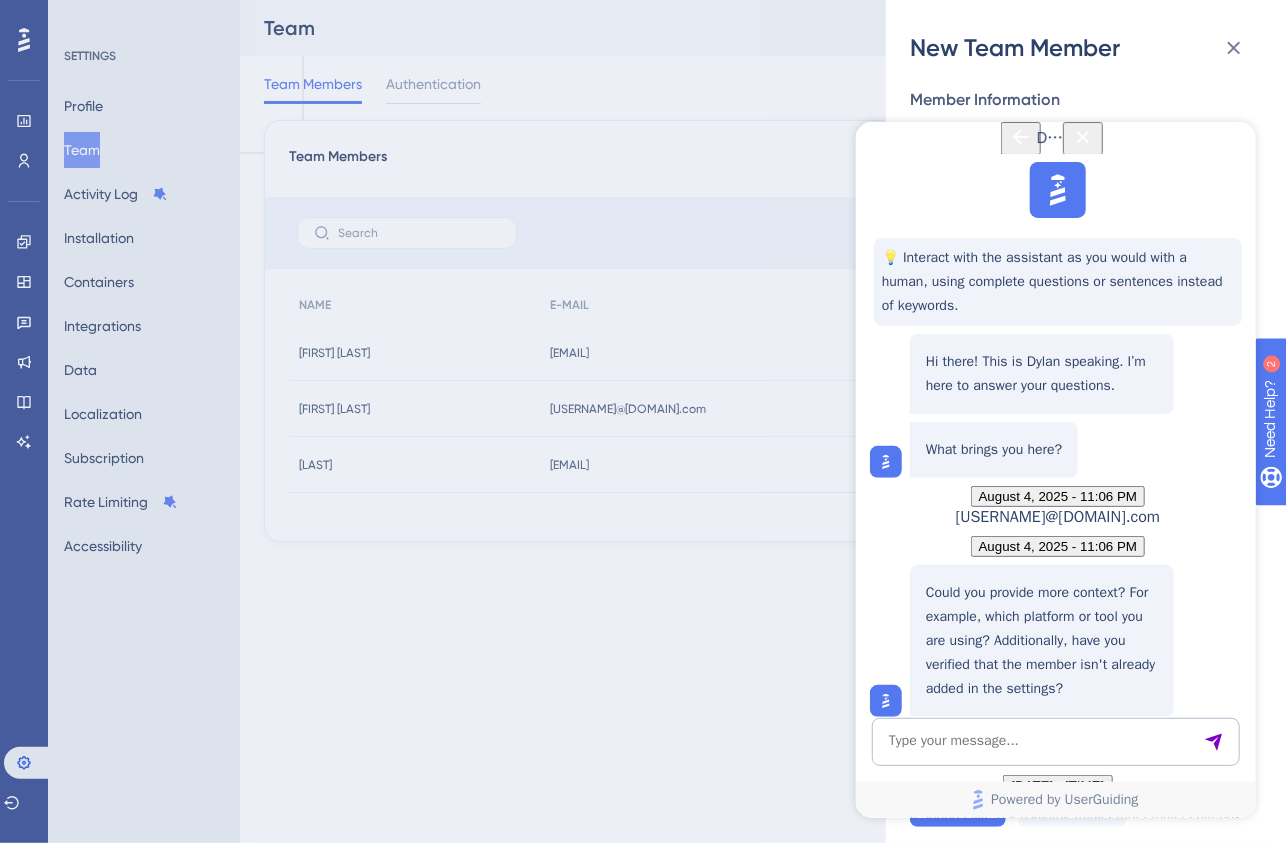 scroll, scrollTop: 801, scrollLeft: 0, axis: vertical 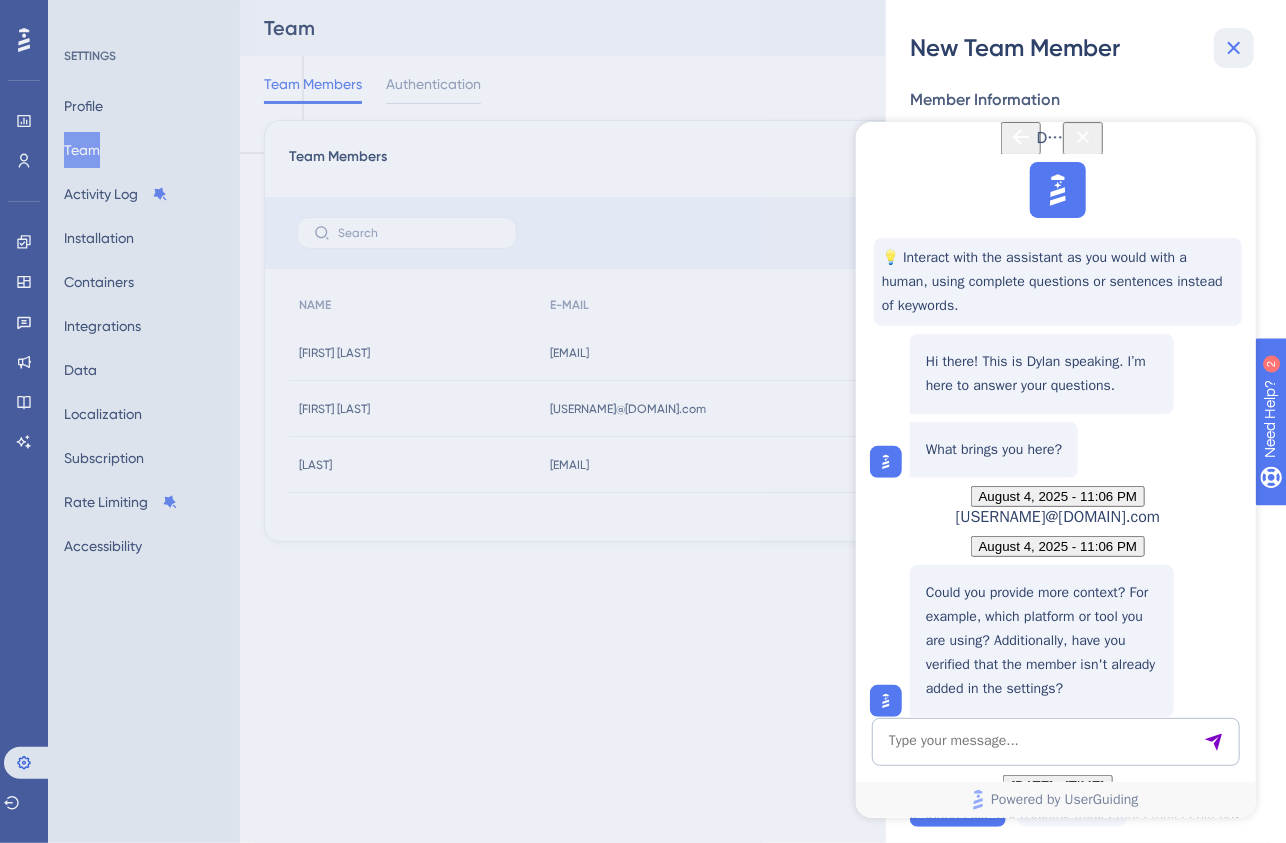 click 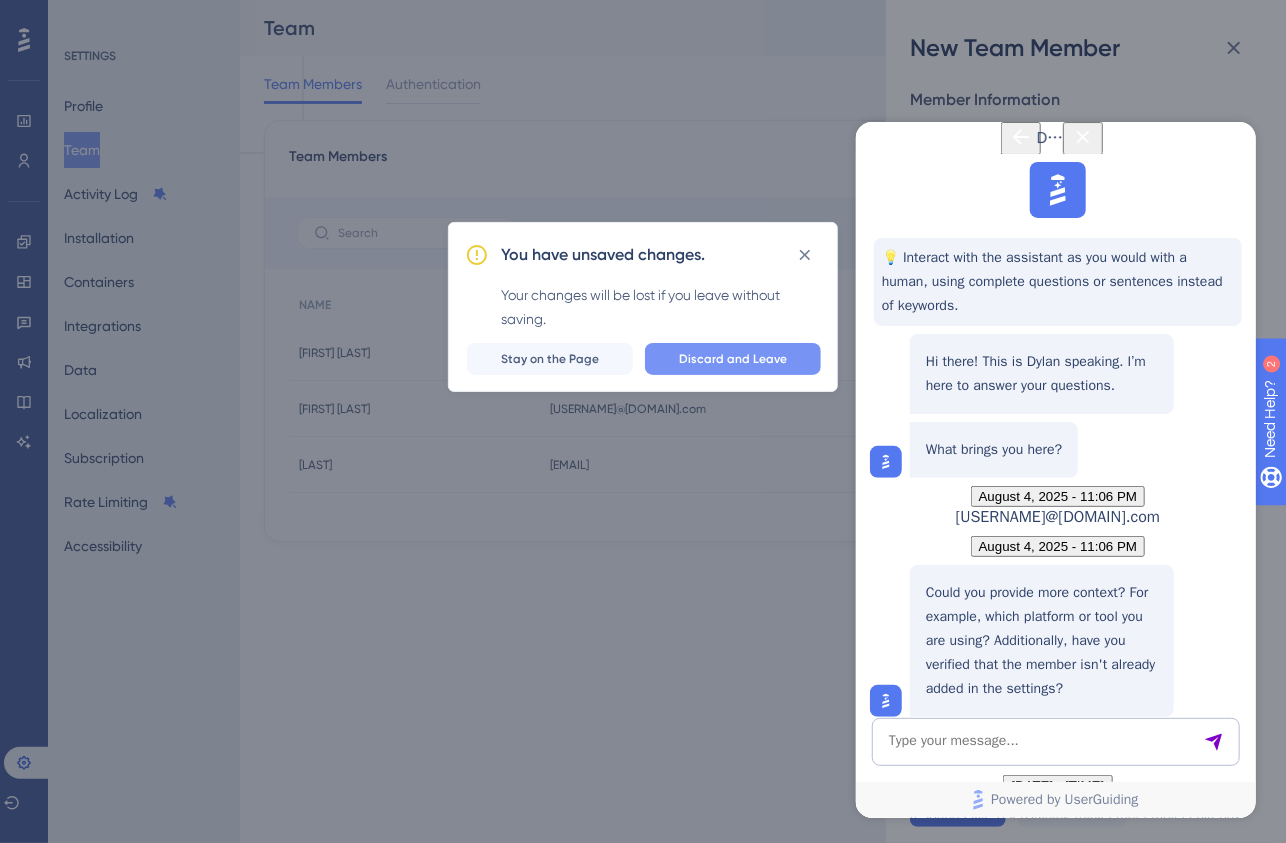 click on "Discard and Leave" at bounding box center [733, 359] 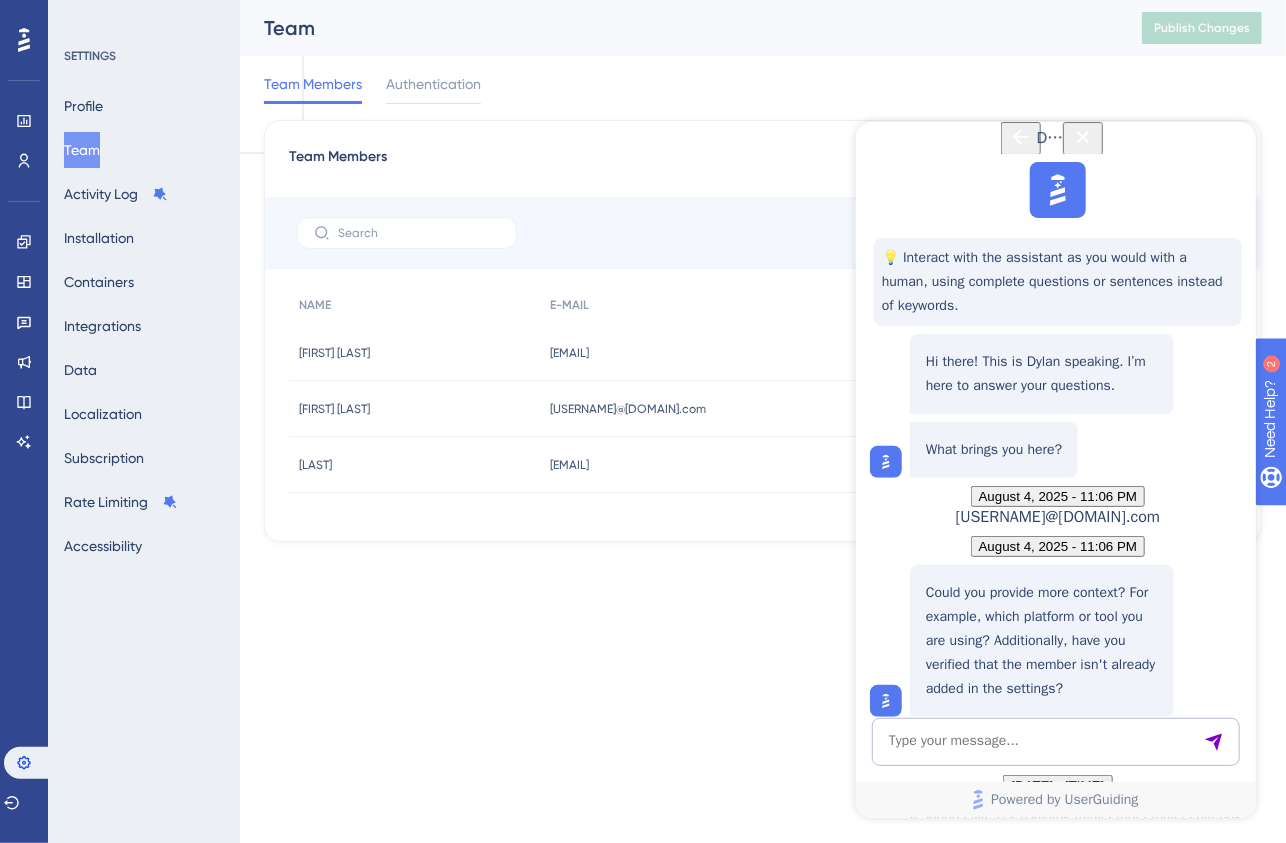 click on "Team Members Authentication" at bounding box center [763, 88] 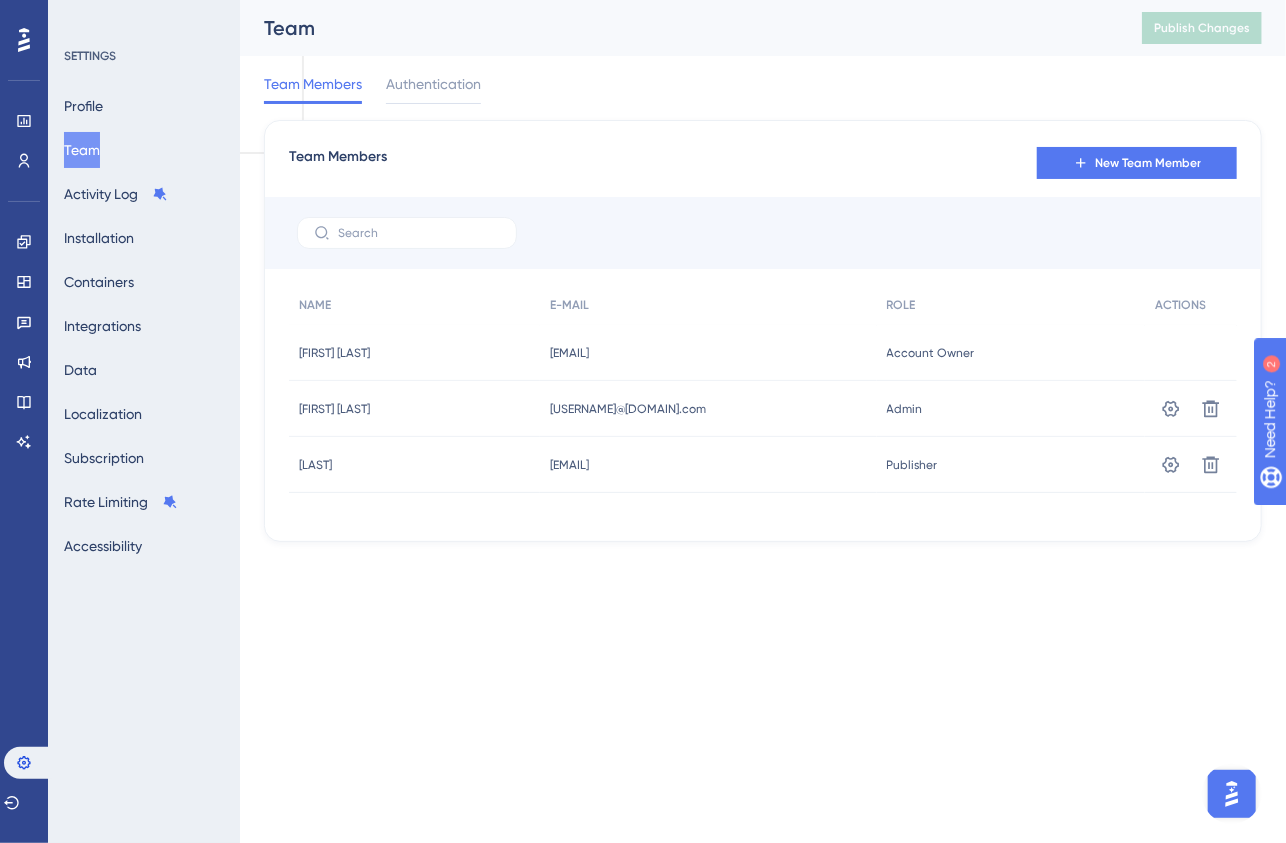 scroll, scrollTop: 0, scrollLeft: 0, axis: both 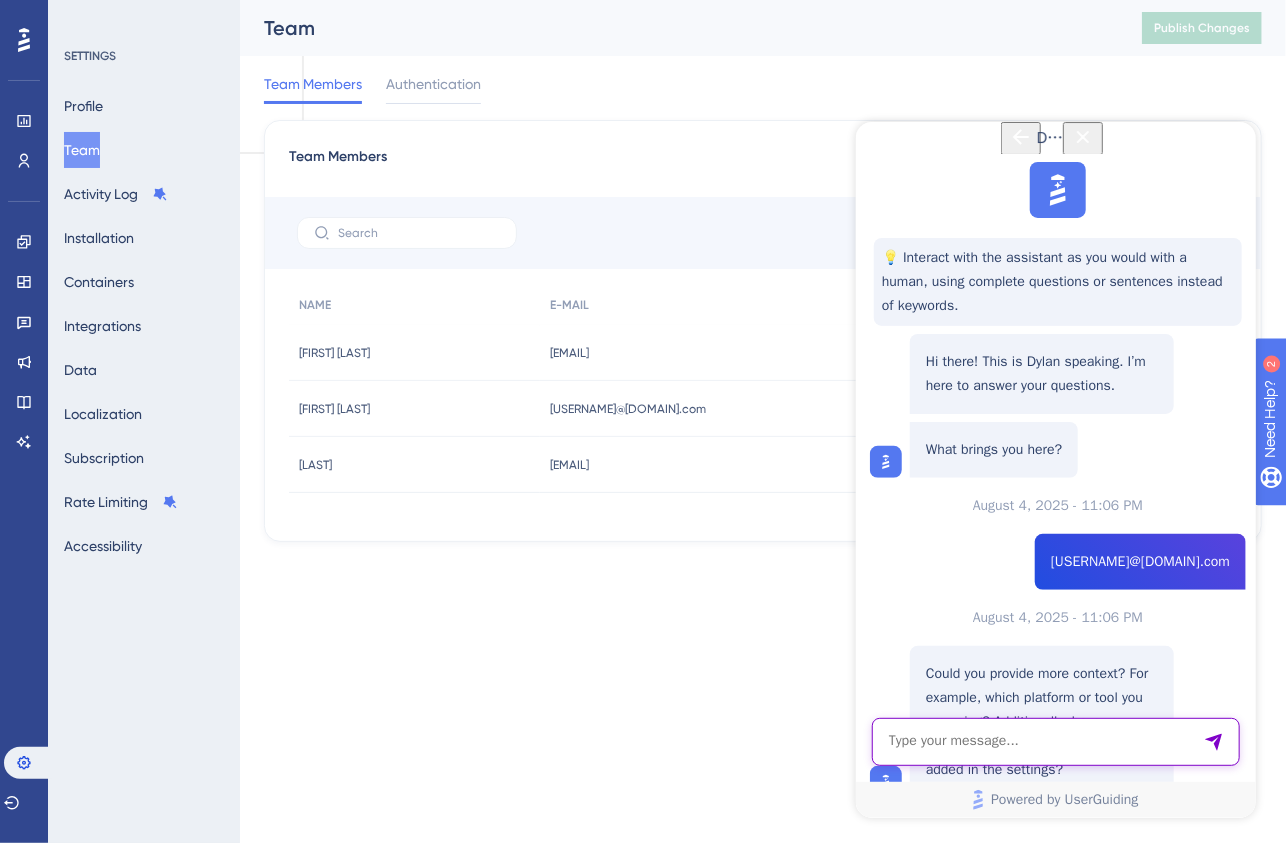 click at bounding box center (1055, 741) 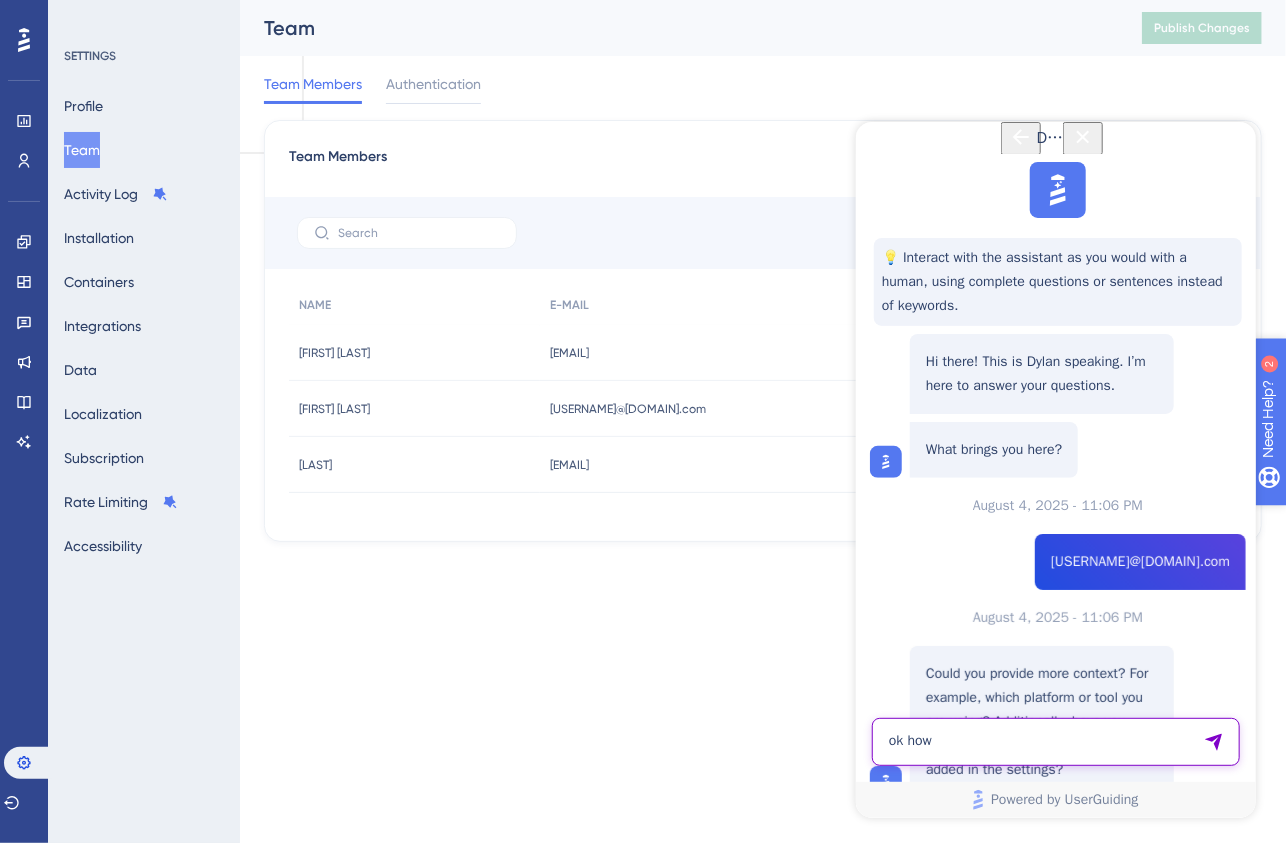 type on "ok how" 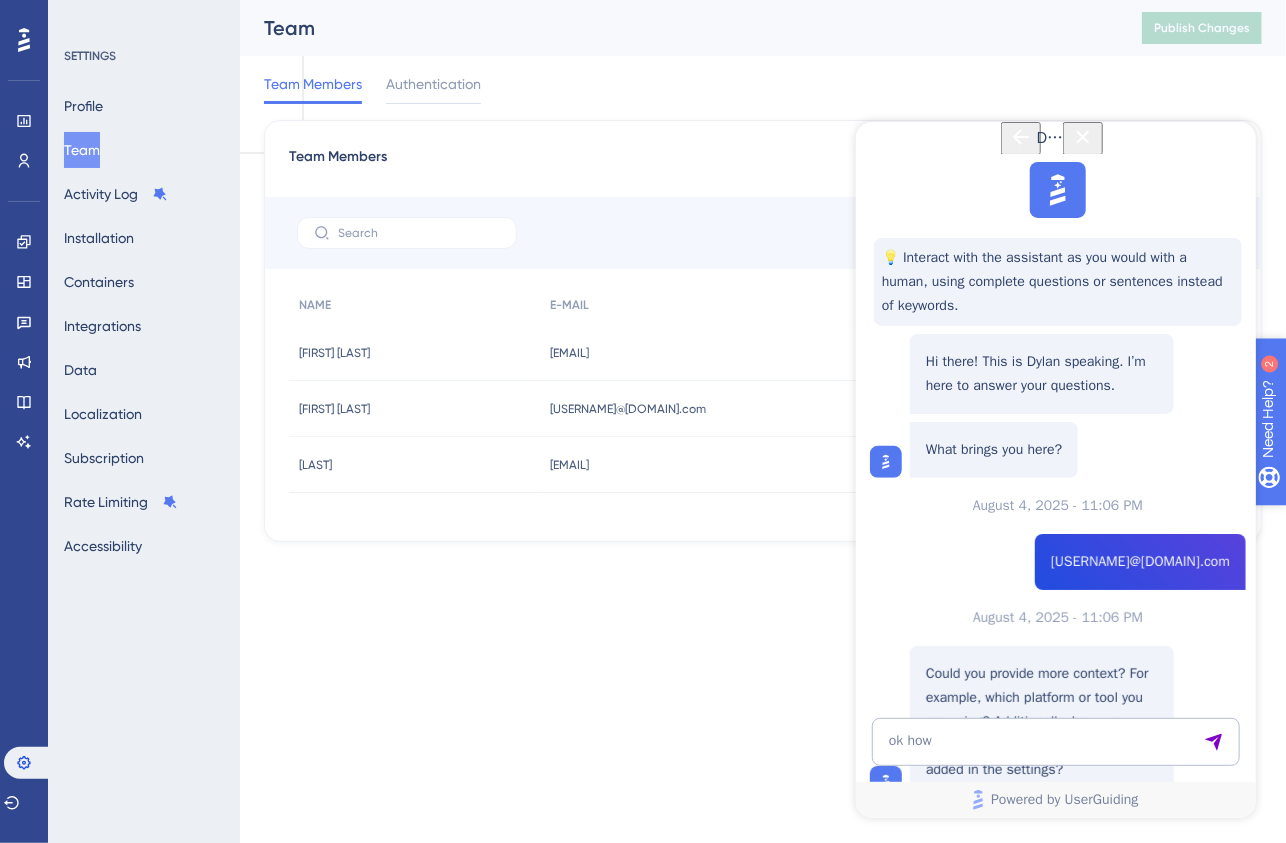 click 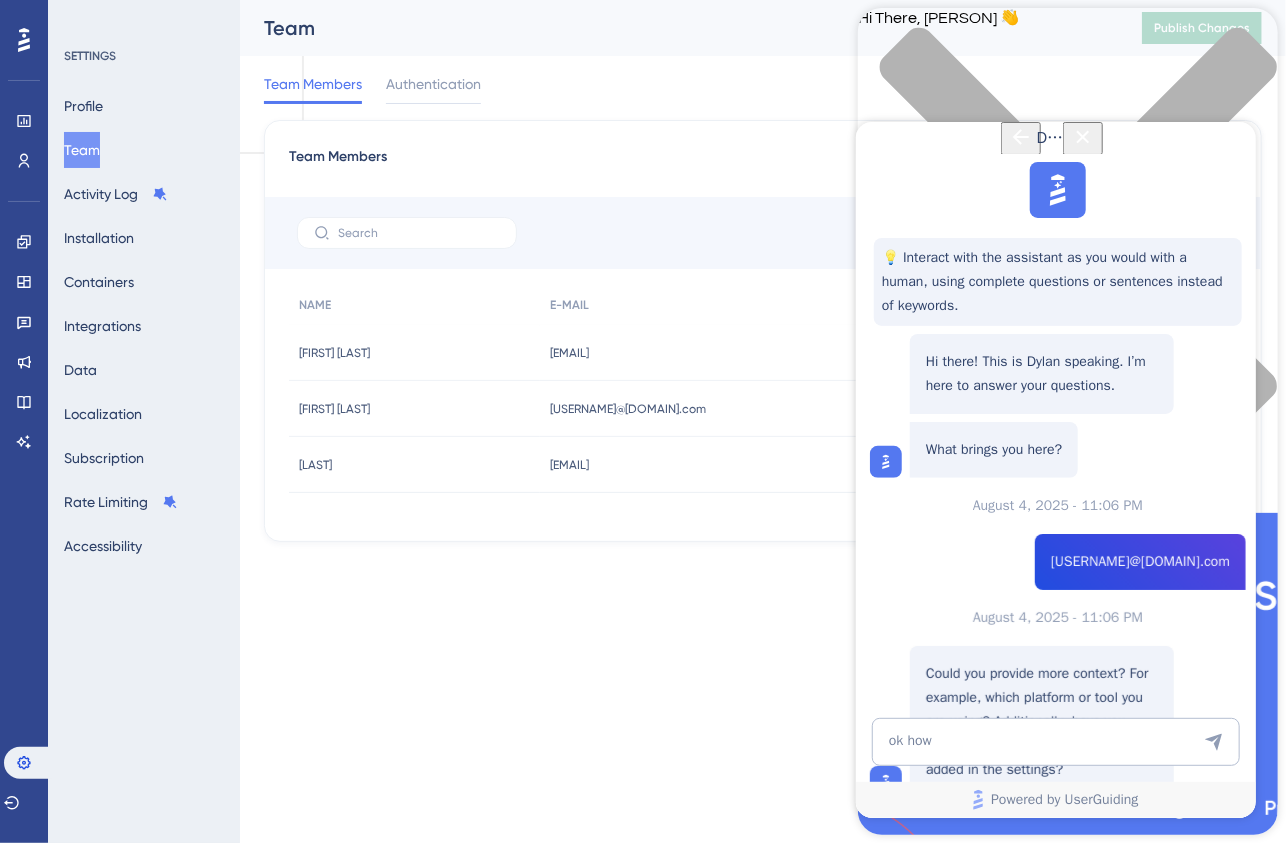 click 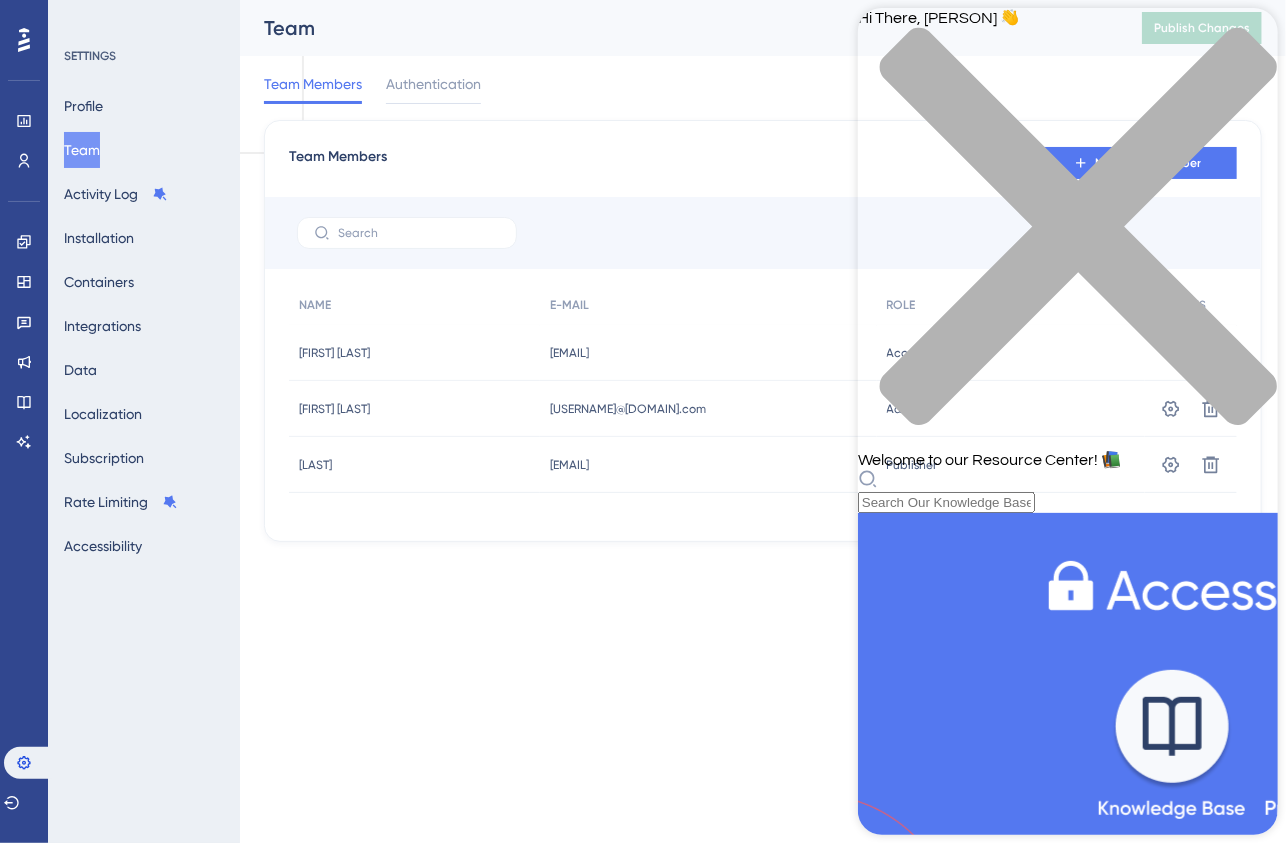 scroll, scrollTop: 0, scrollLeft: 0, axis: both 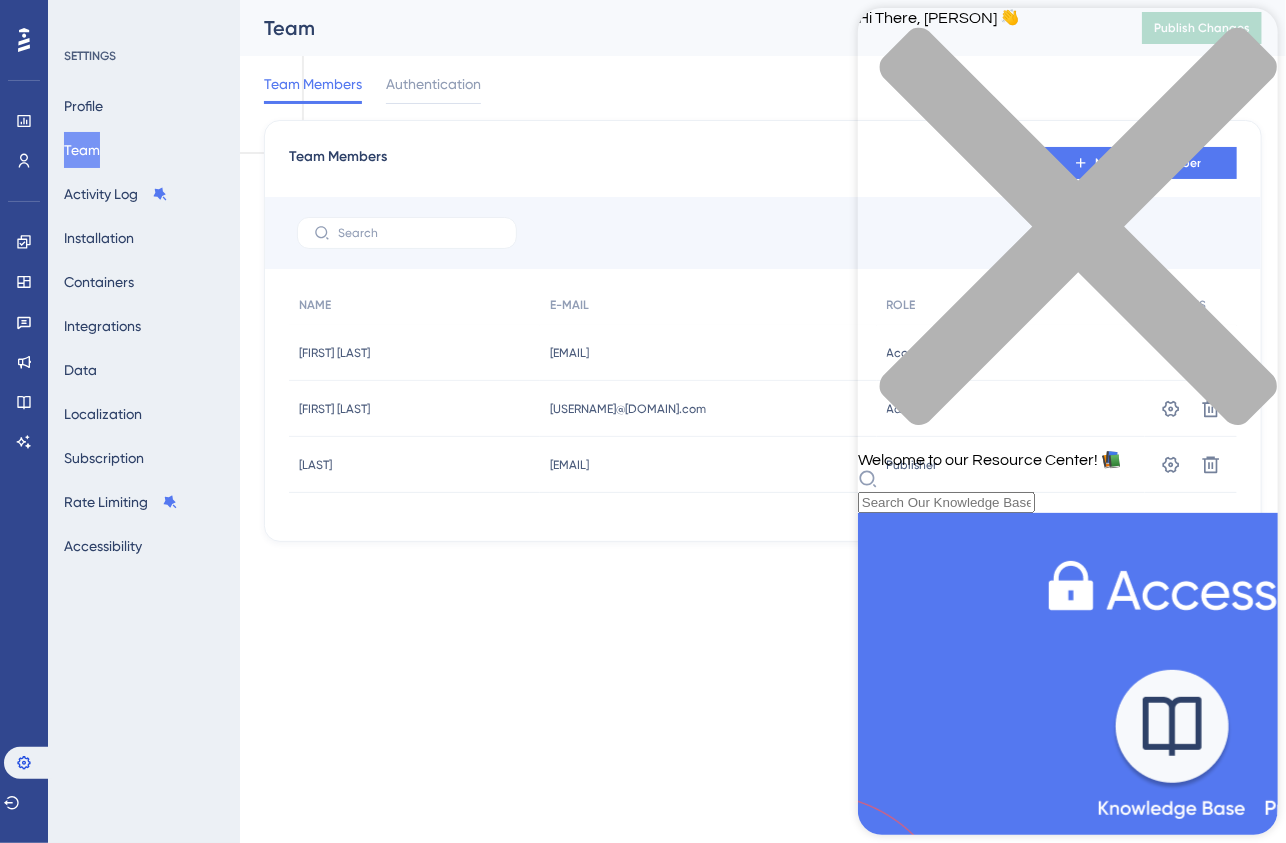 click at bounding box center (1067, 1636) 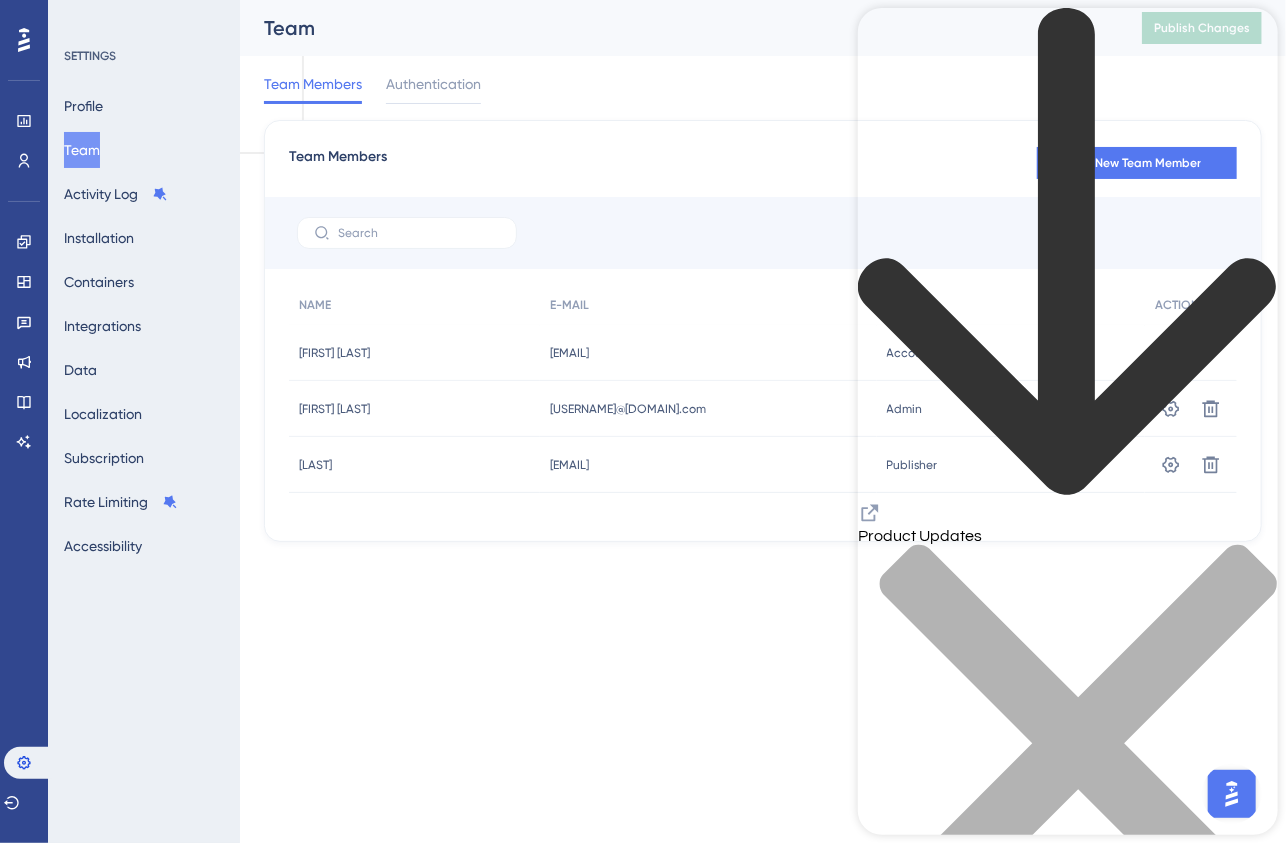 click 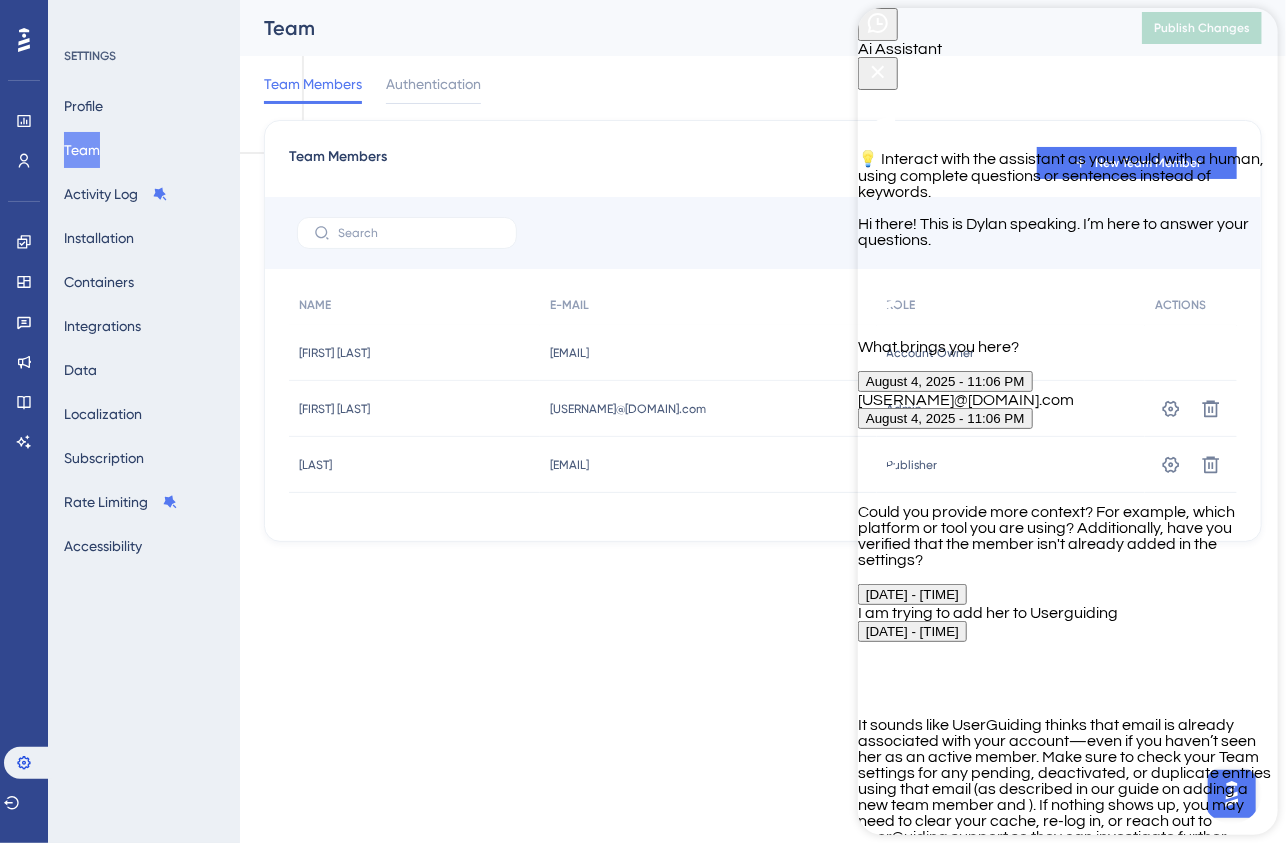 click 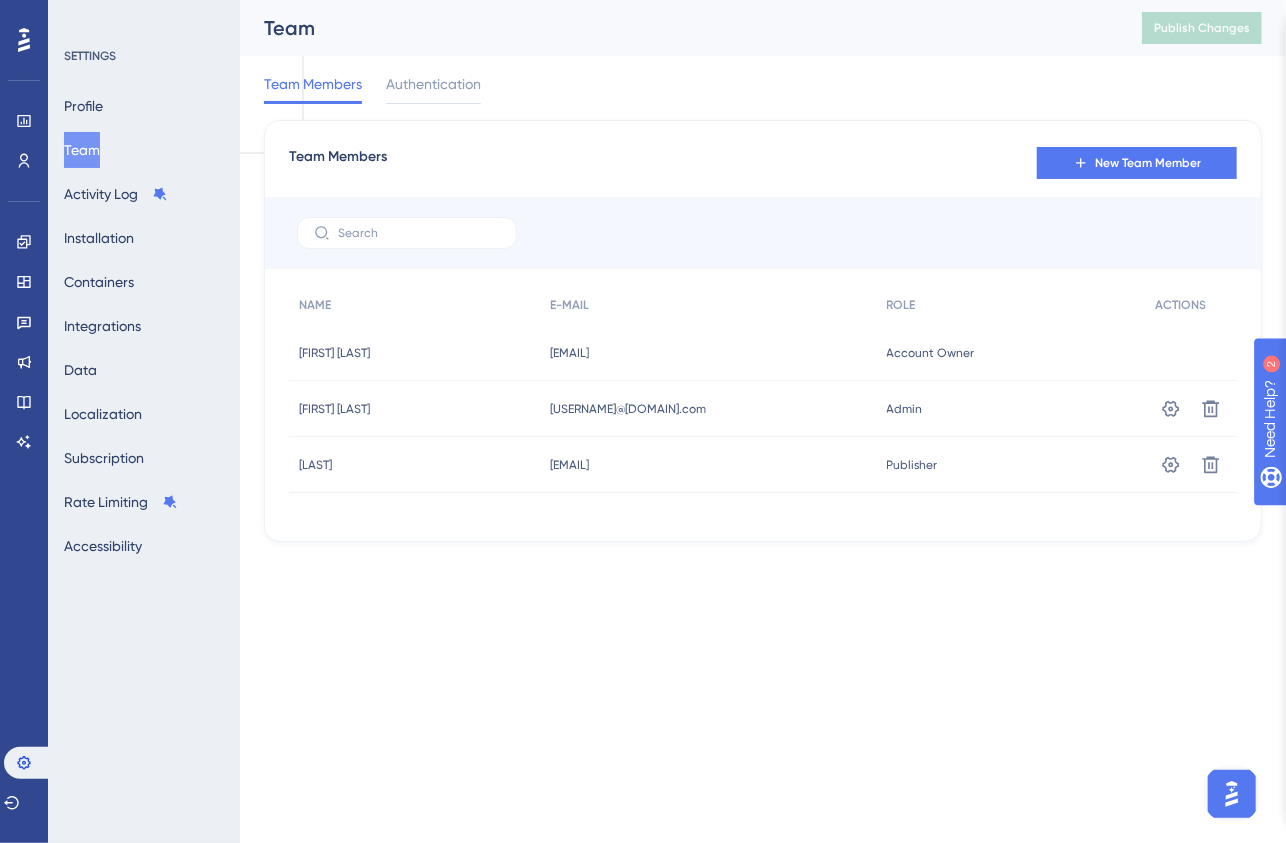 scroll, scrollTop: 0, scrollLeft: 0, axis: both 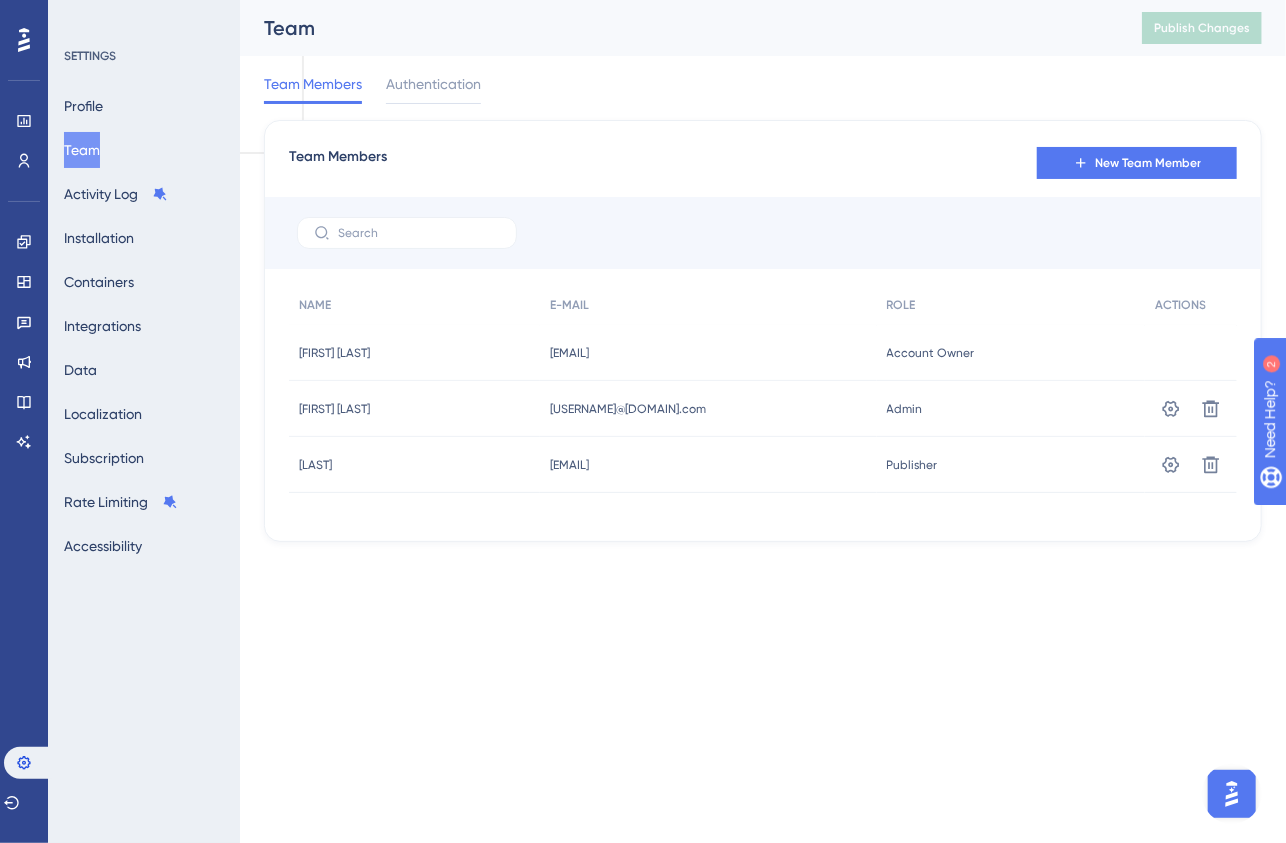 click at bounding box center (1231, 793) 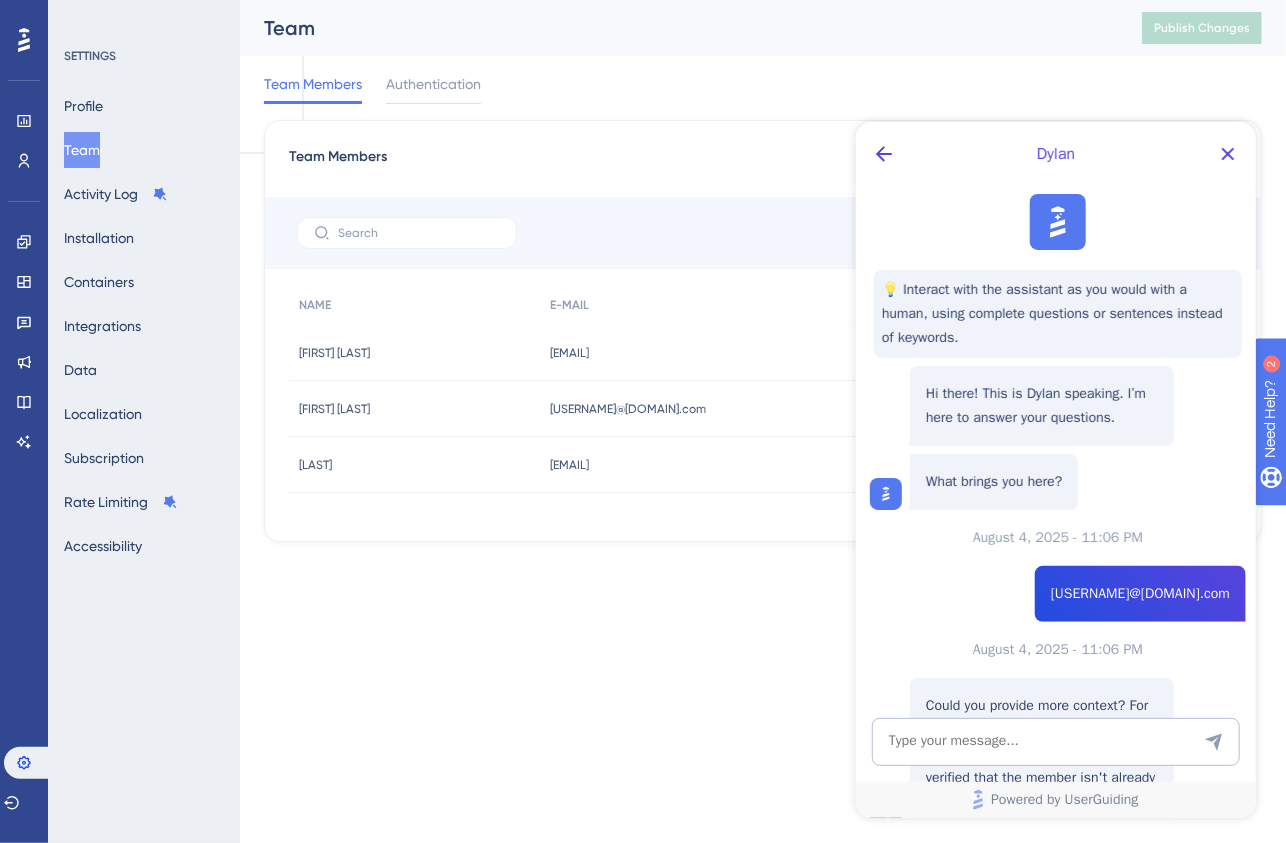 scroll, scrollTop: 0, scrollLeft: 0, axis: both 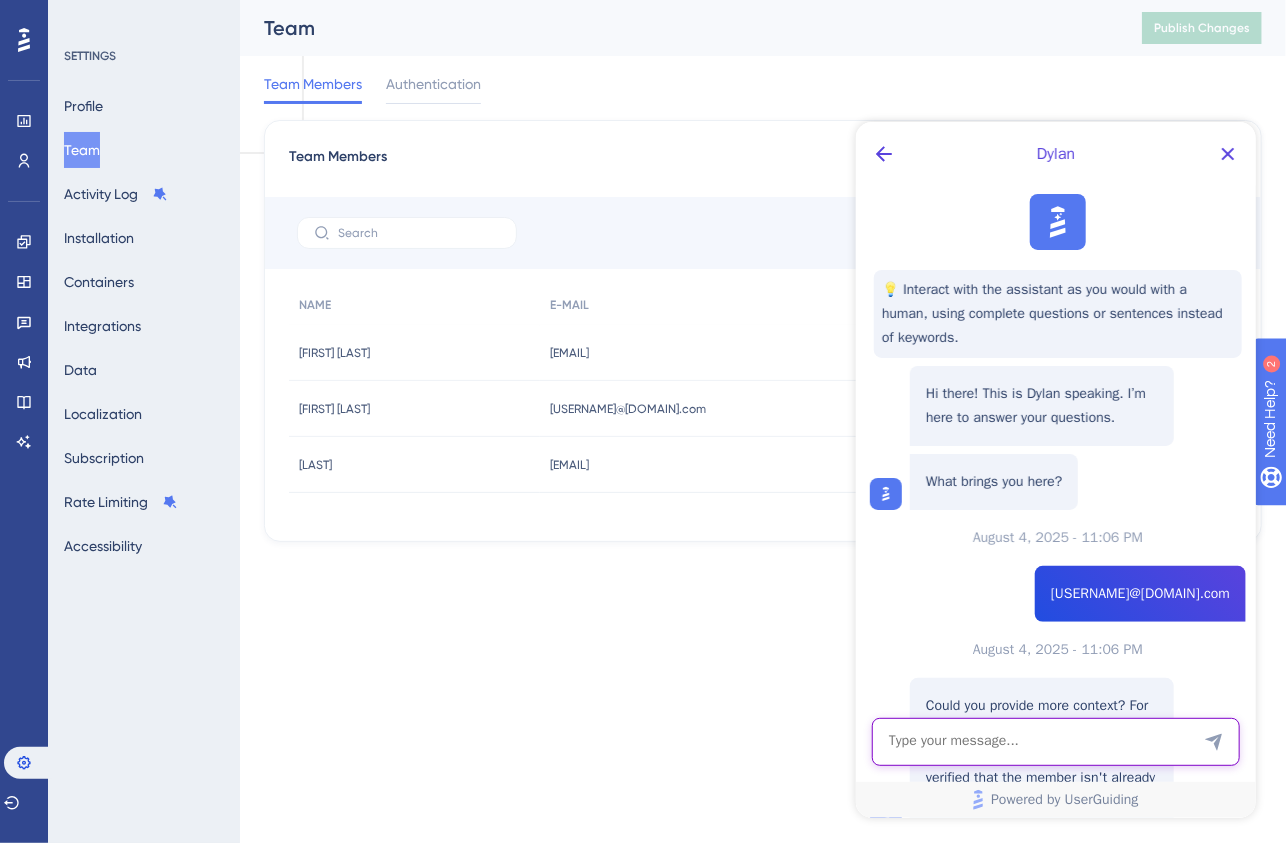 click at bounding box center [1055, 741] 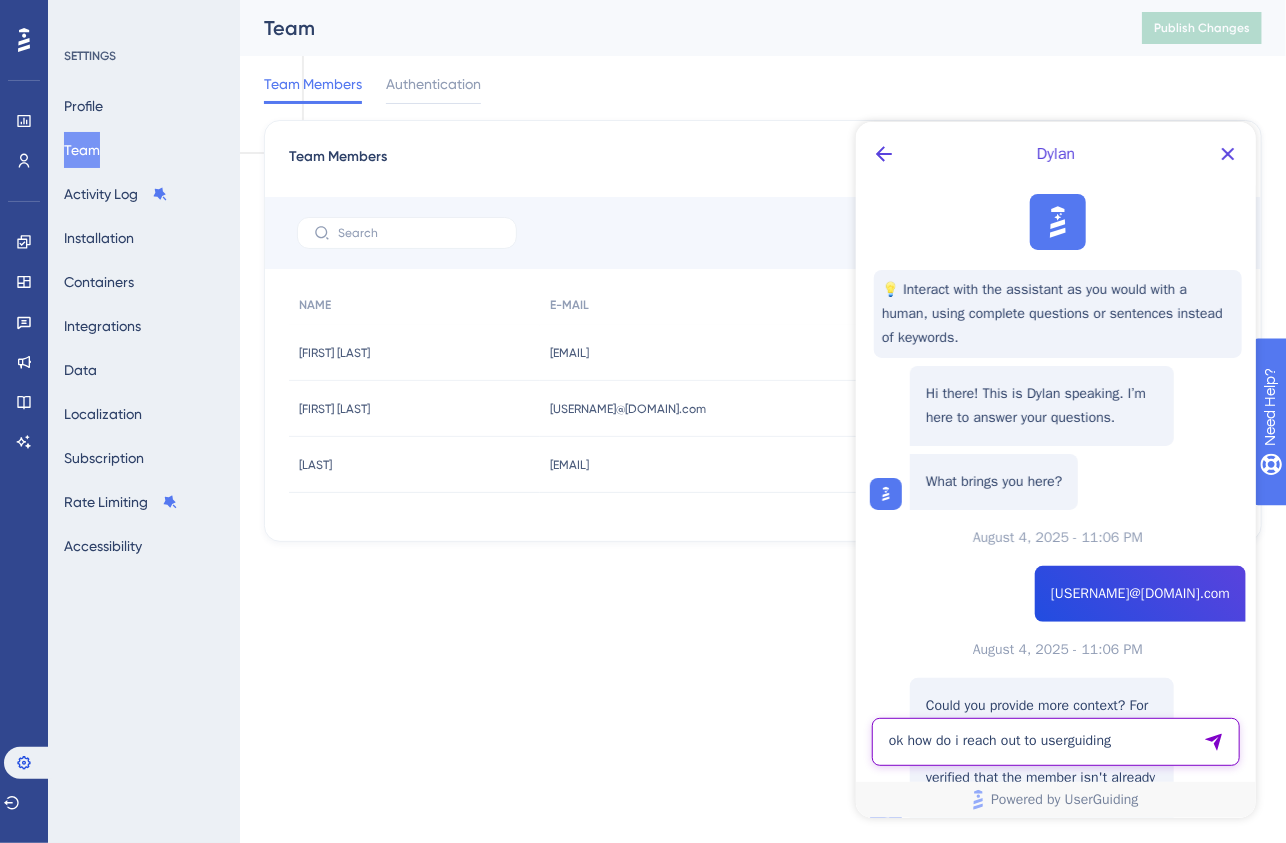type on "ok how do i reach out to userguiding" 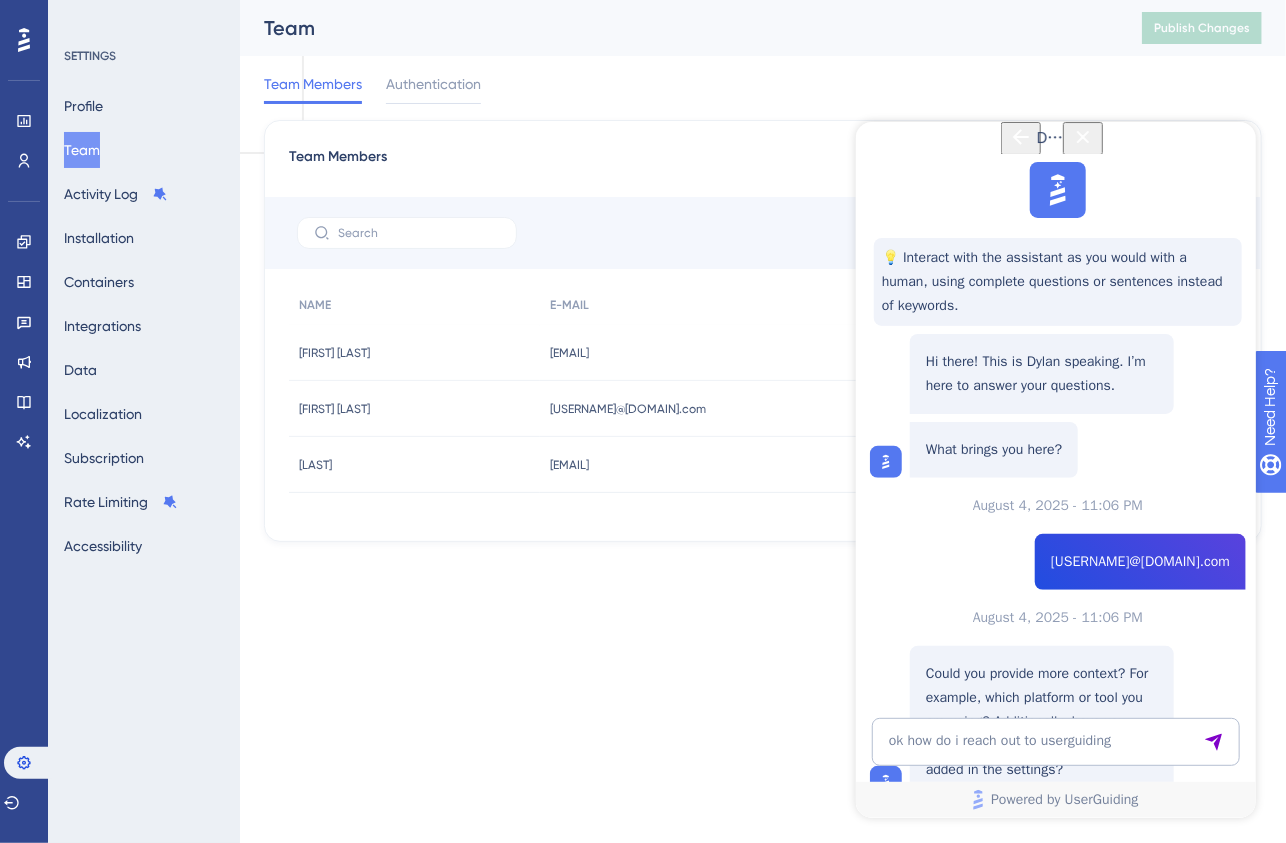 scroll, scrollTop: 1211, scrollLeft: 0, axis: vertical 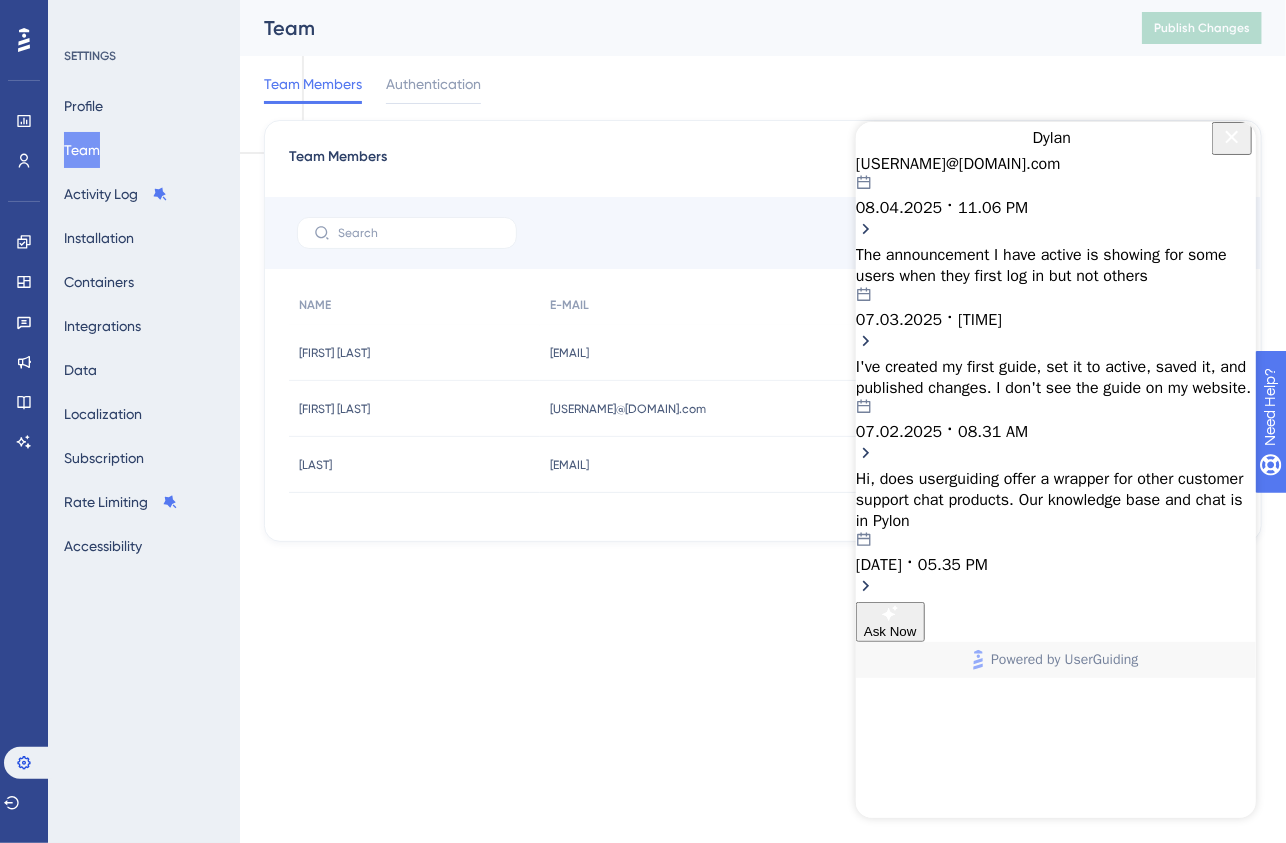 click 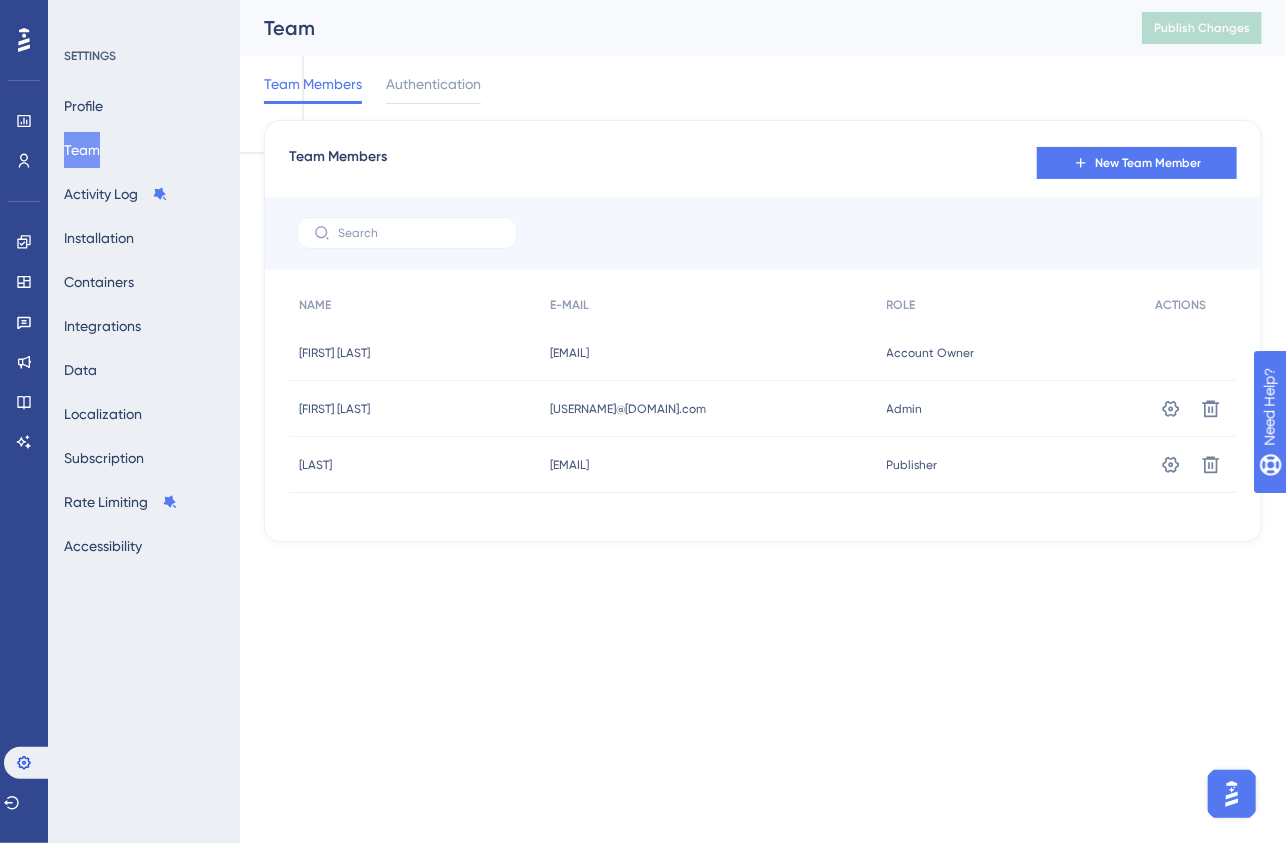scroll, scrollTop: 0, scrollLeft: 0, axis: both 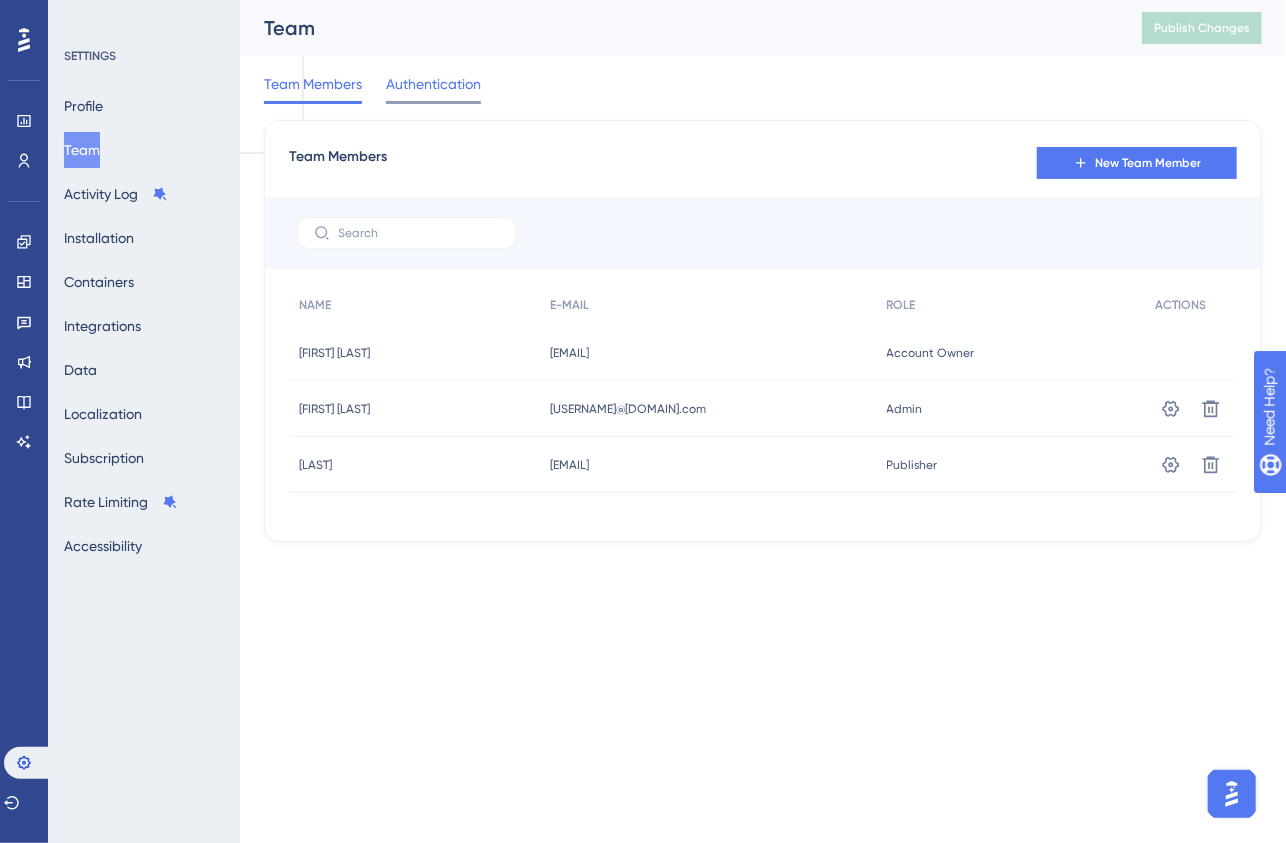 click on "Authentication" at bounding box center (433, 84) 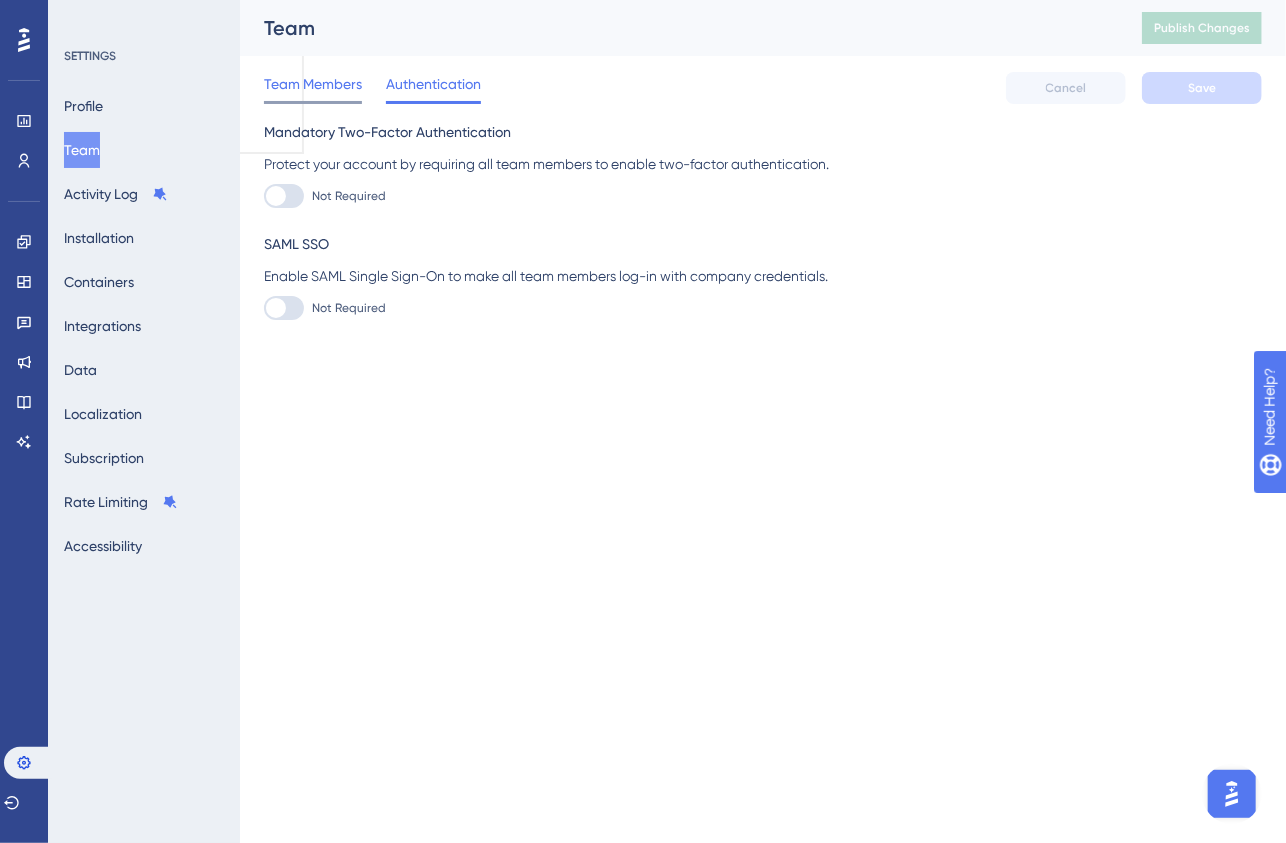 click on "Team Members" at bounding box center (313, 84) 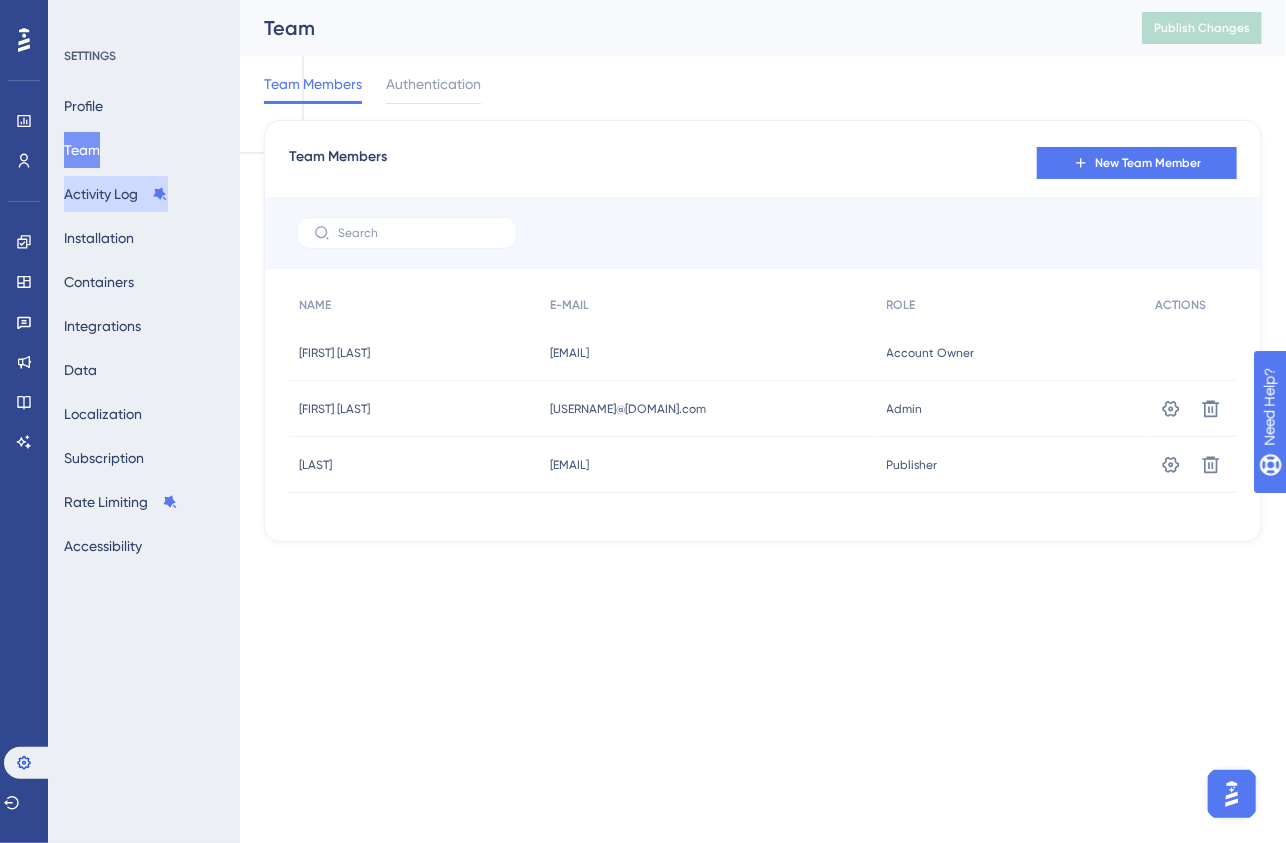 click on "Activity Log" at bounding box center (116, 194) 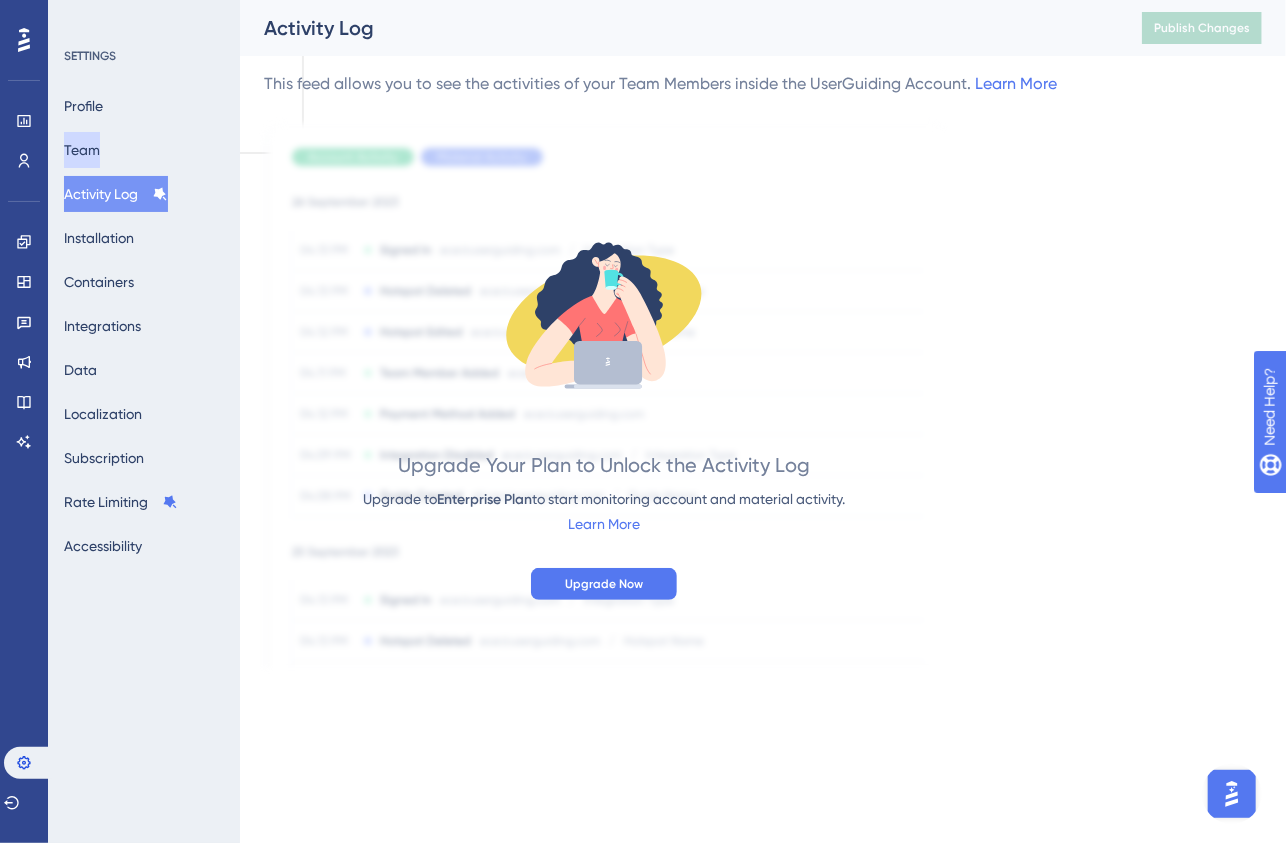 click on "Team" at bounding box center (82, 150) 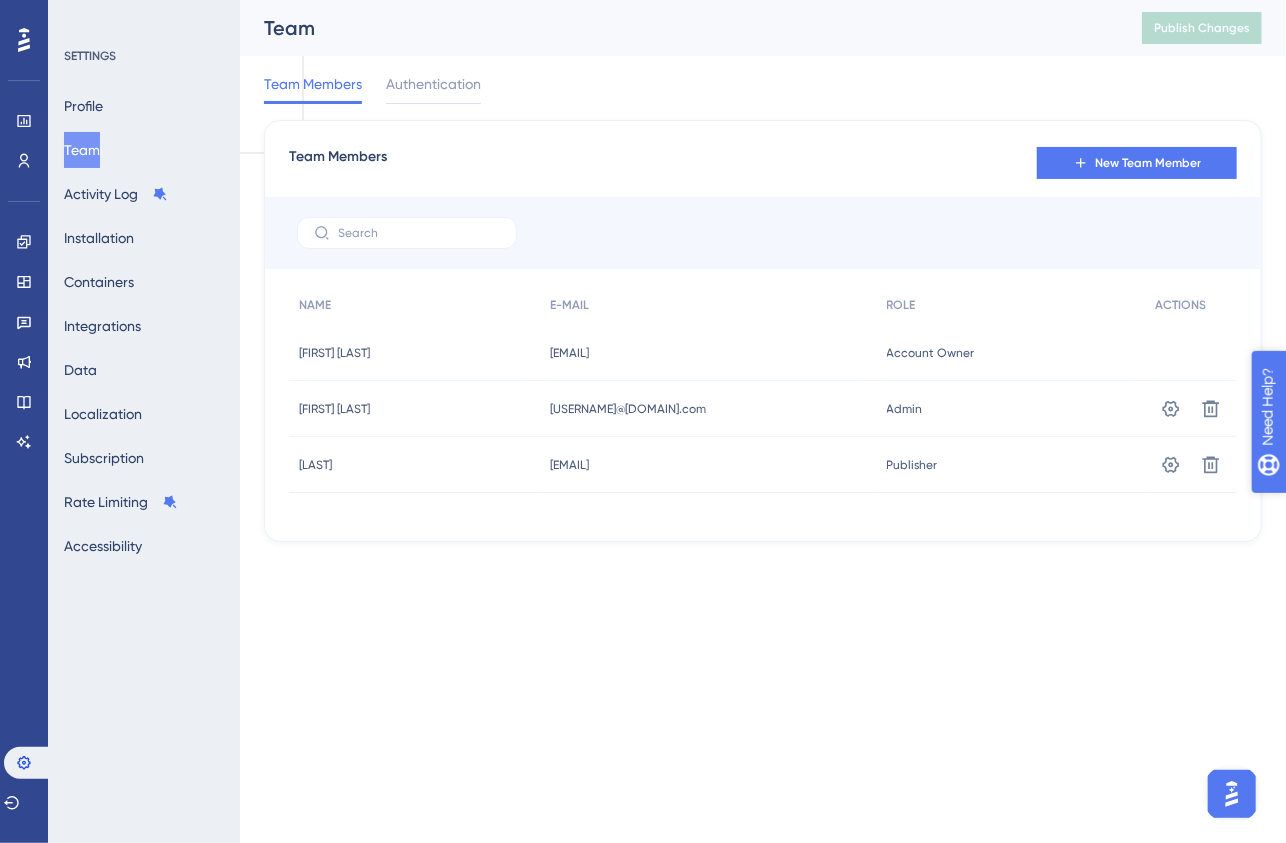 click on "Need Help?" at bounding box center [1337, 509] 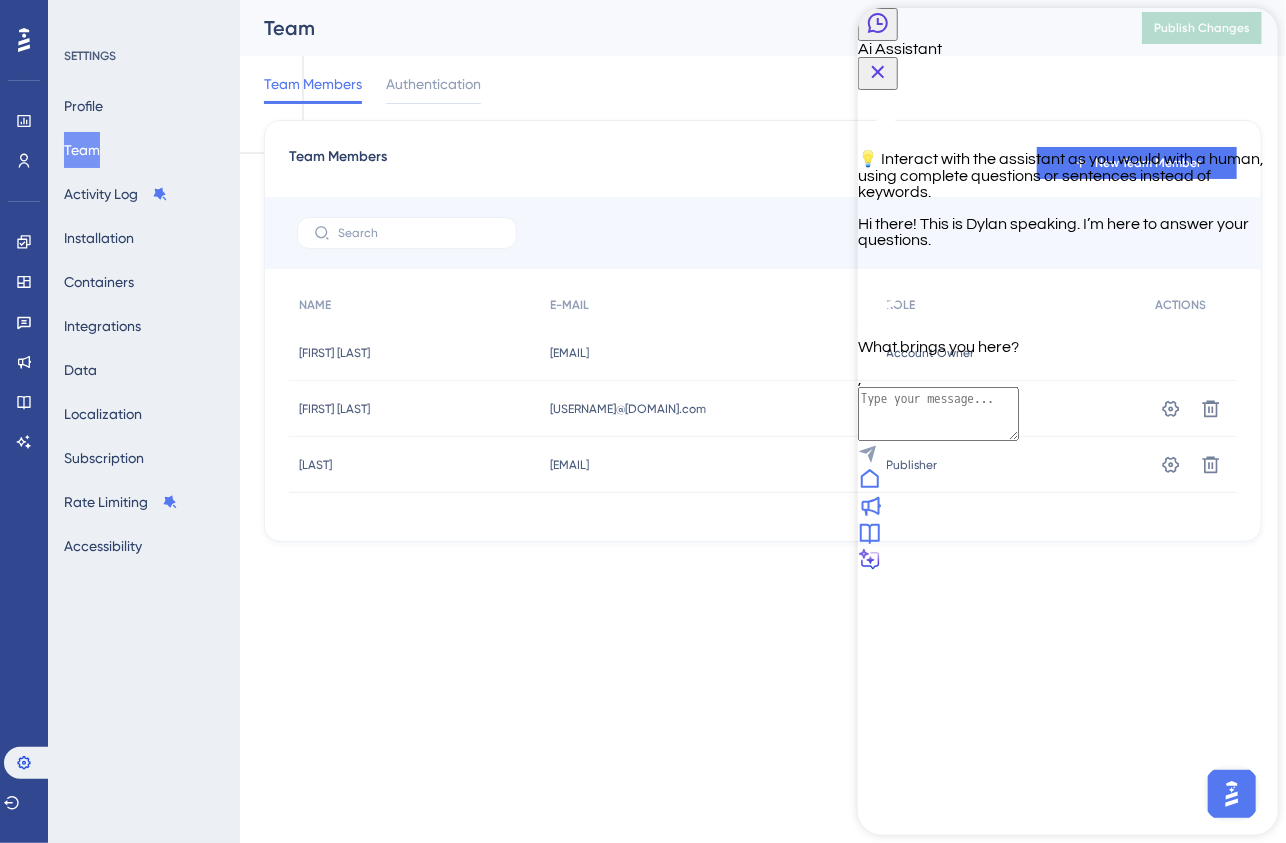 click 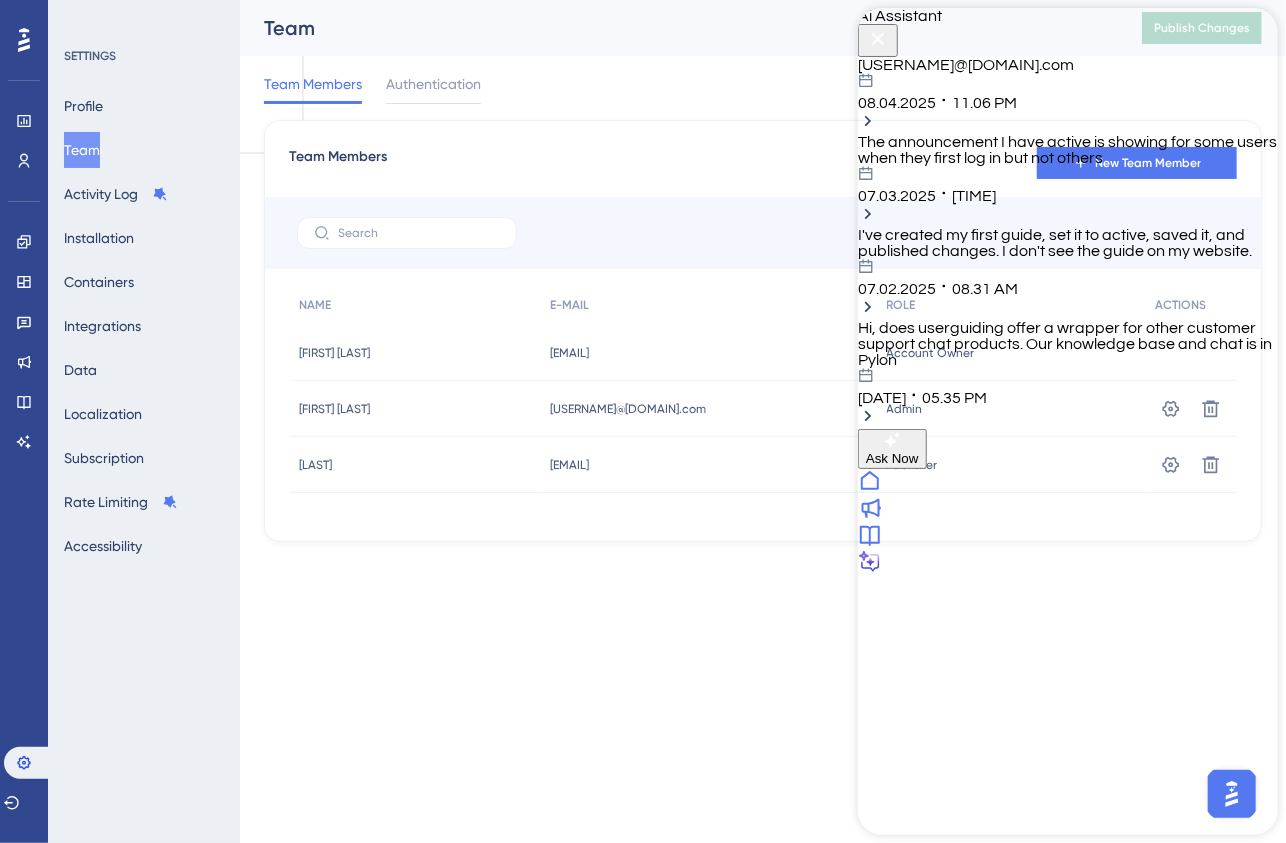 click 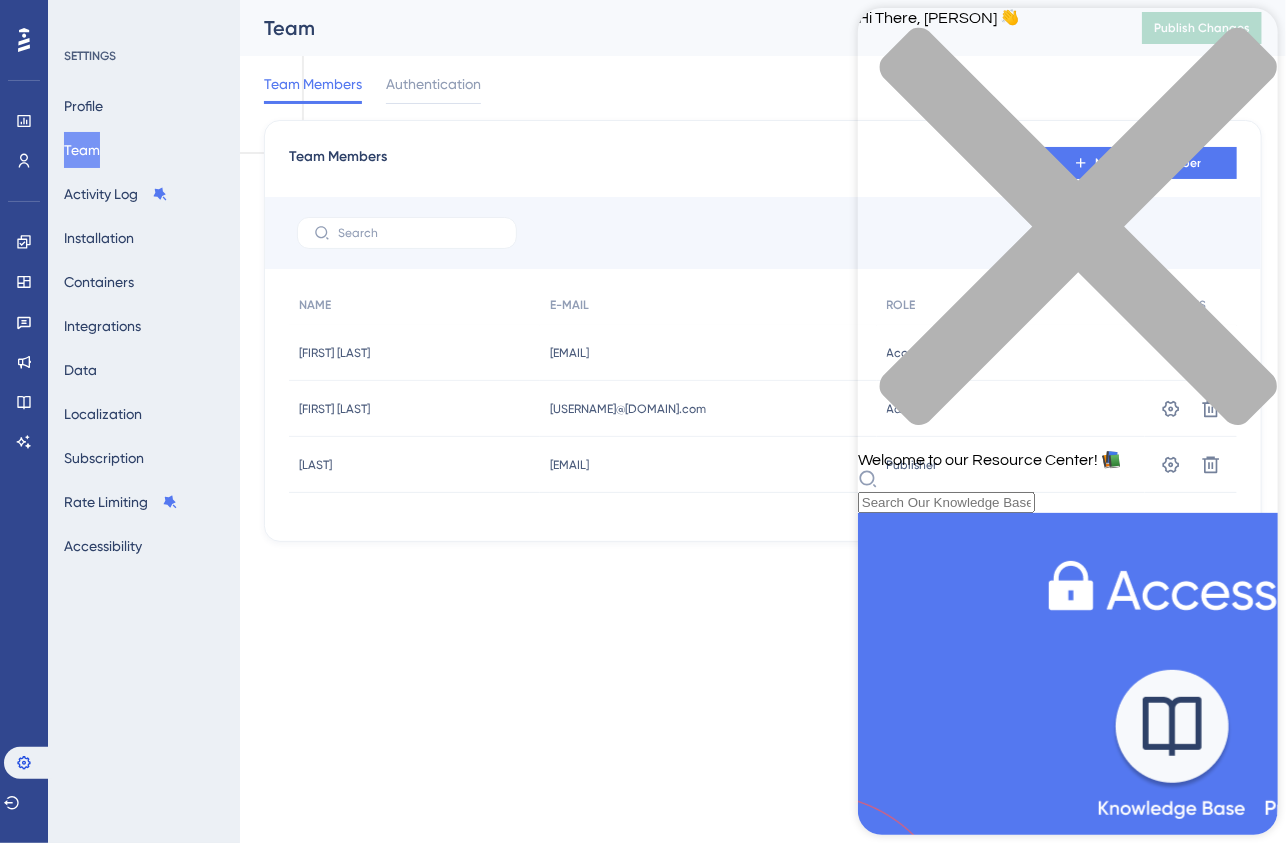 scroll, scrollTop: 645, scrollLeft: 0, axis: vertical 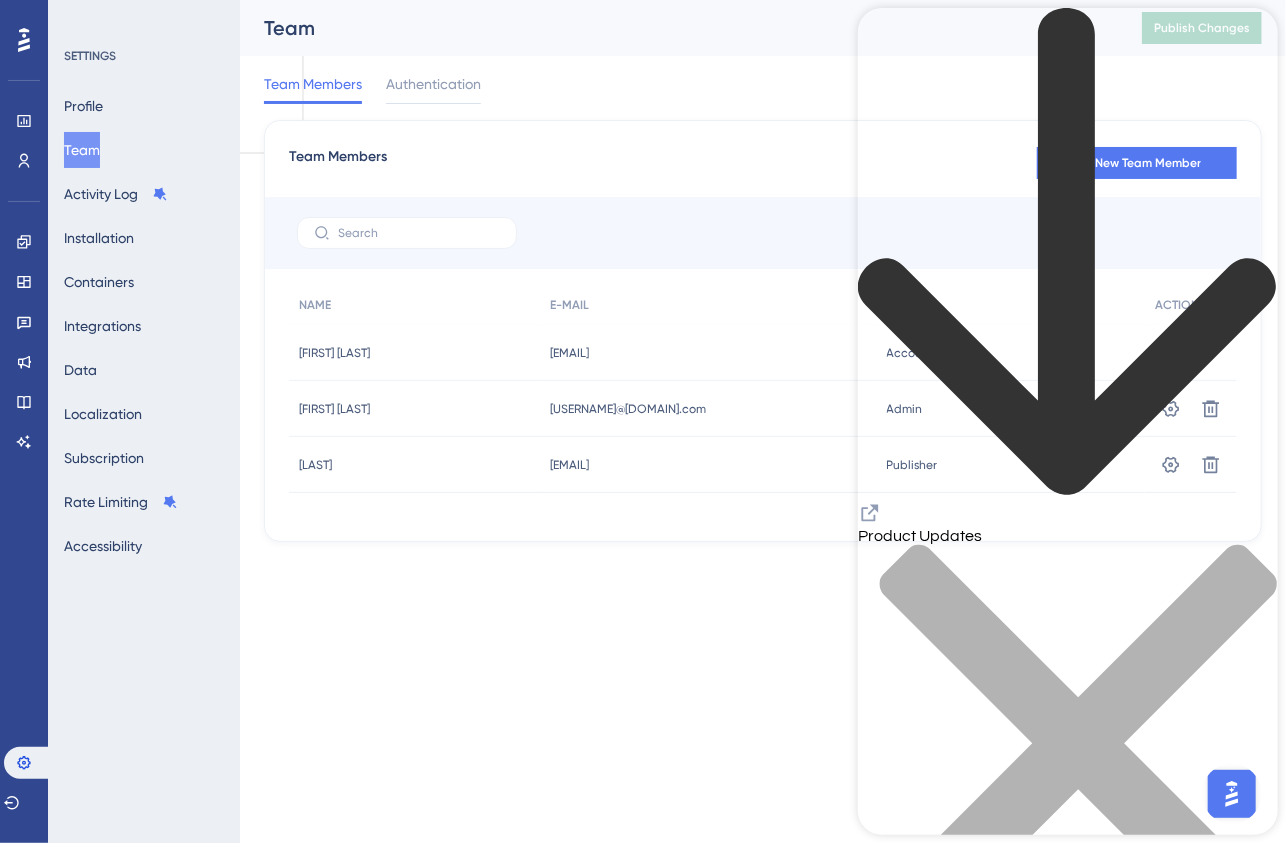 click at bounding box center (1067, 23125) 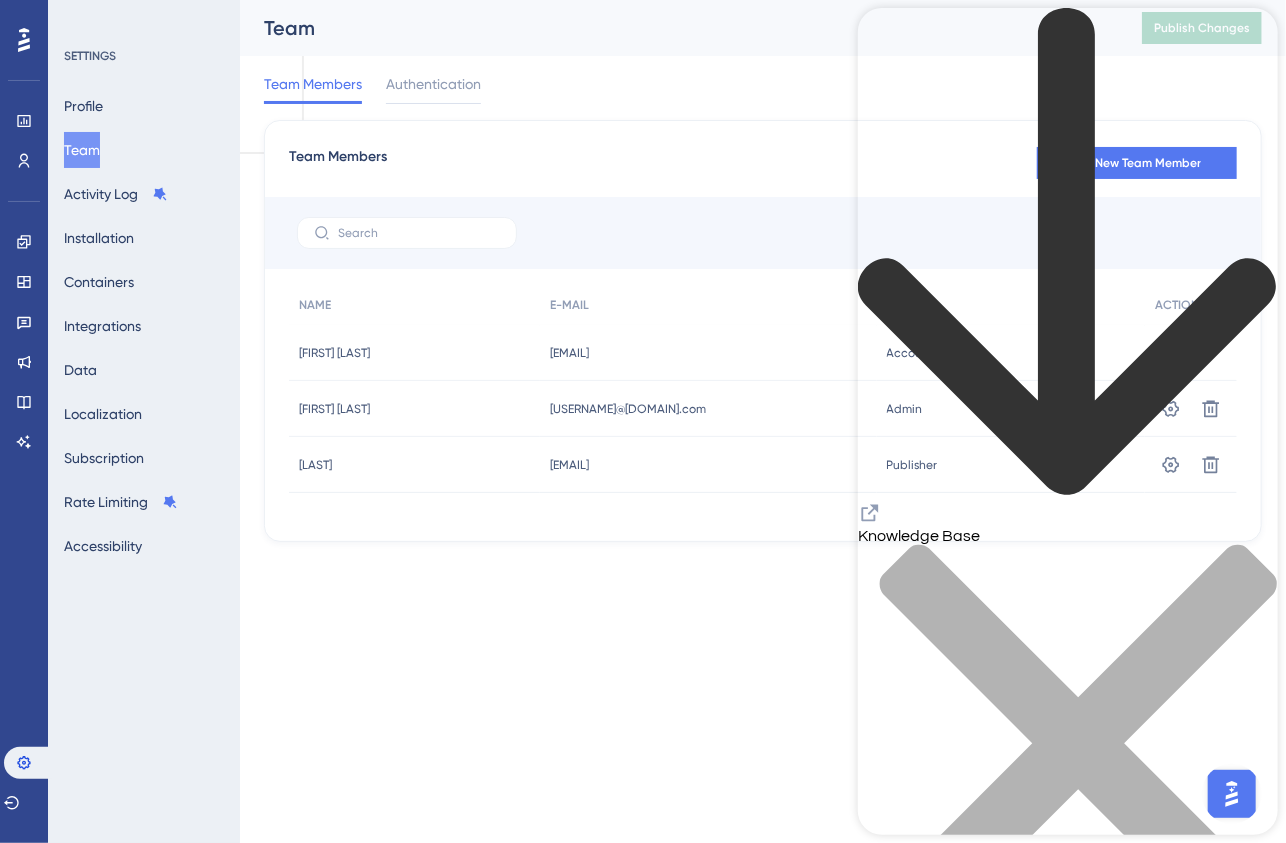 click 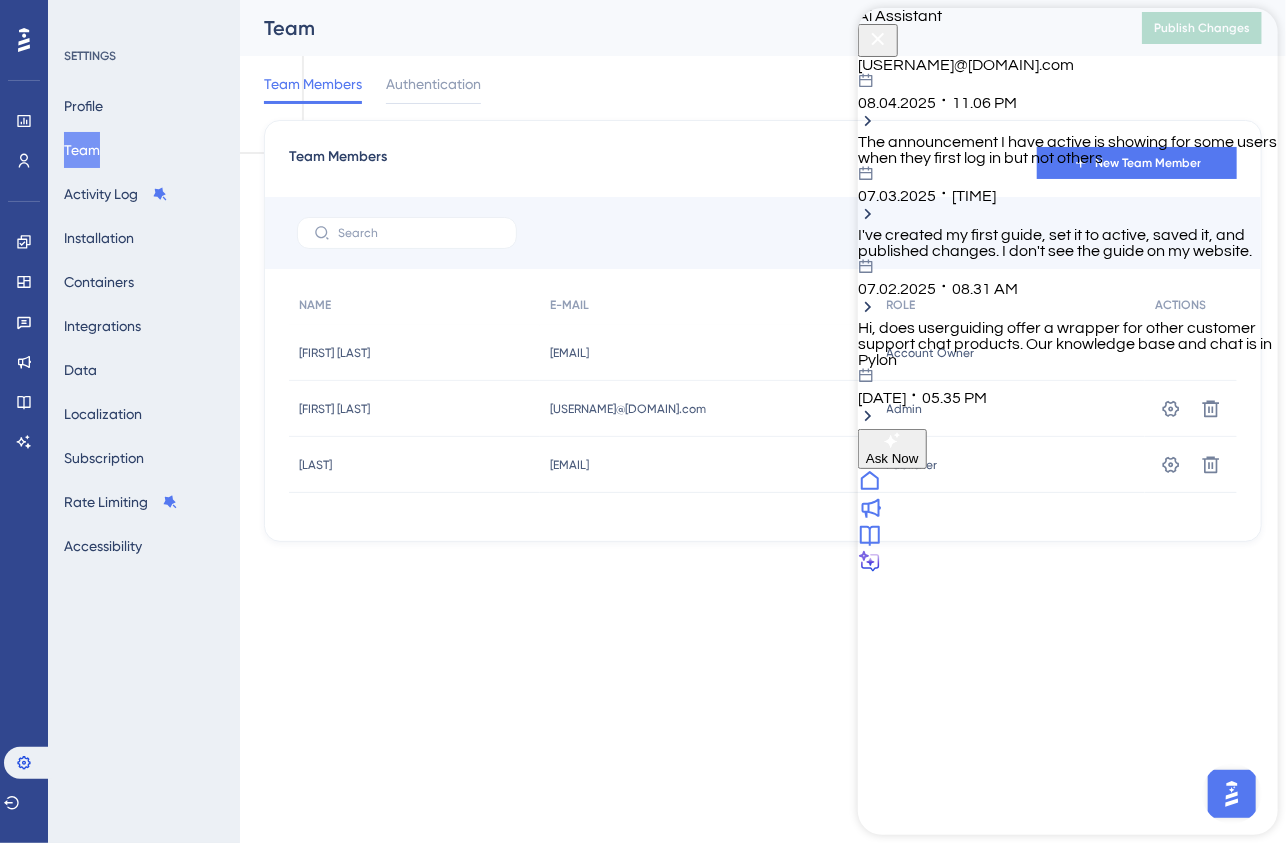 click 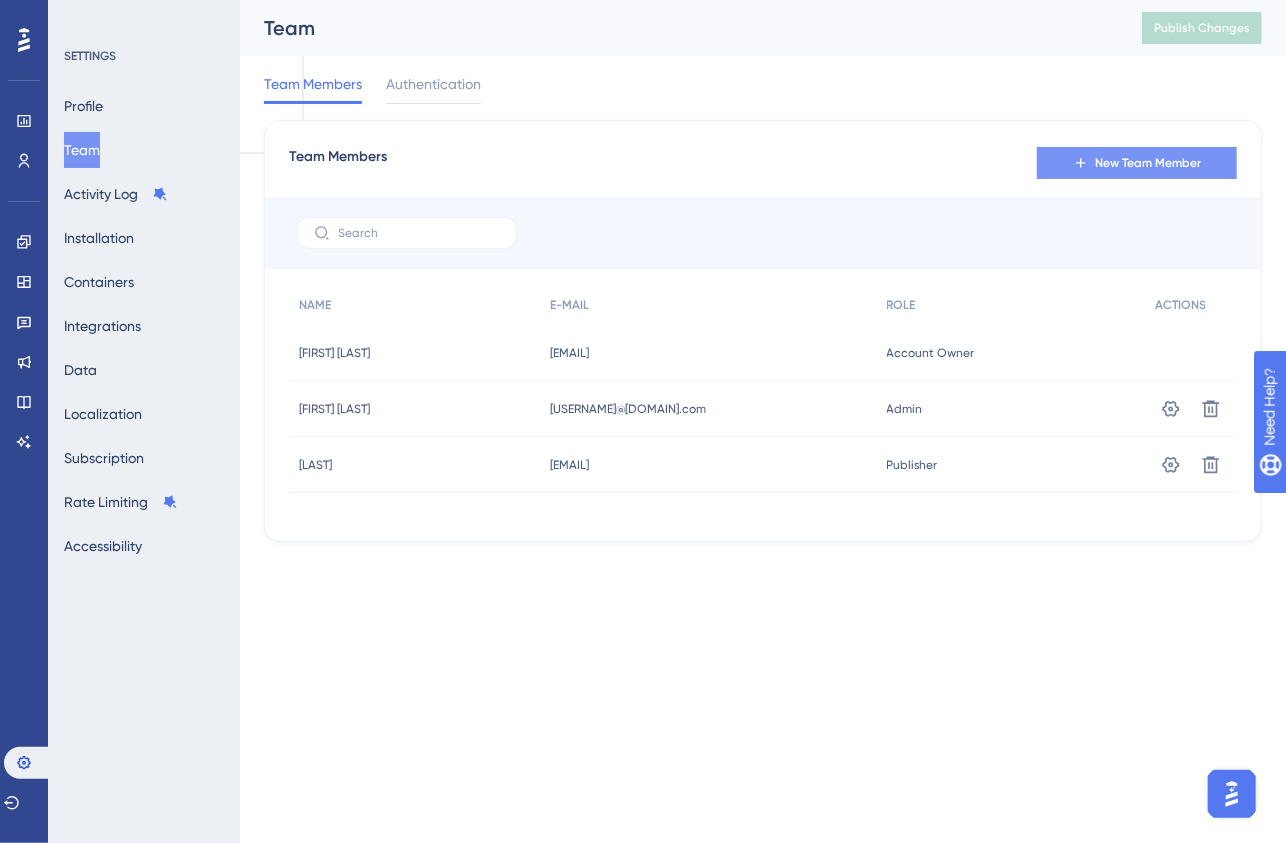 click on "New Team Member" at bounding box center [1148, 163] 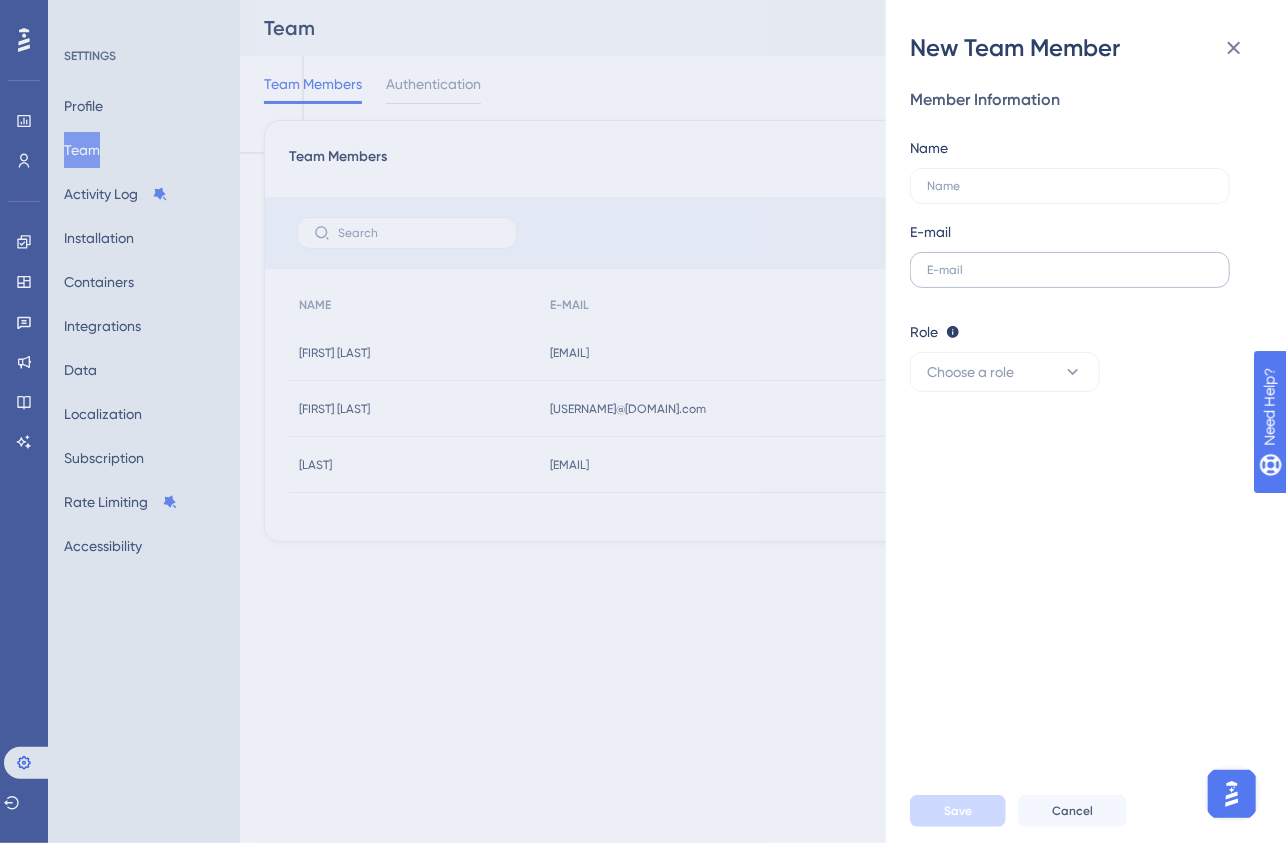 click at bounding box center [1070, 270] 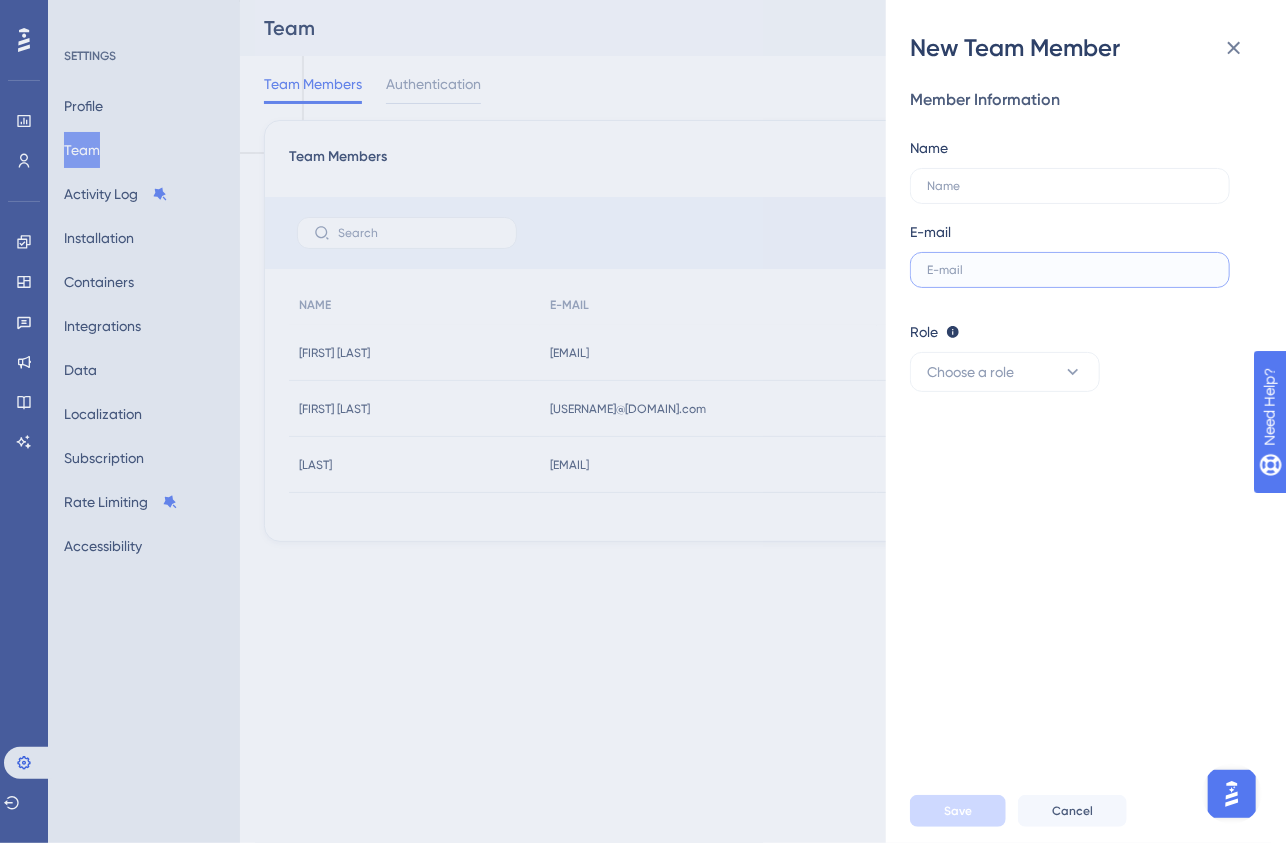 click at bounding box center (1070, 270) 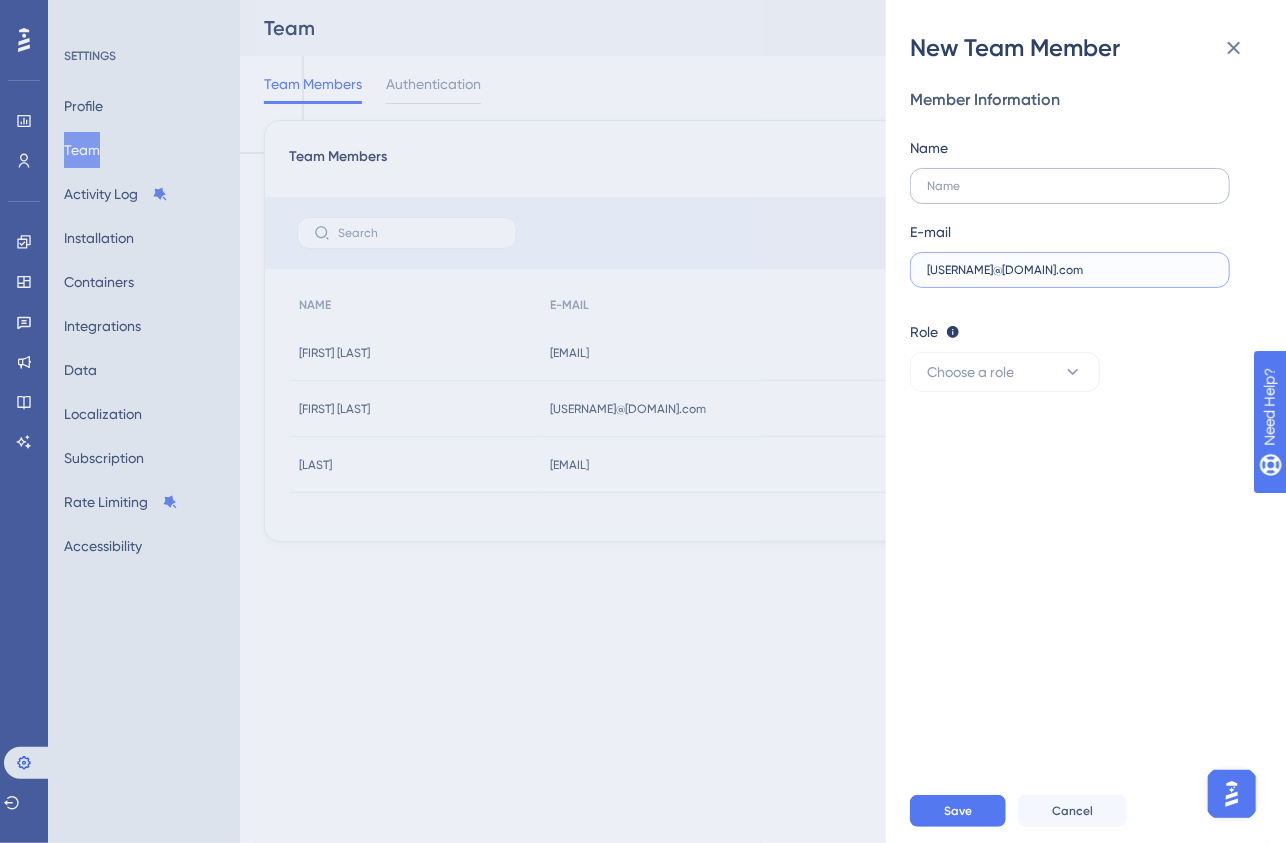 type on "[USERNAME]@[DOMAIN].com" 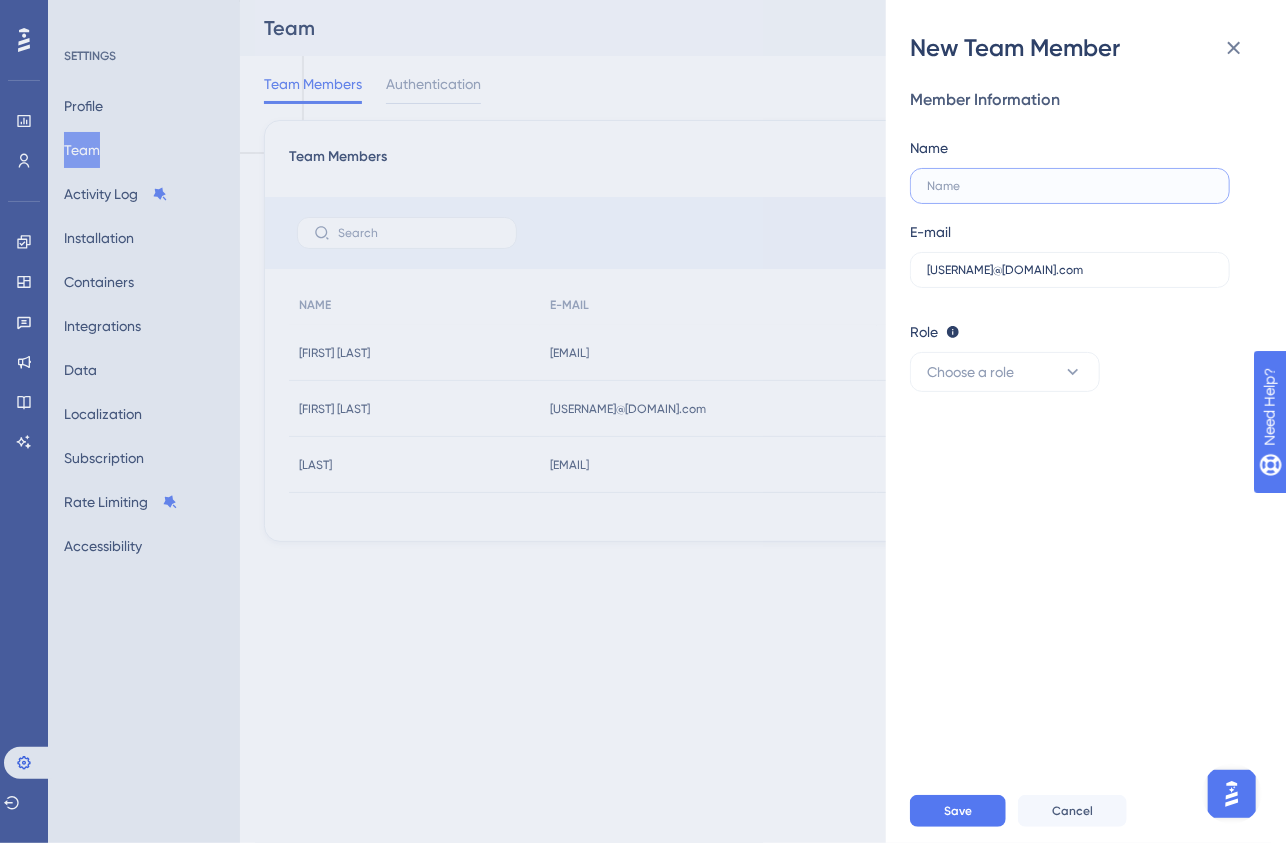 click at bounding box center (1066, 186) 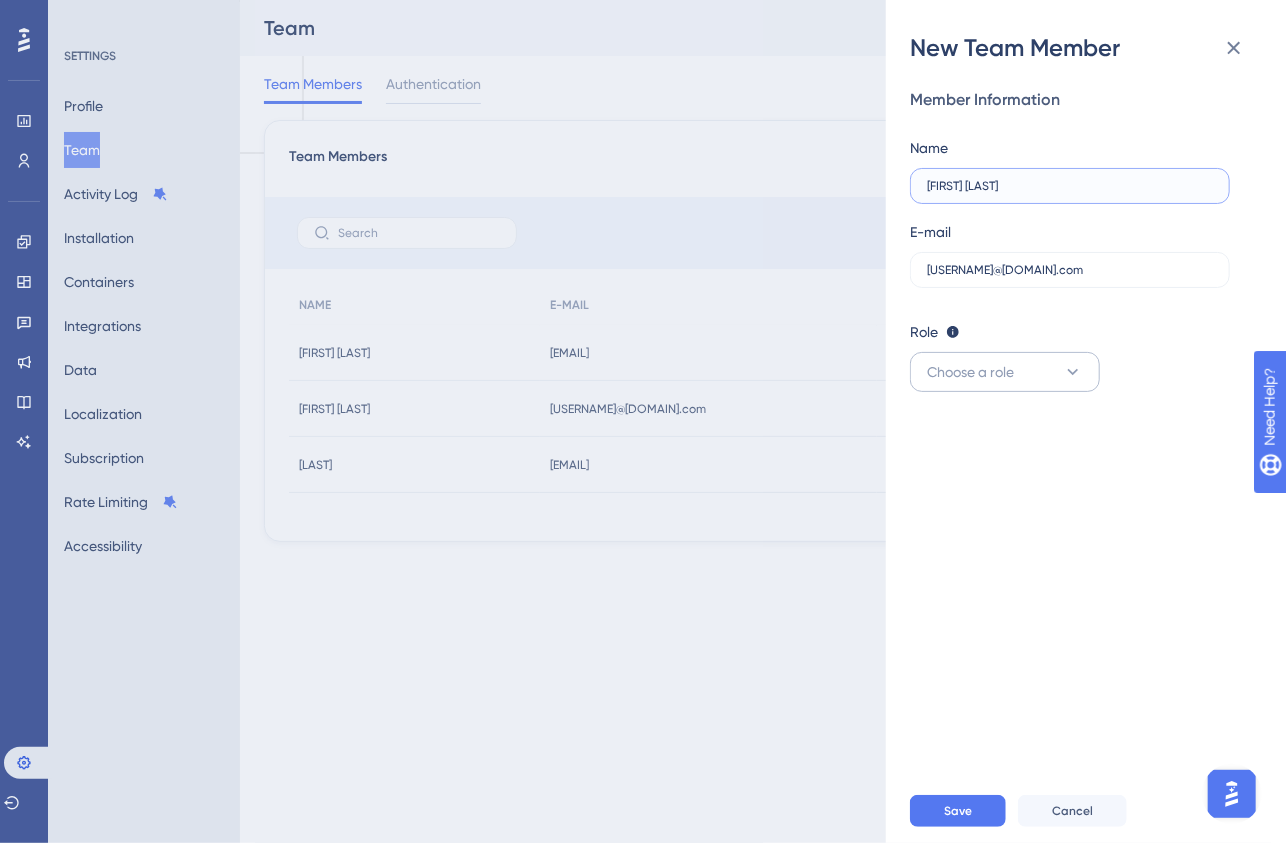 type on "[FIRST] [LAST]" 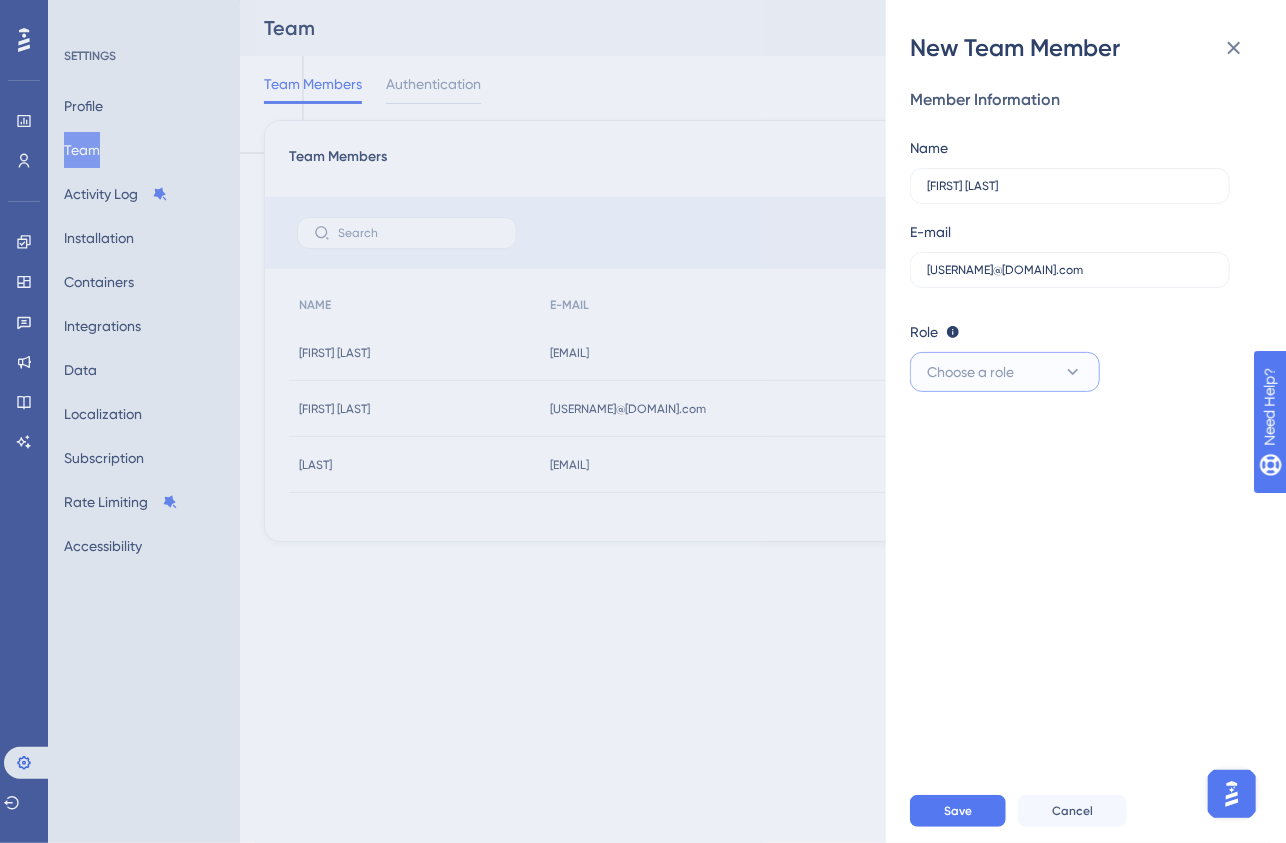click on "Choose a role" at bounding box center (970, 372) 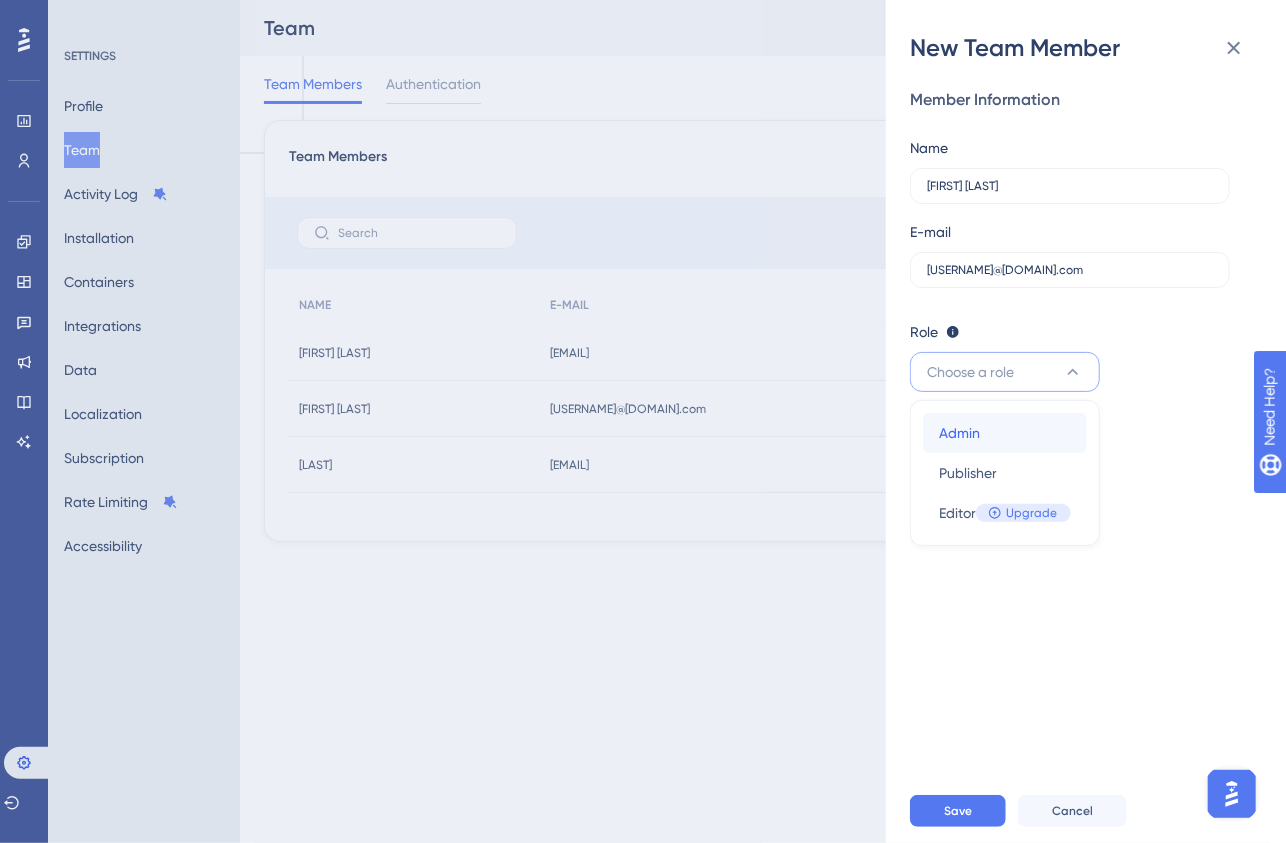 click on "Admin Admin" at bounding box center [1005, 433] 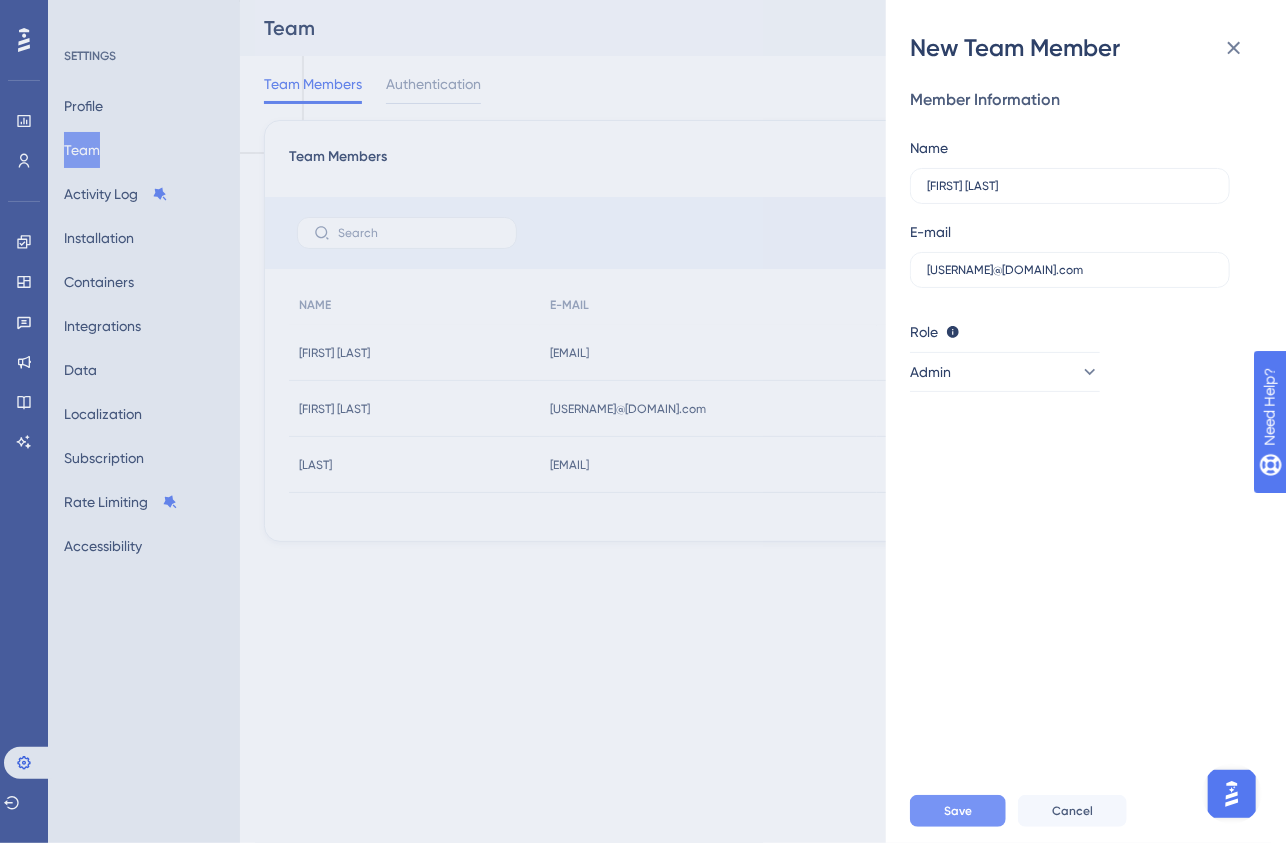 click on "Save" at bounding box center [958, 811] 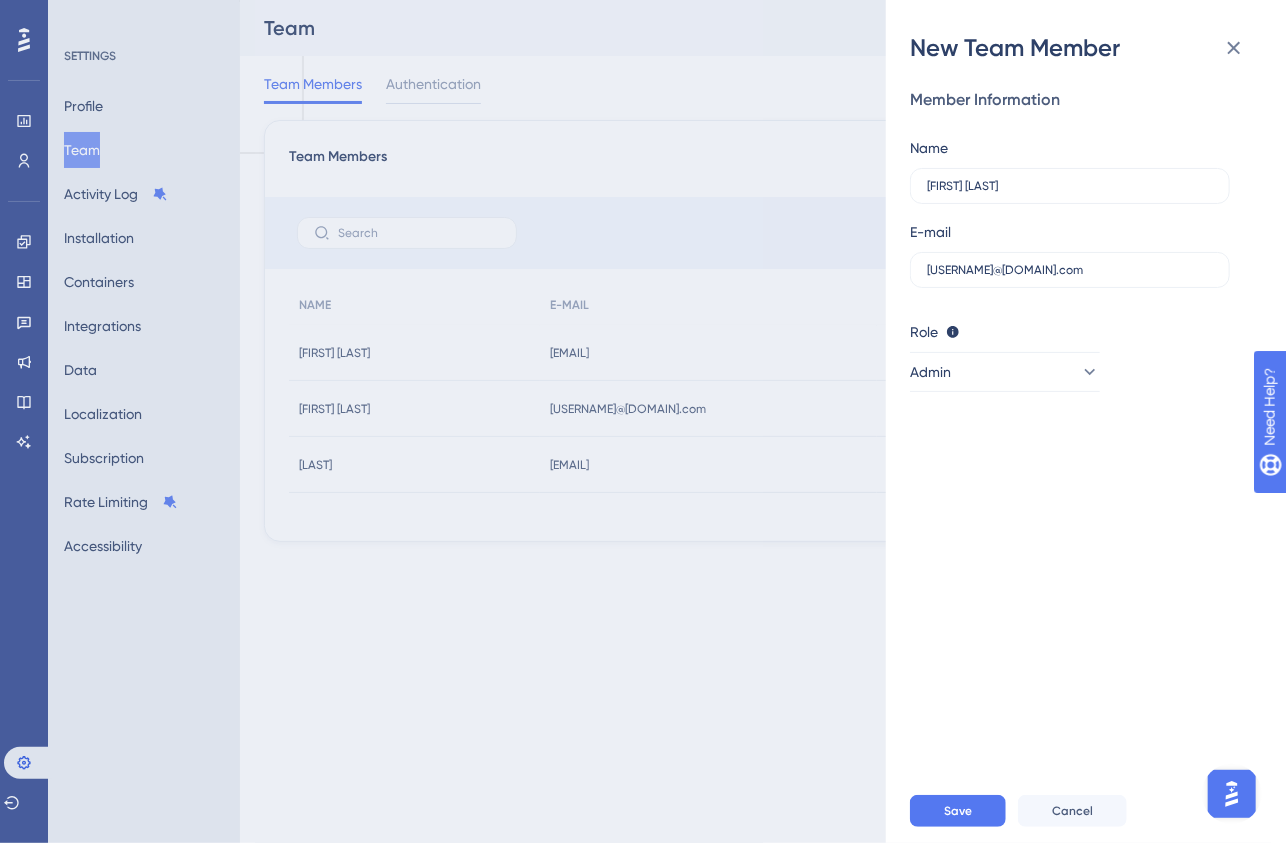 click at bounding box center (1231, 793) 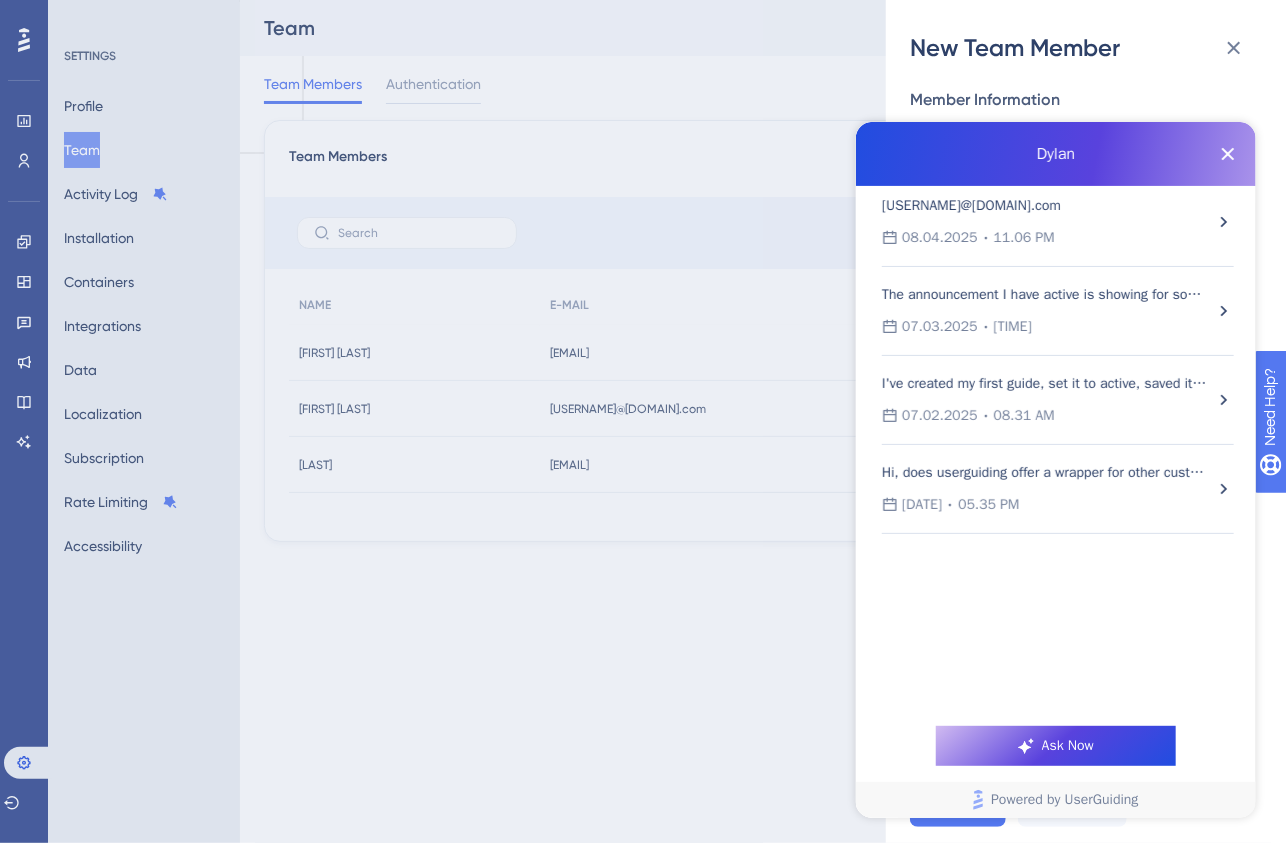 scroll, scrollTop: 0, scrollLeft: 0, axis: both 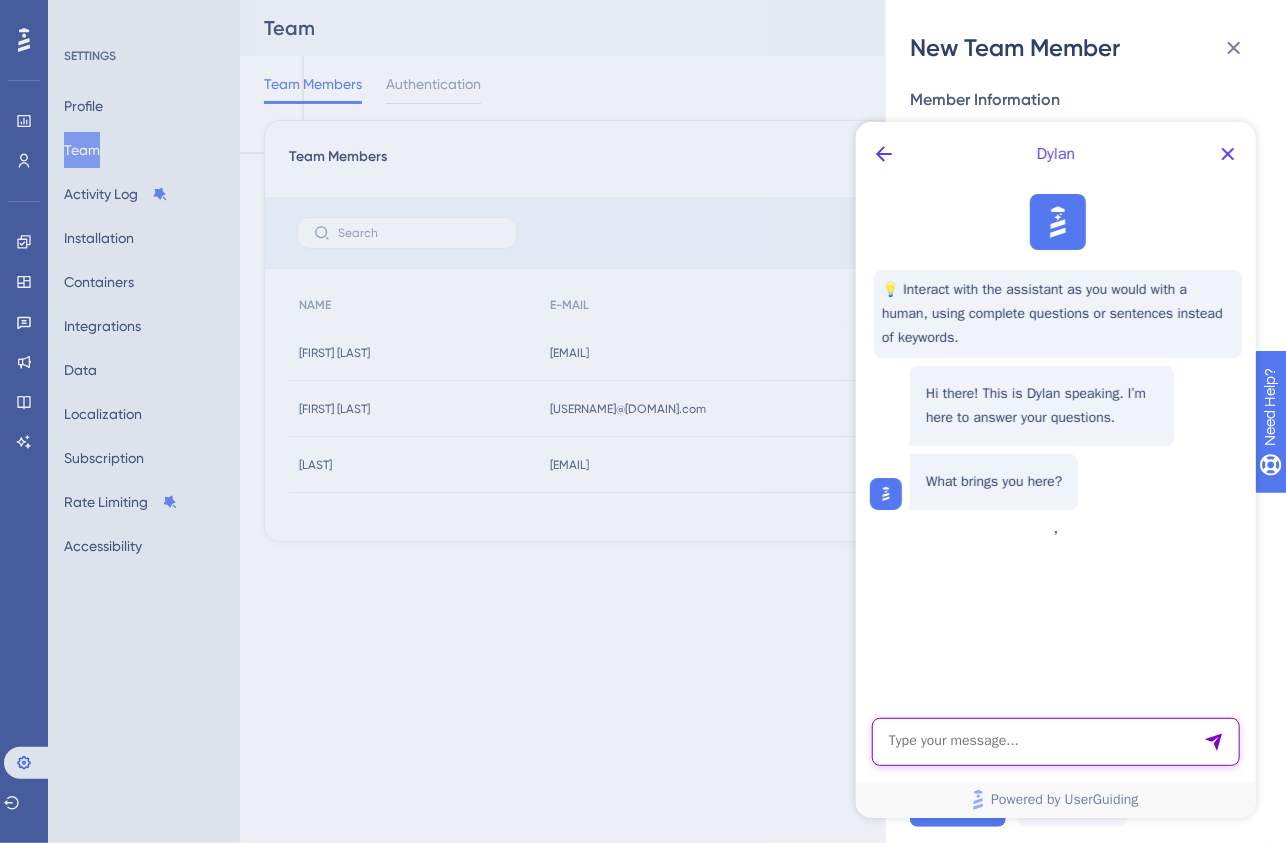 click at bounding box center (1055, 741) 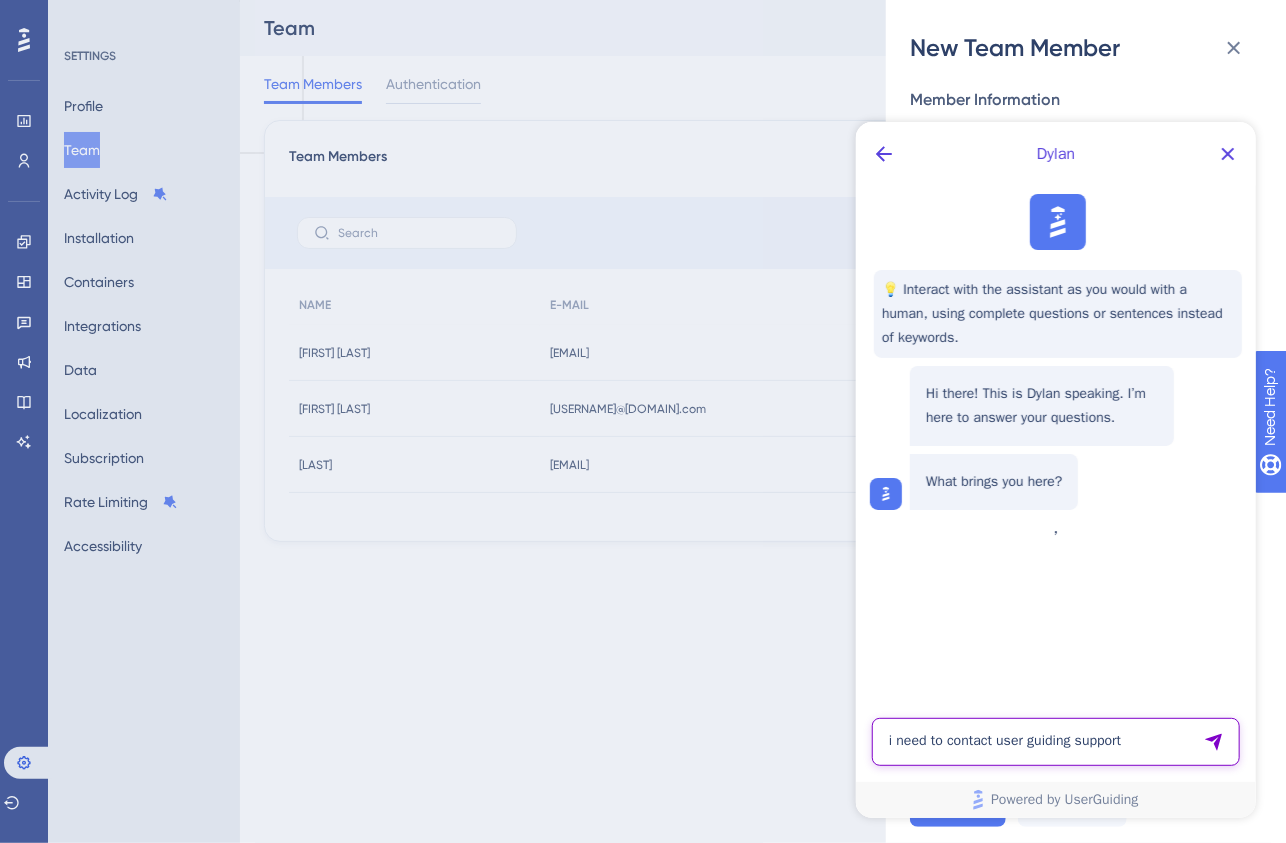 type on "i need to contact user guiding support" 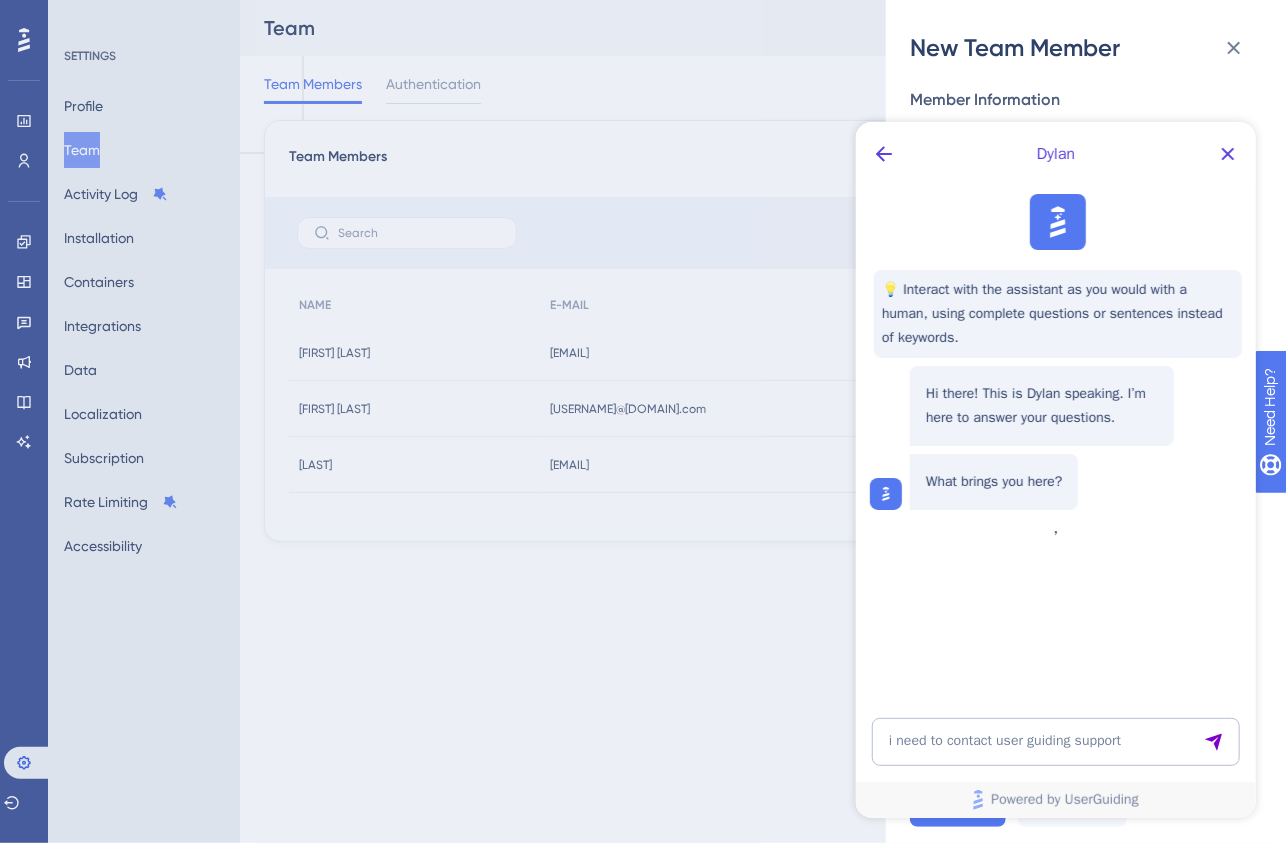 type 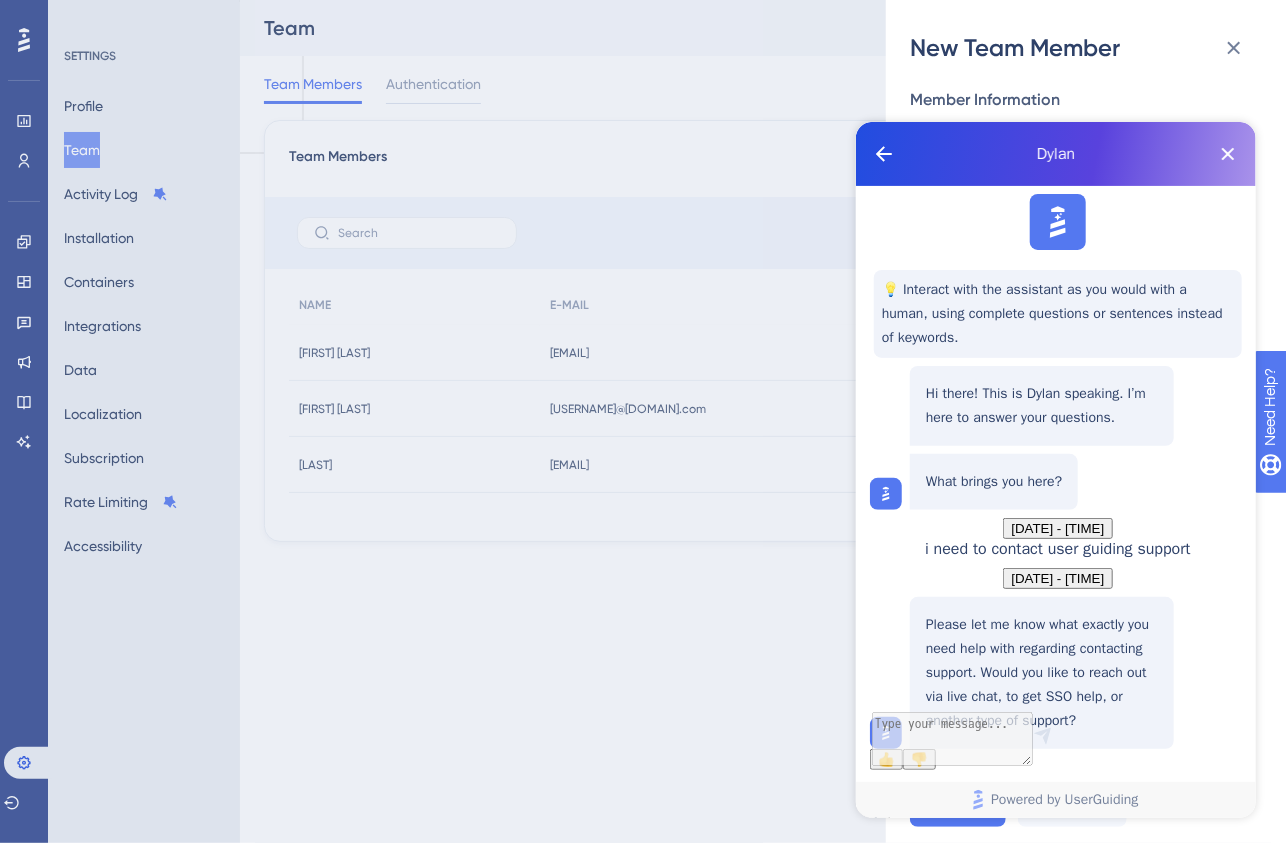 scroll, scrollTop: 224, scrollLeft: 0, axis: vertical 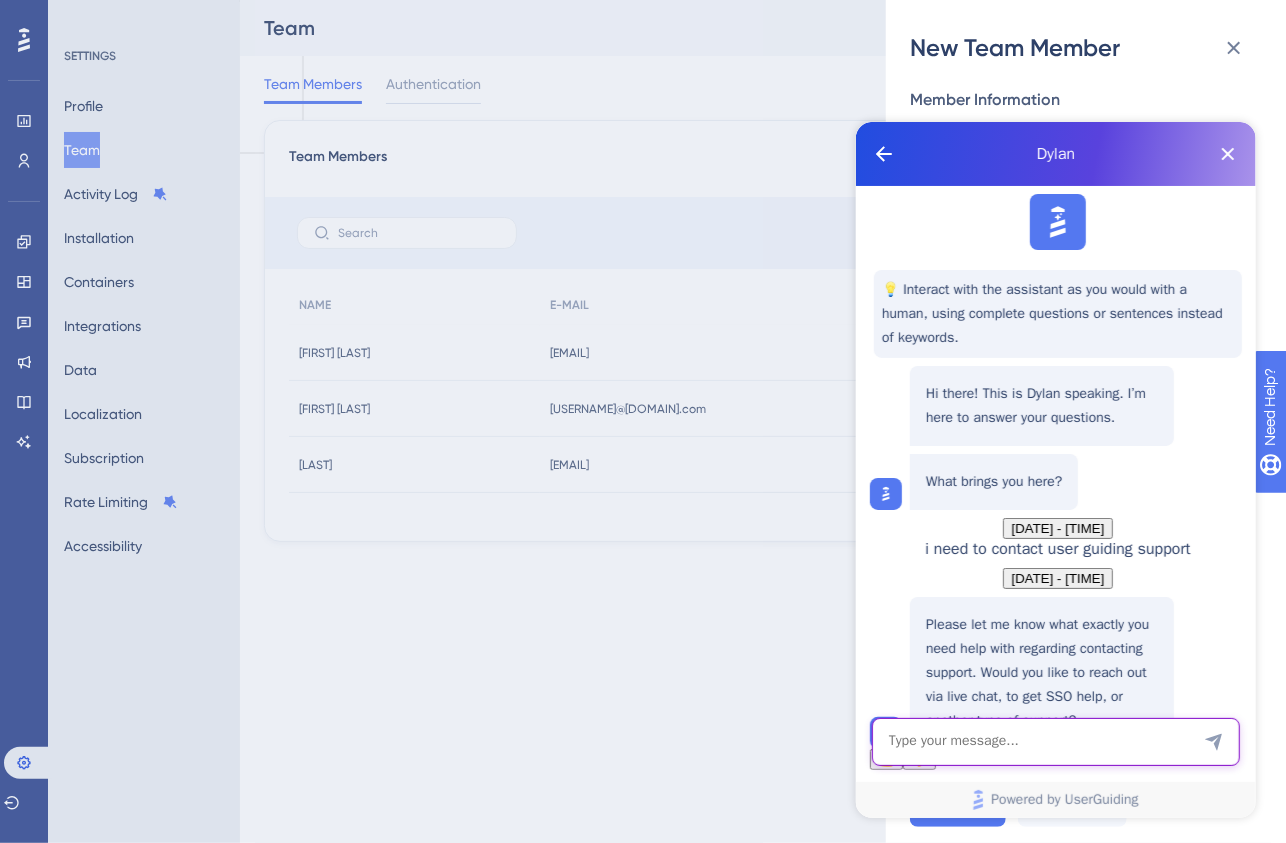 click at bounding box center (1055, 741) 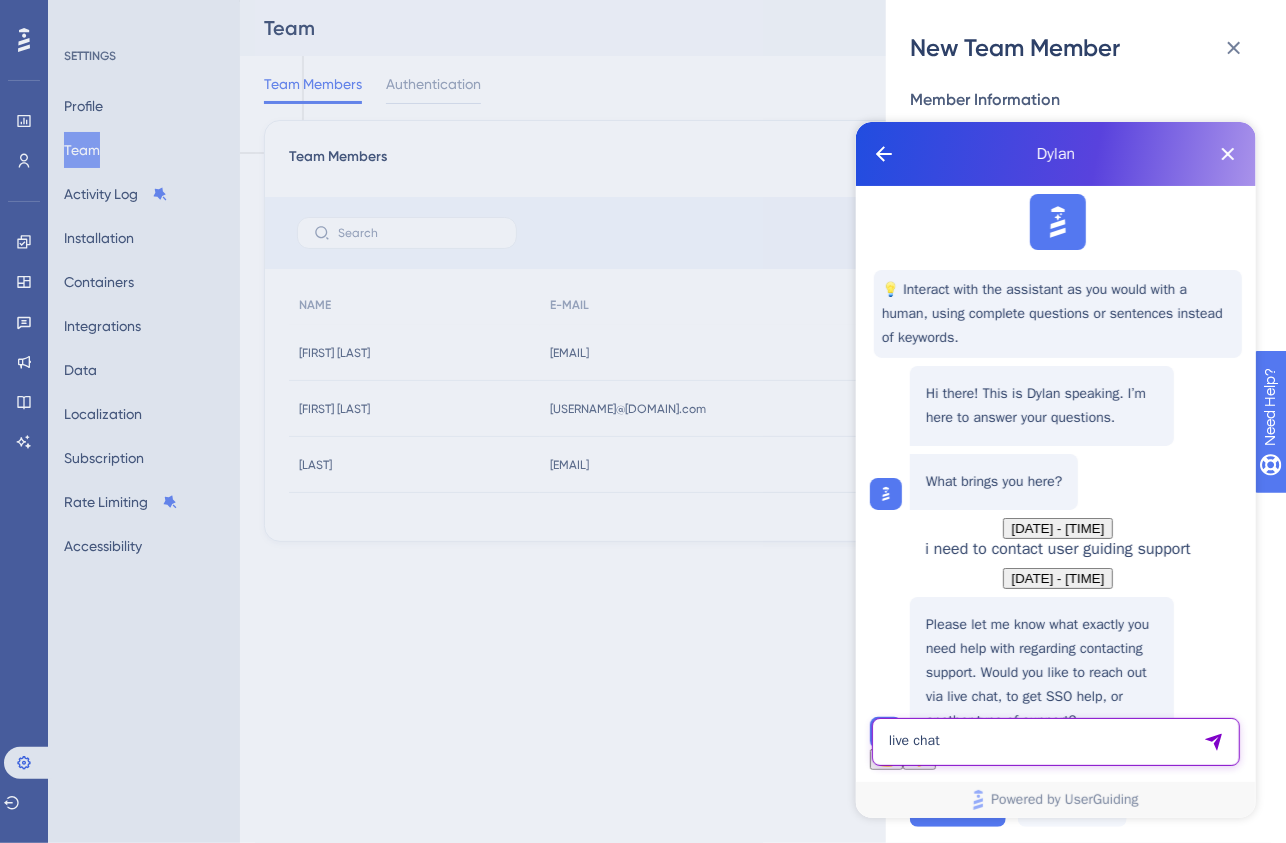 type on "live chat" 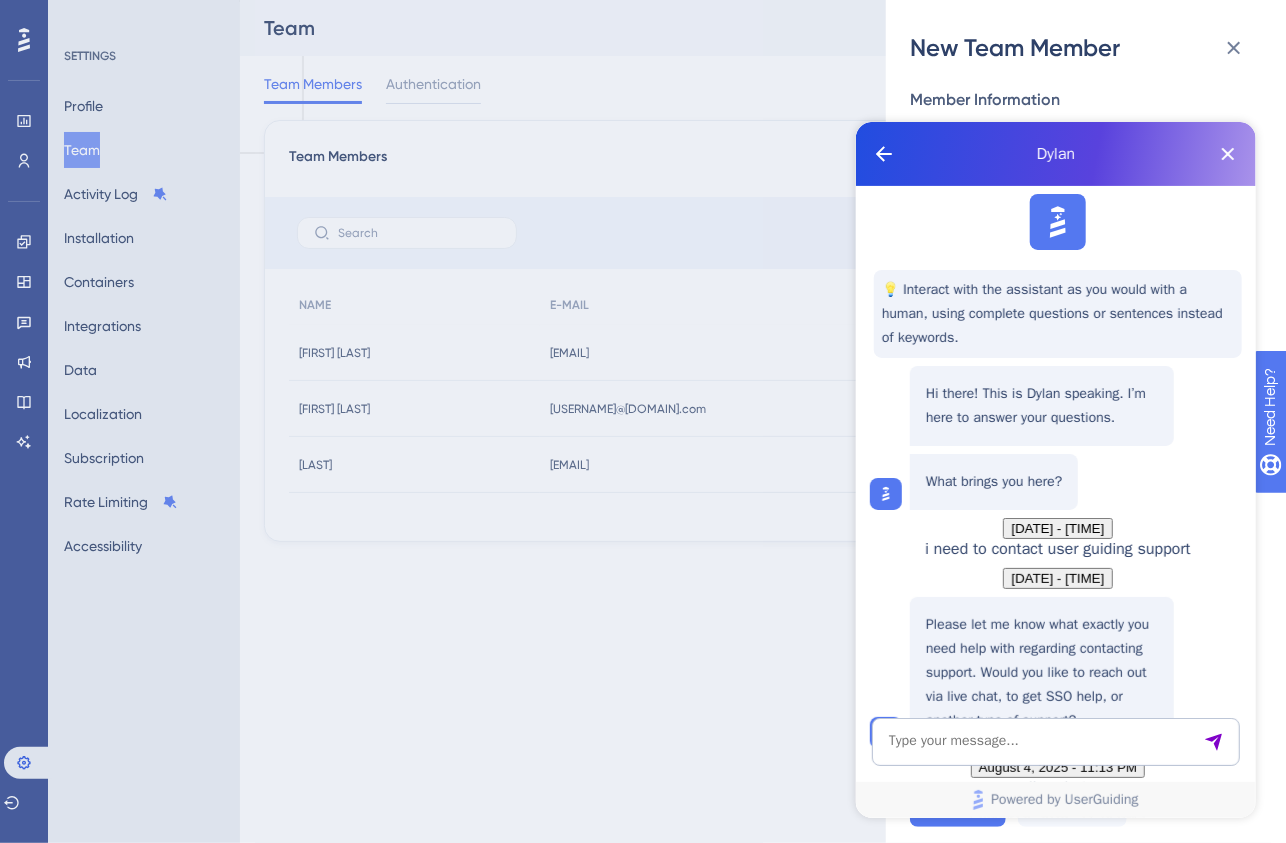 scroll, scrollTop: 543, scrollLeft: 0, axis: vertical 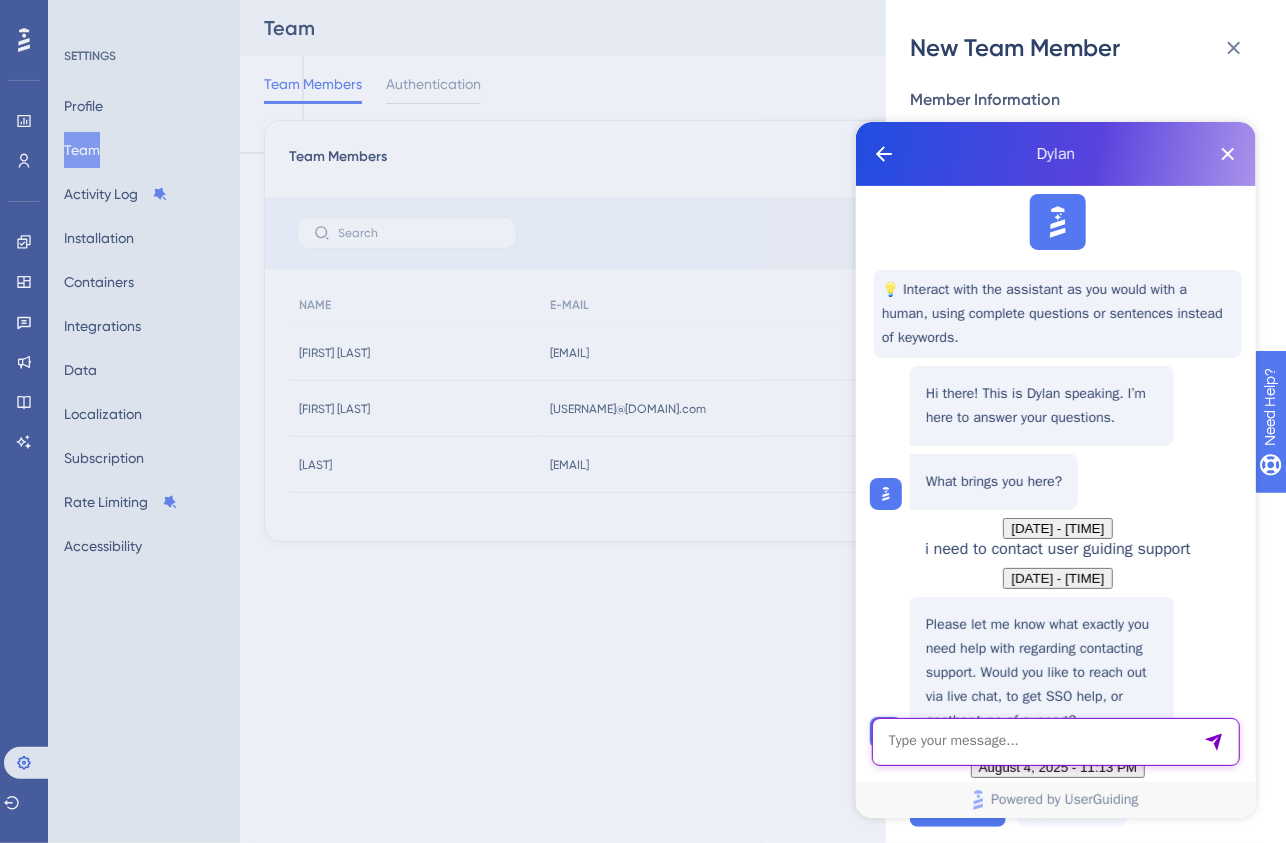 click at bounding box center [1055, 741] 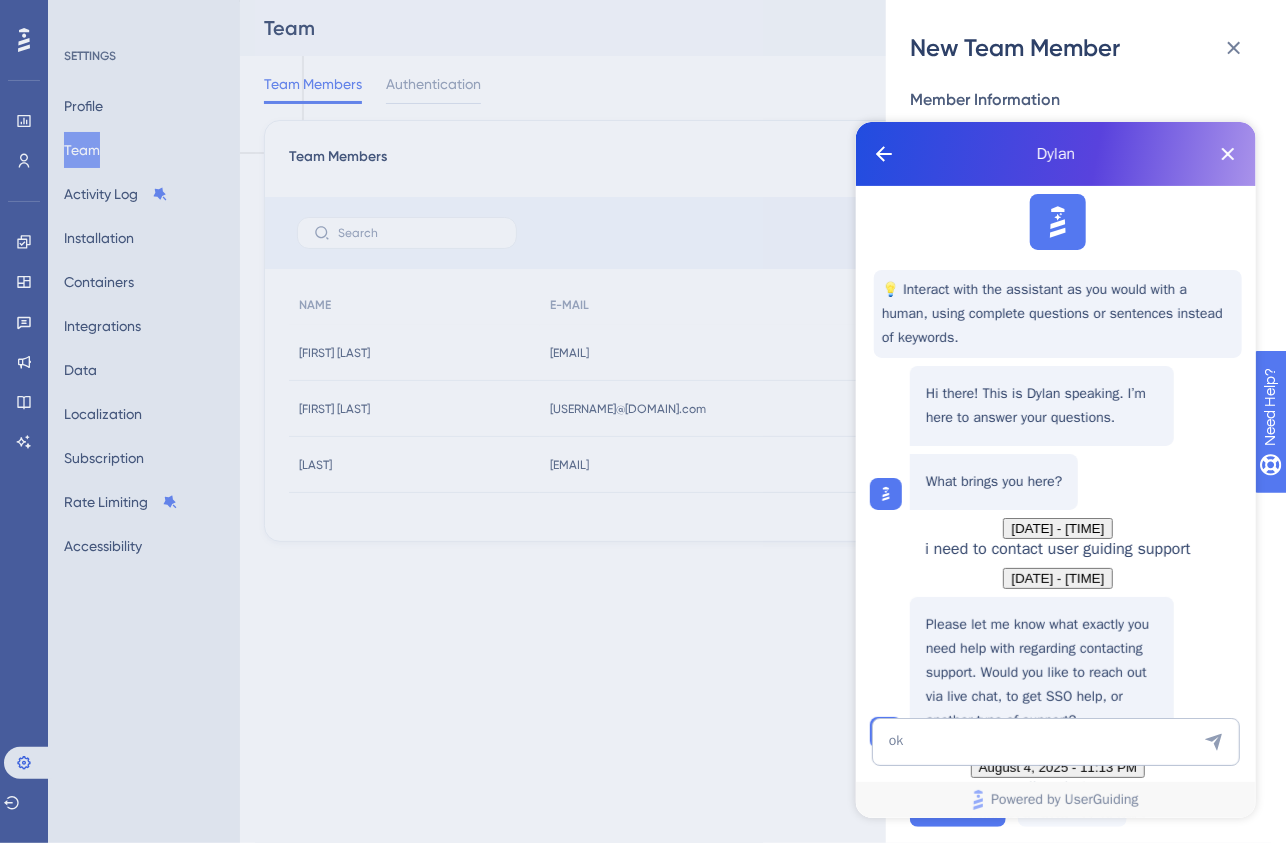 click 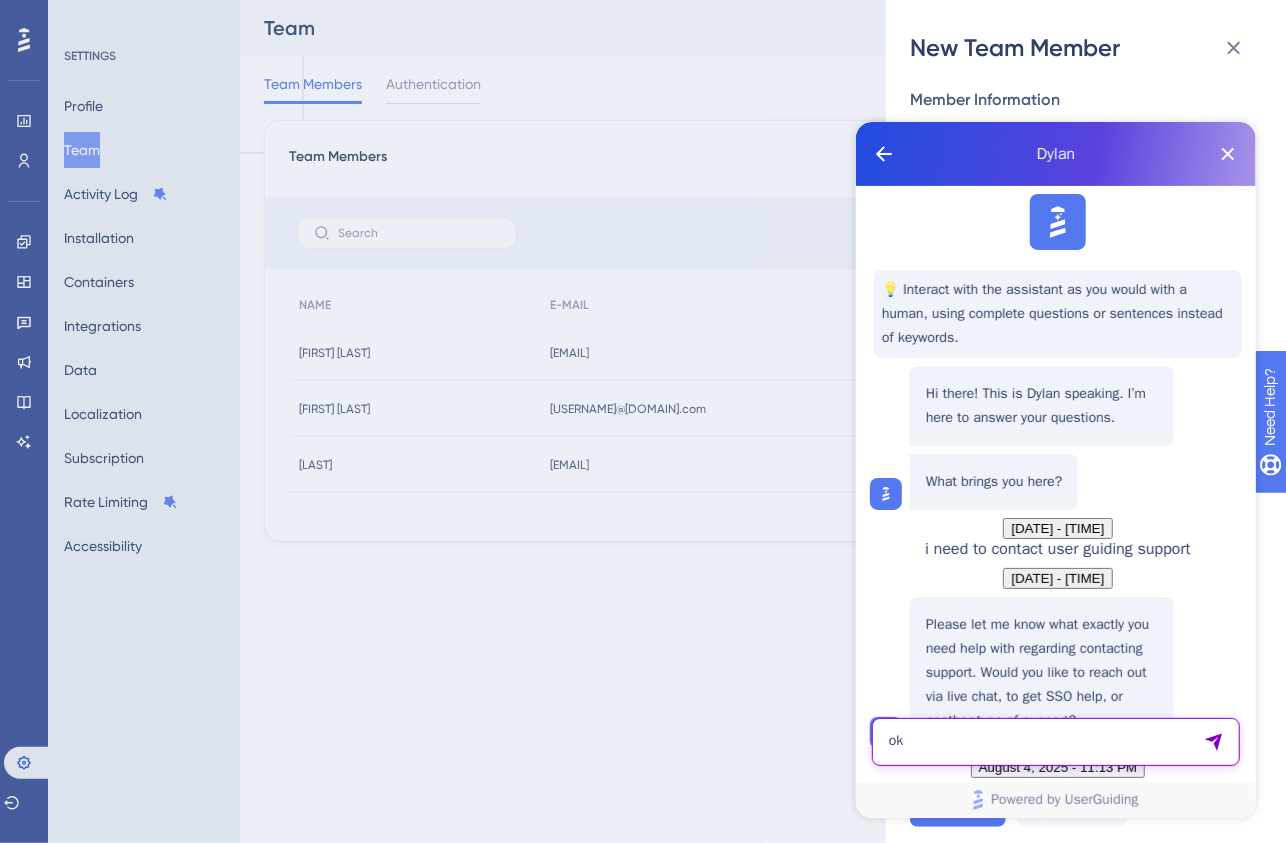click on "ok" at bounding box center (1055, 741) 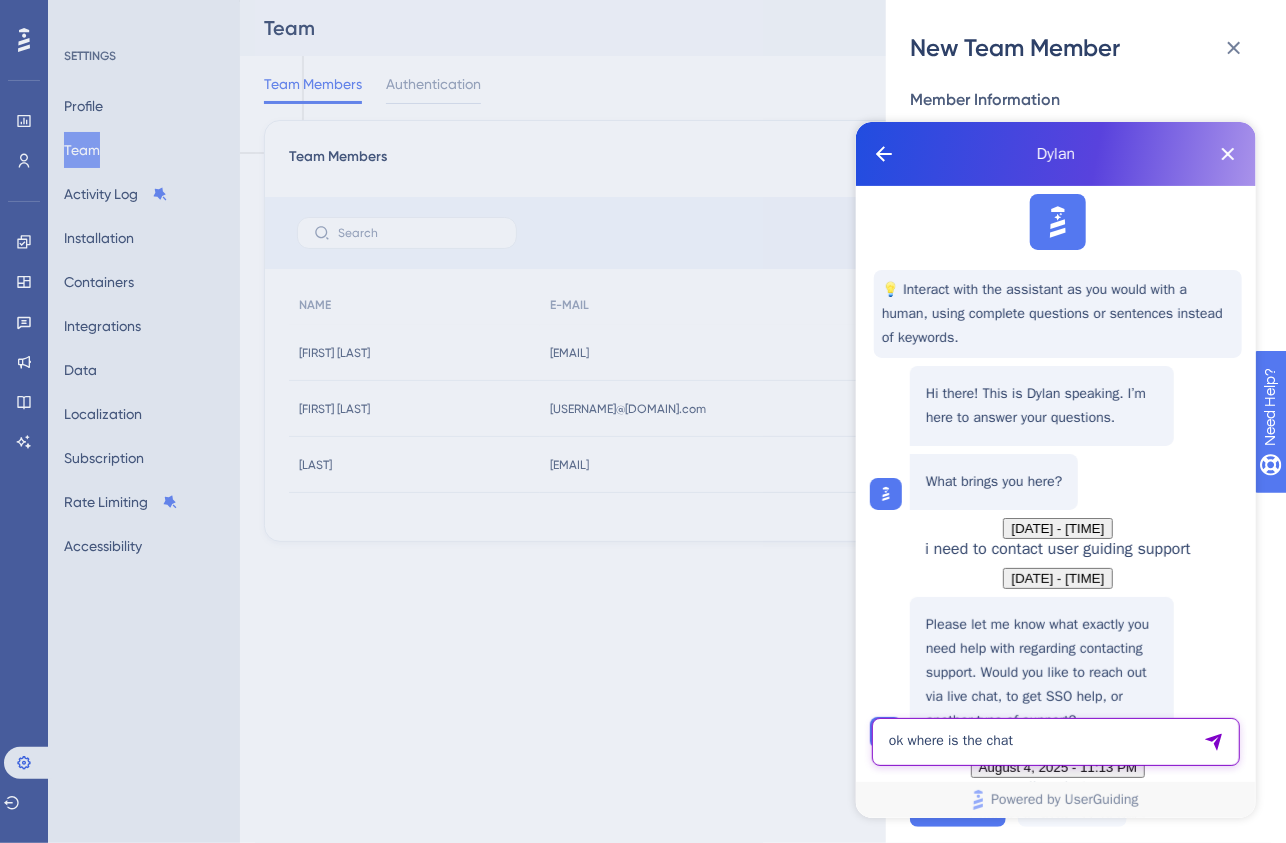 type on "ok where is the chat" 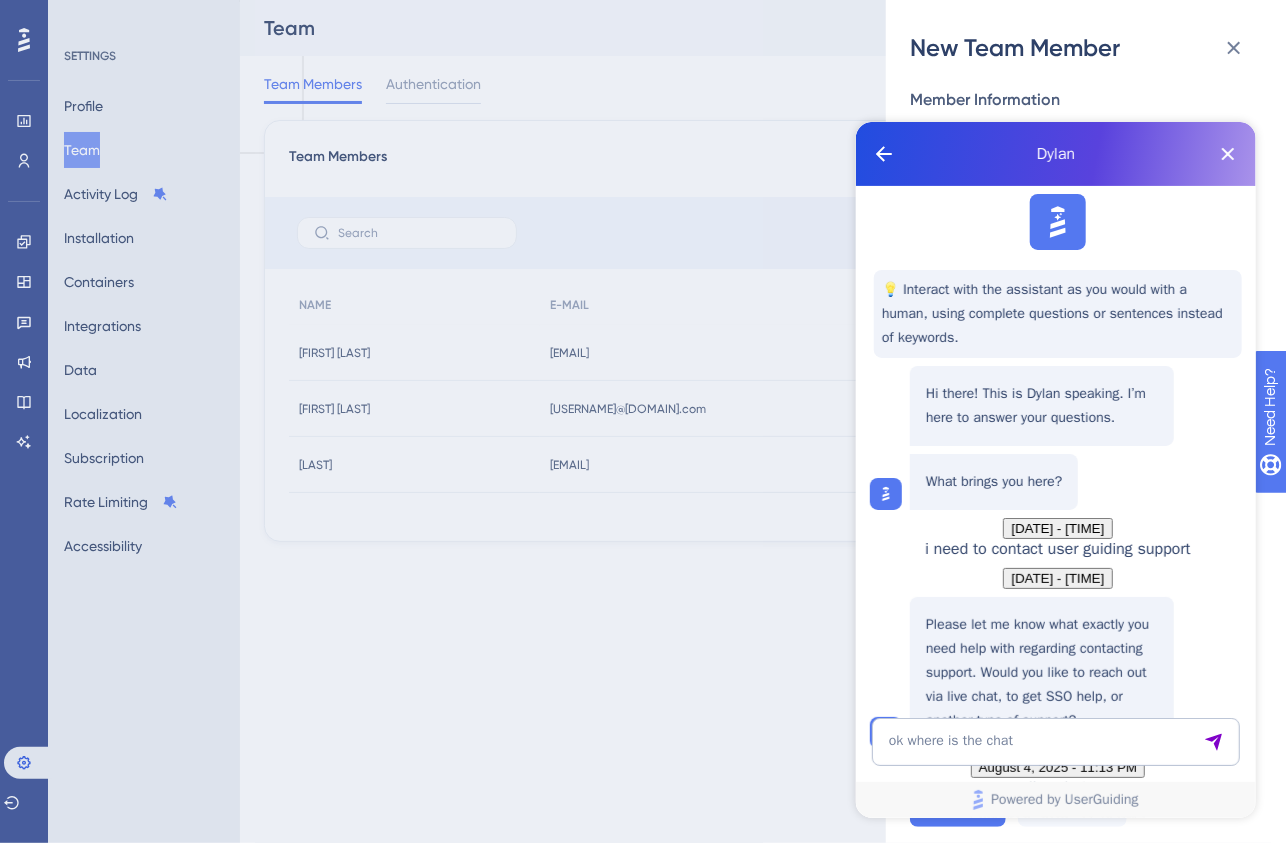 type 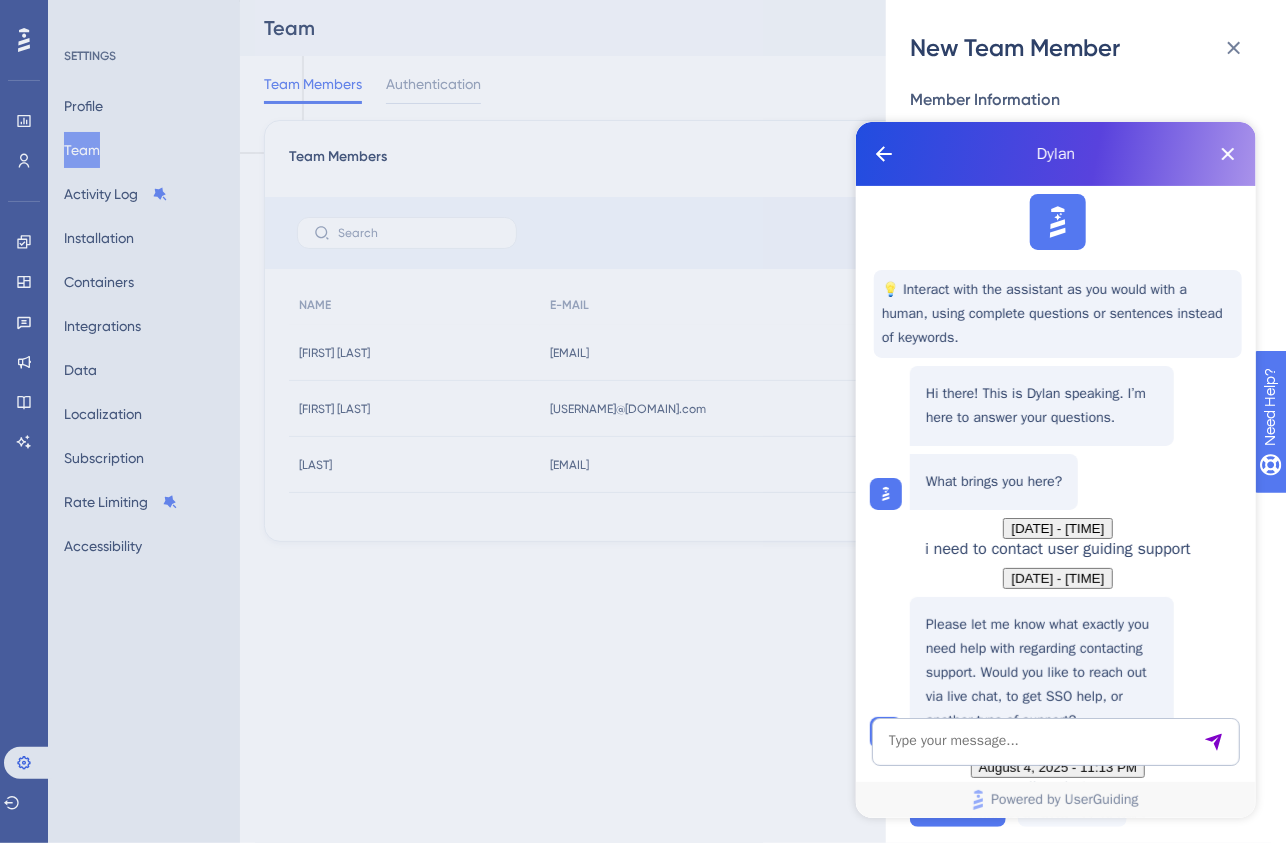 scroll, scrollTop: 839, scrollLeft: 0, axis: vertical 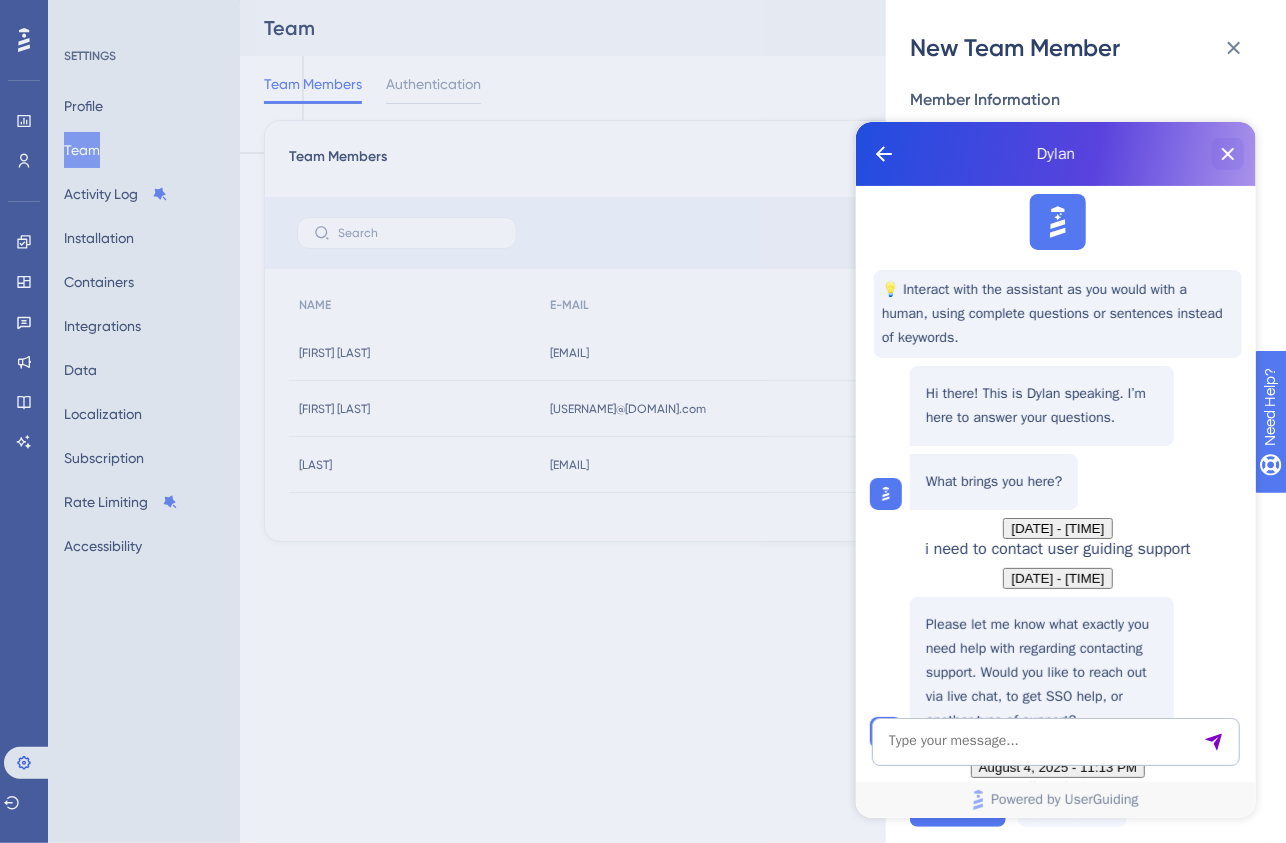 click 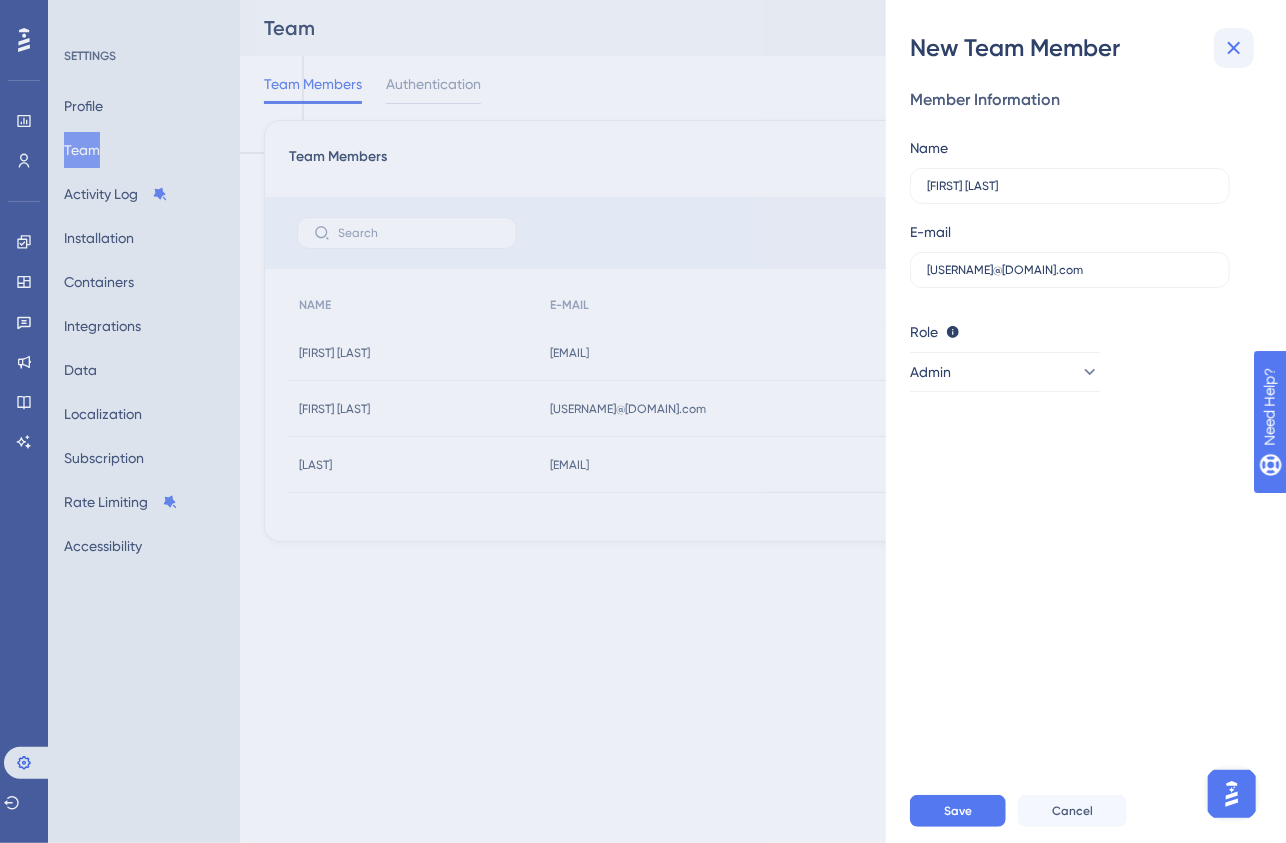 scroll, scrollTop: 0, scrollLeft: 0, axis: both 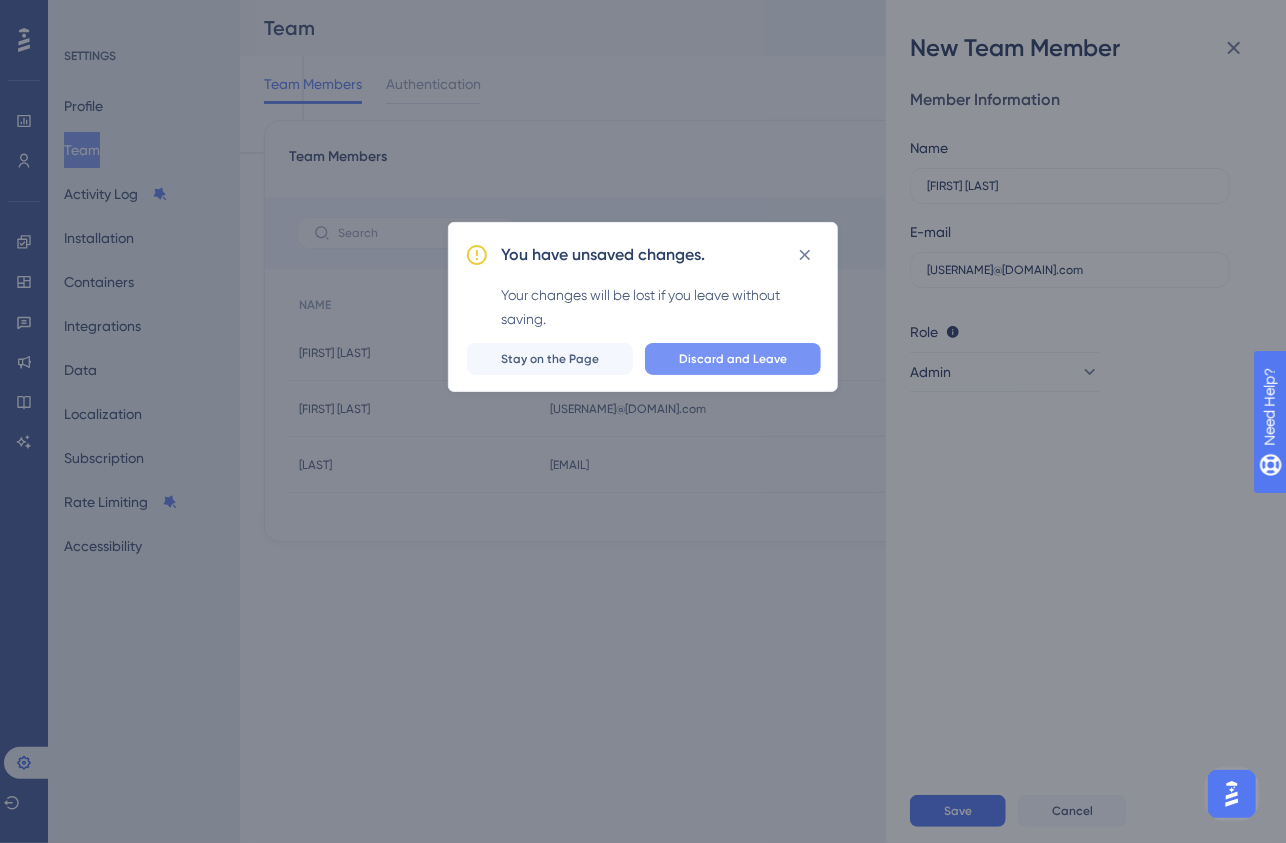 click on "Discard and Leave" at bounding box center [733, 359] 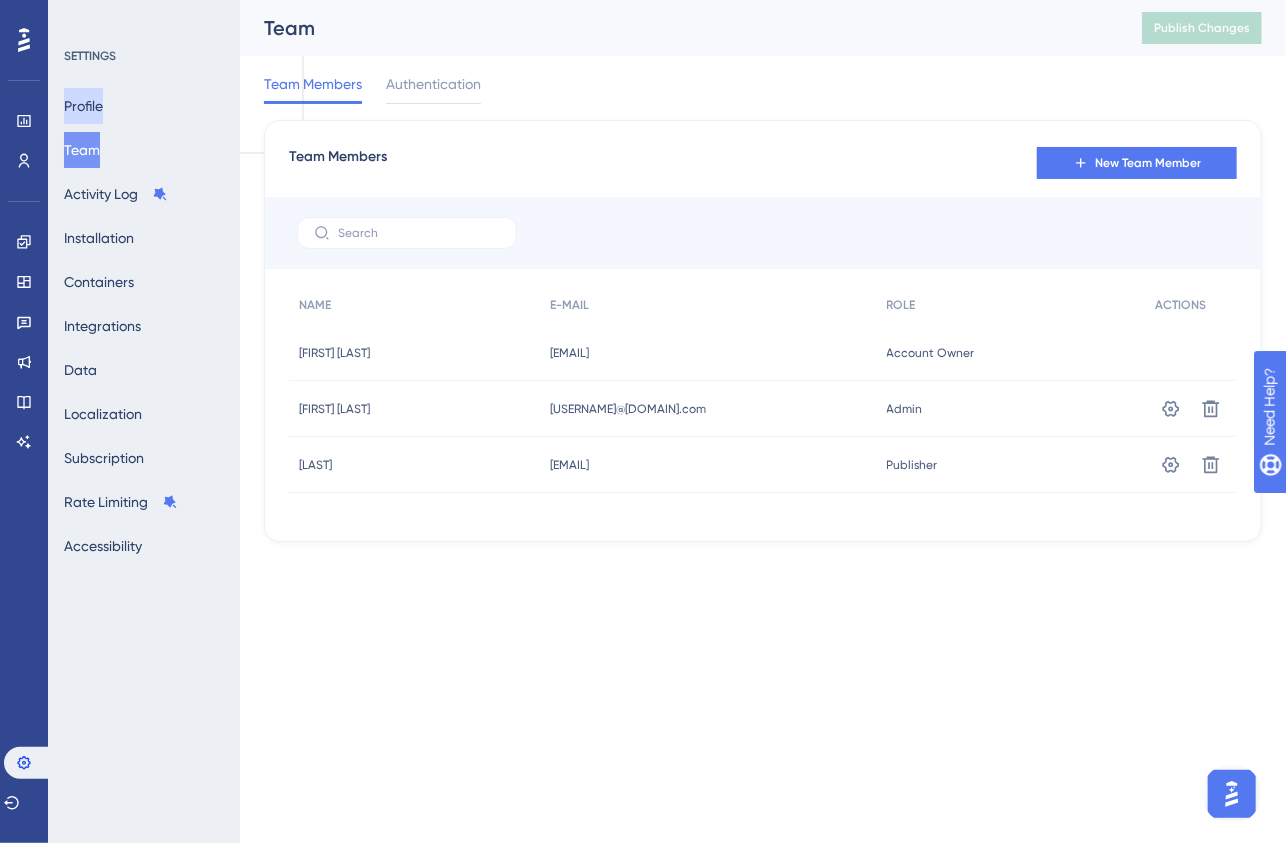 click on "Profile" at bounding box center [83, 106] 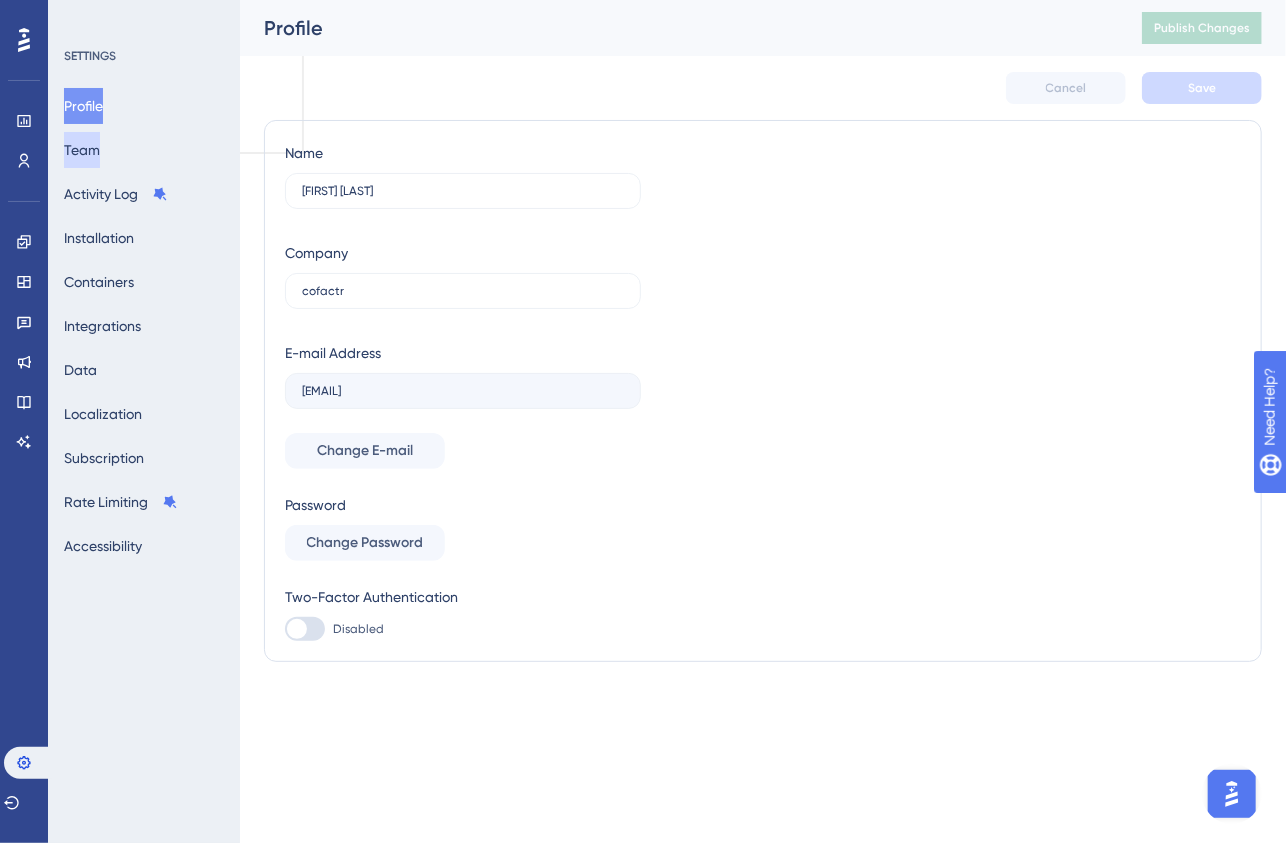 click on "Team" at bounding box center [82, 150] 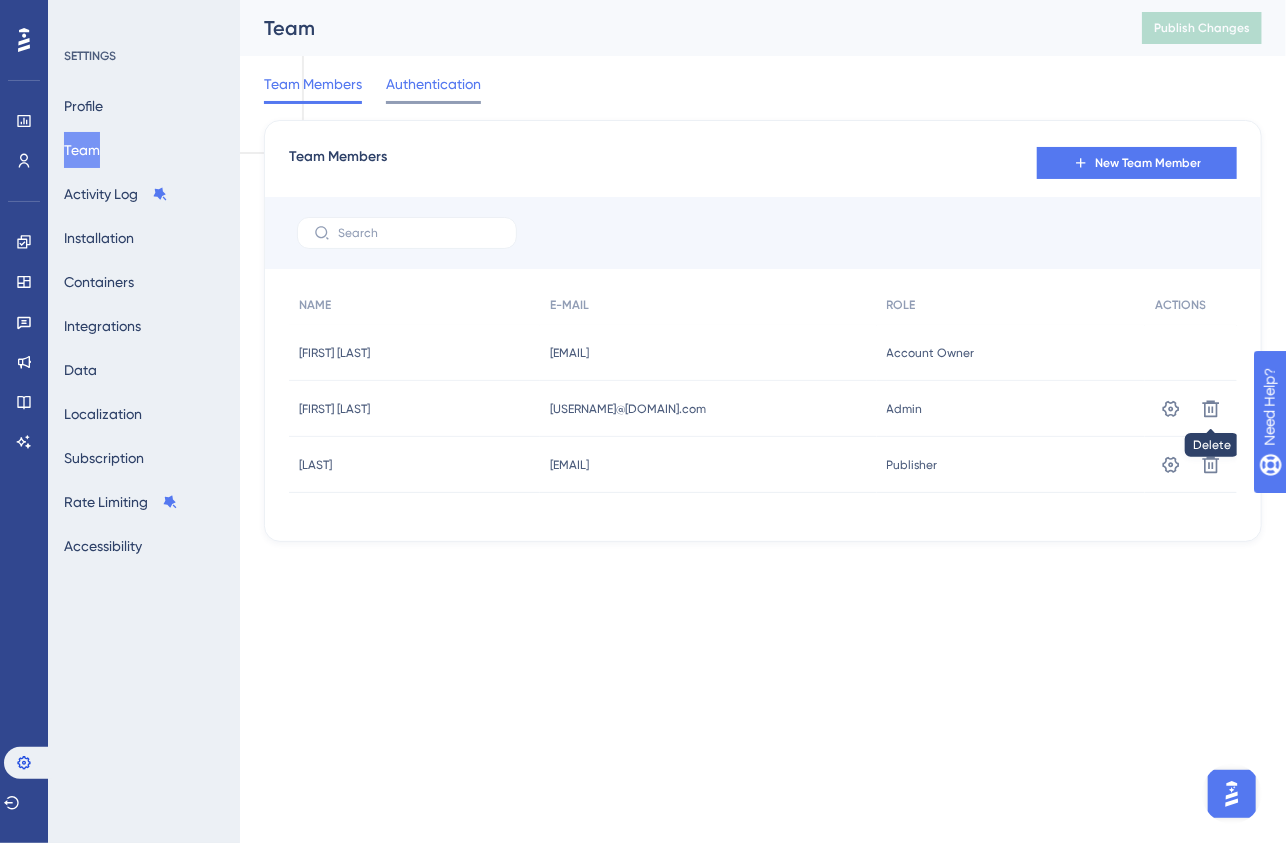 click on "Authentication" at bounding box center [433, 84] 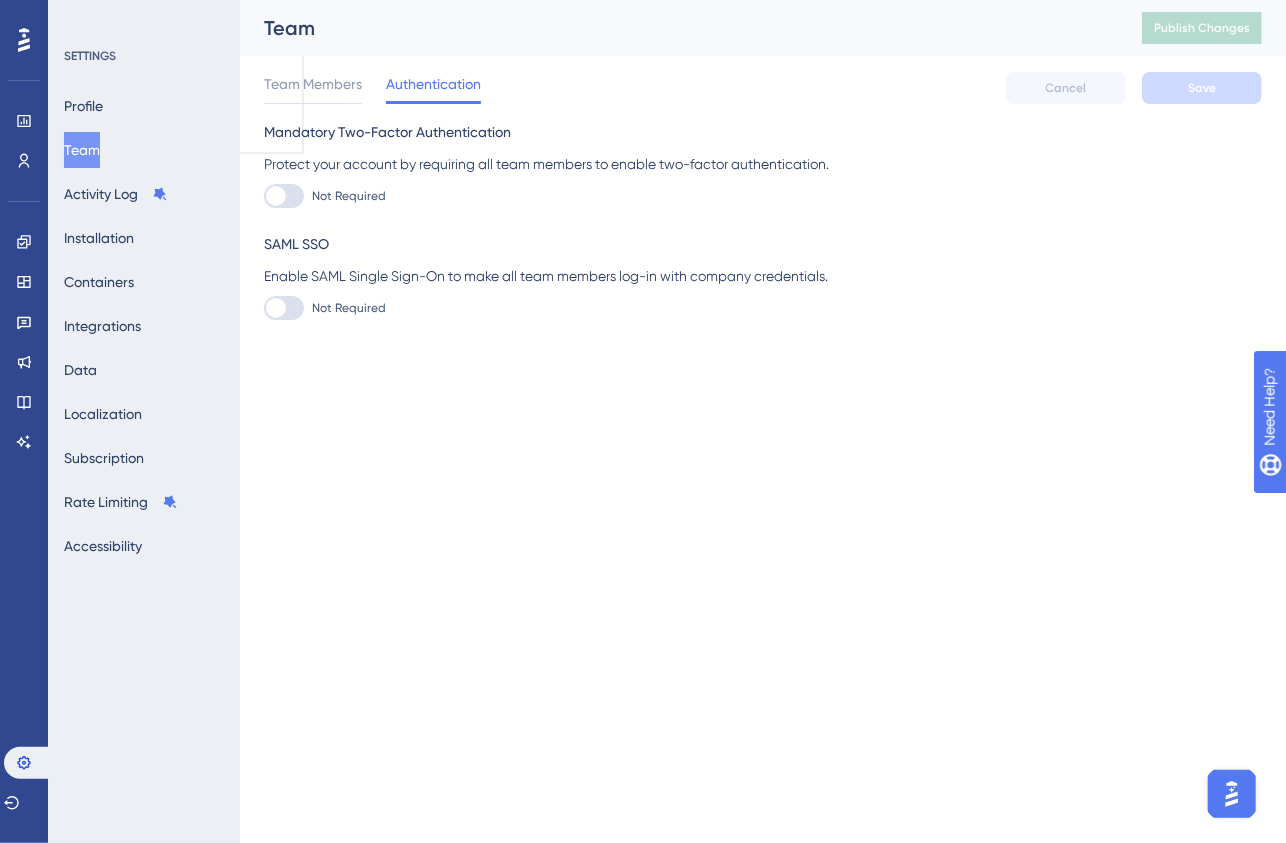 click at bounding box center (284, 308) 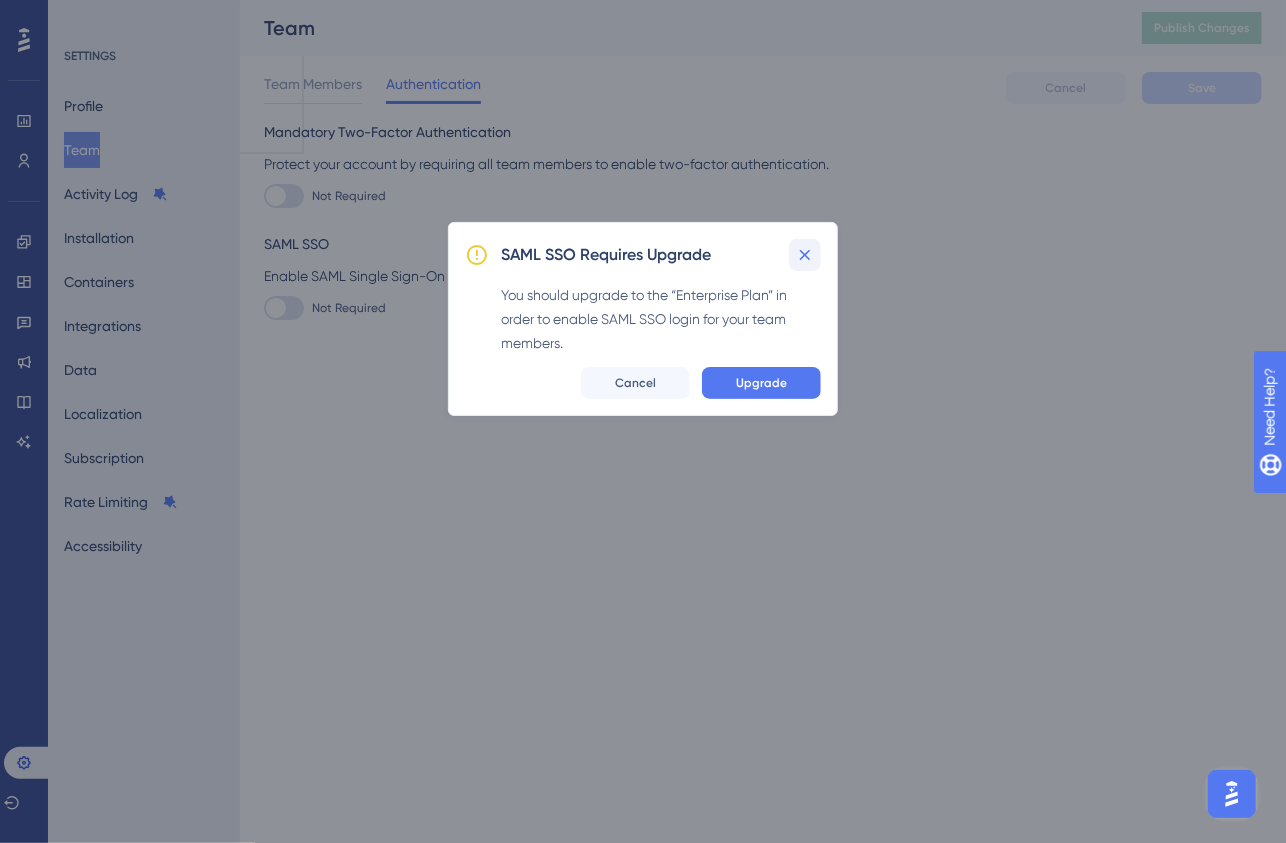 click 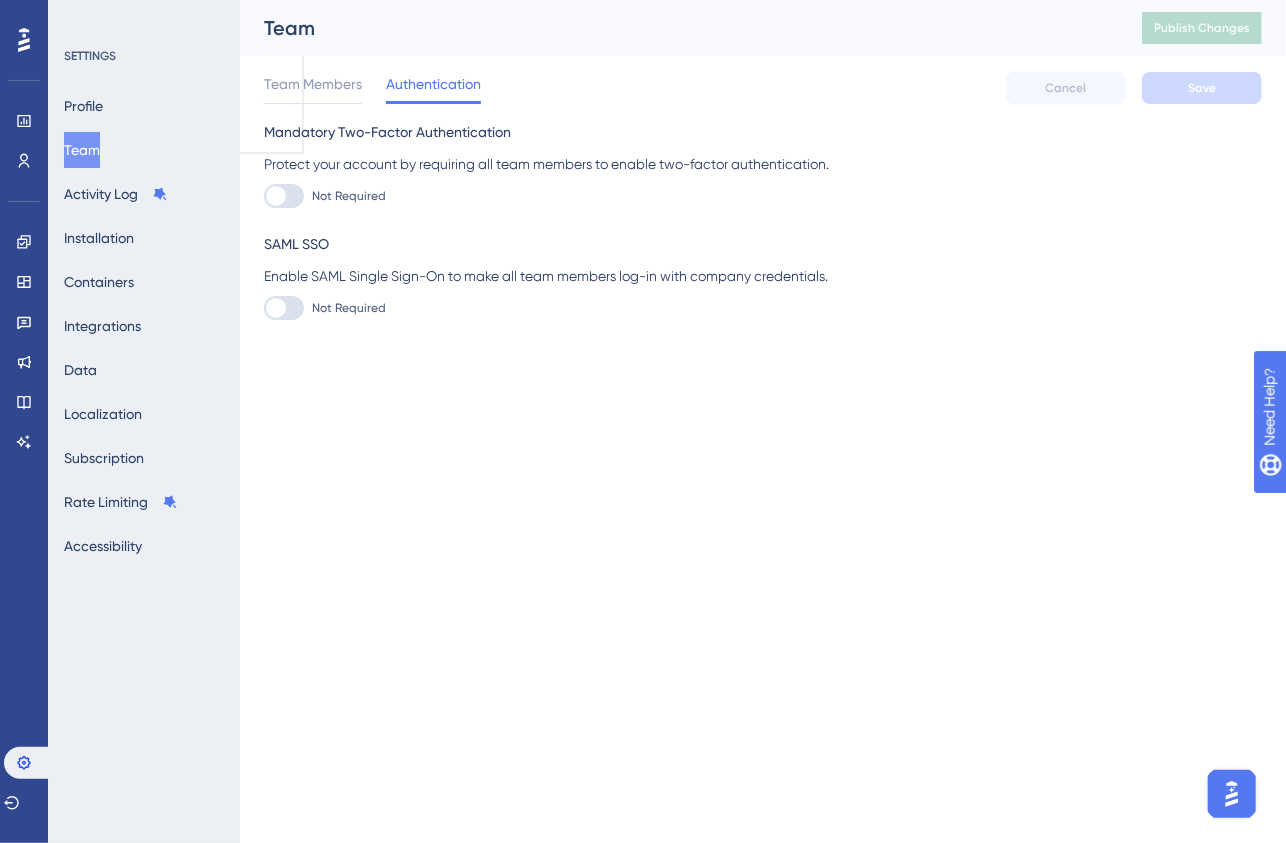 click on "Team" at bounding box center [82, 150] 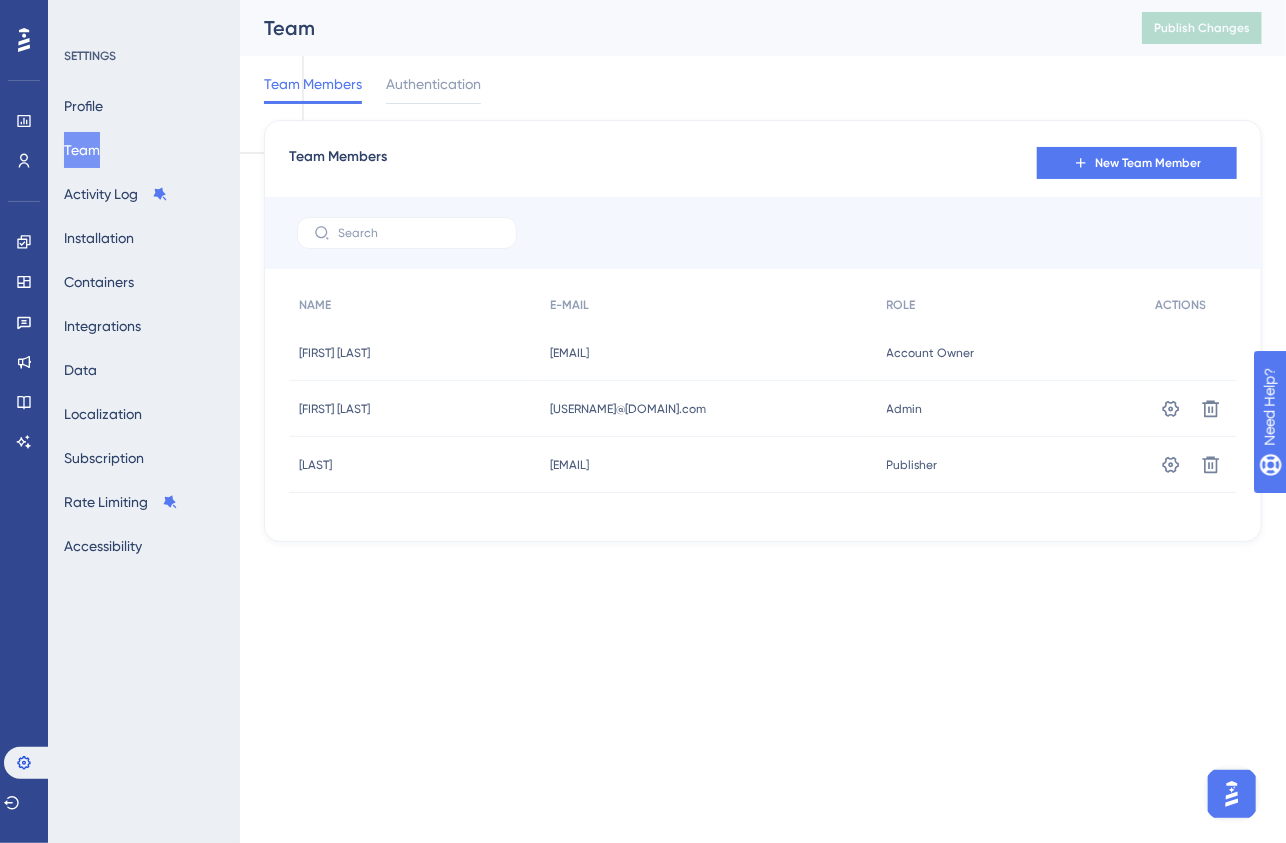 click at bounding box center (1231, 793) 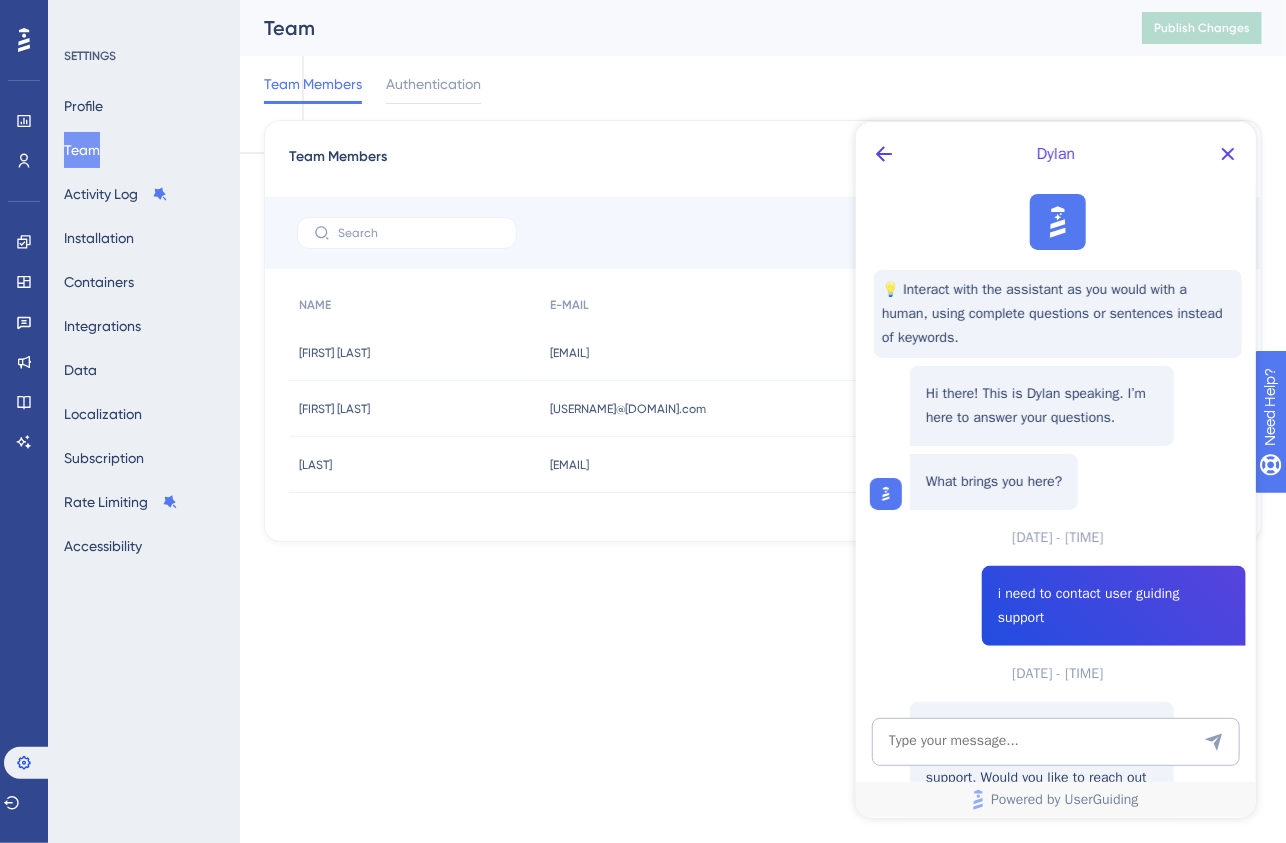 scroll, scrollTop: 0, scrollLeft: 0, axis: both 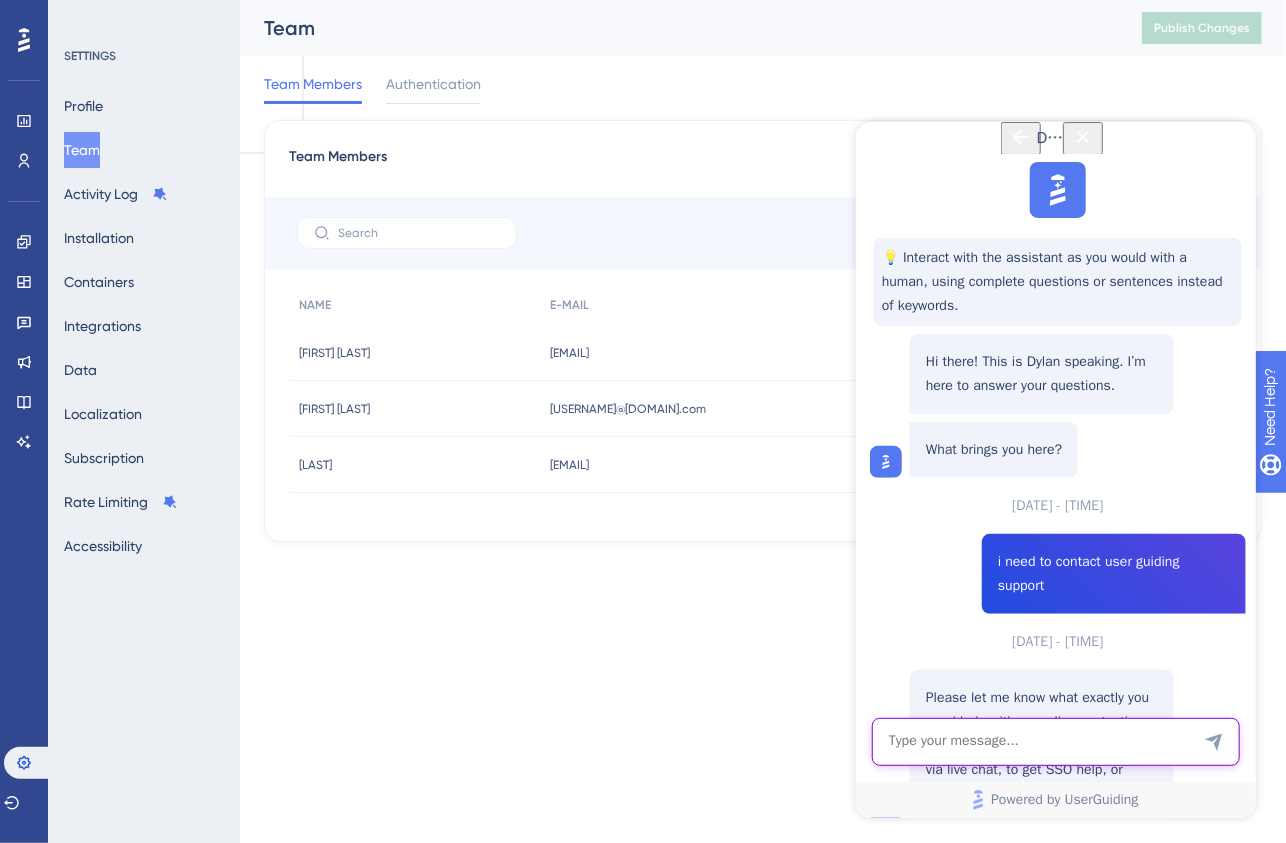 click at bounding box center (1055, 741) 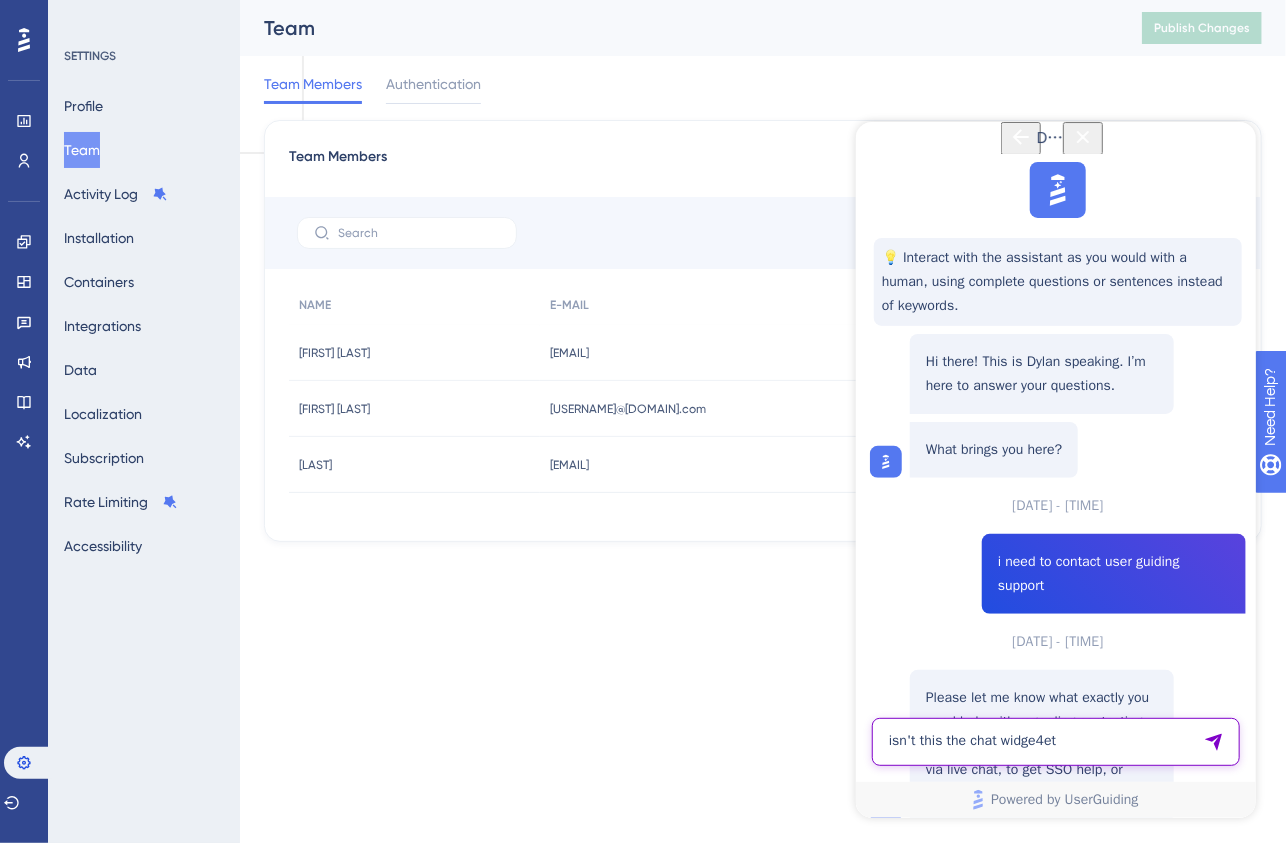 type on "isn't this the chat widge4et" 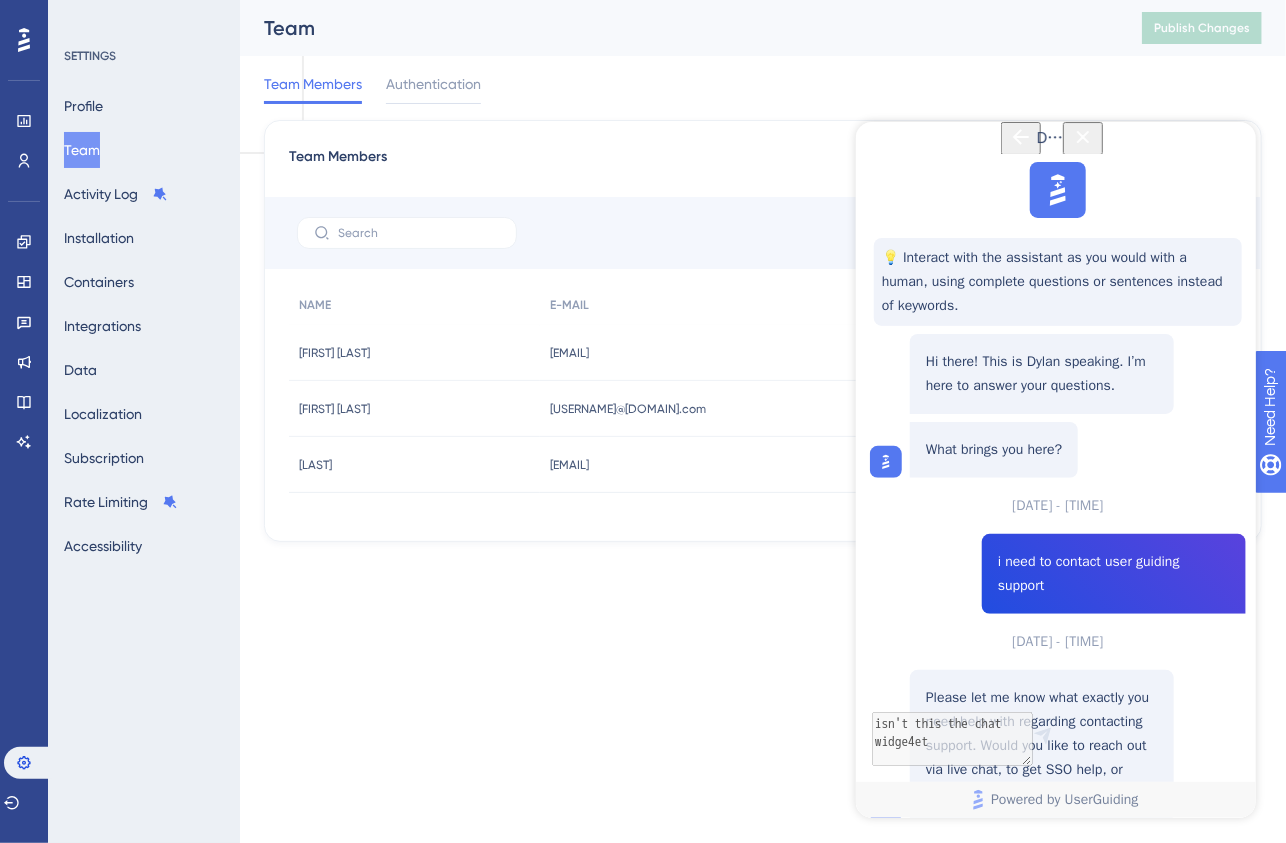 scroll, scrollTop: 971, scrollLeft: 0, axis: vertical 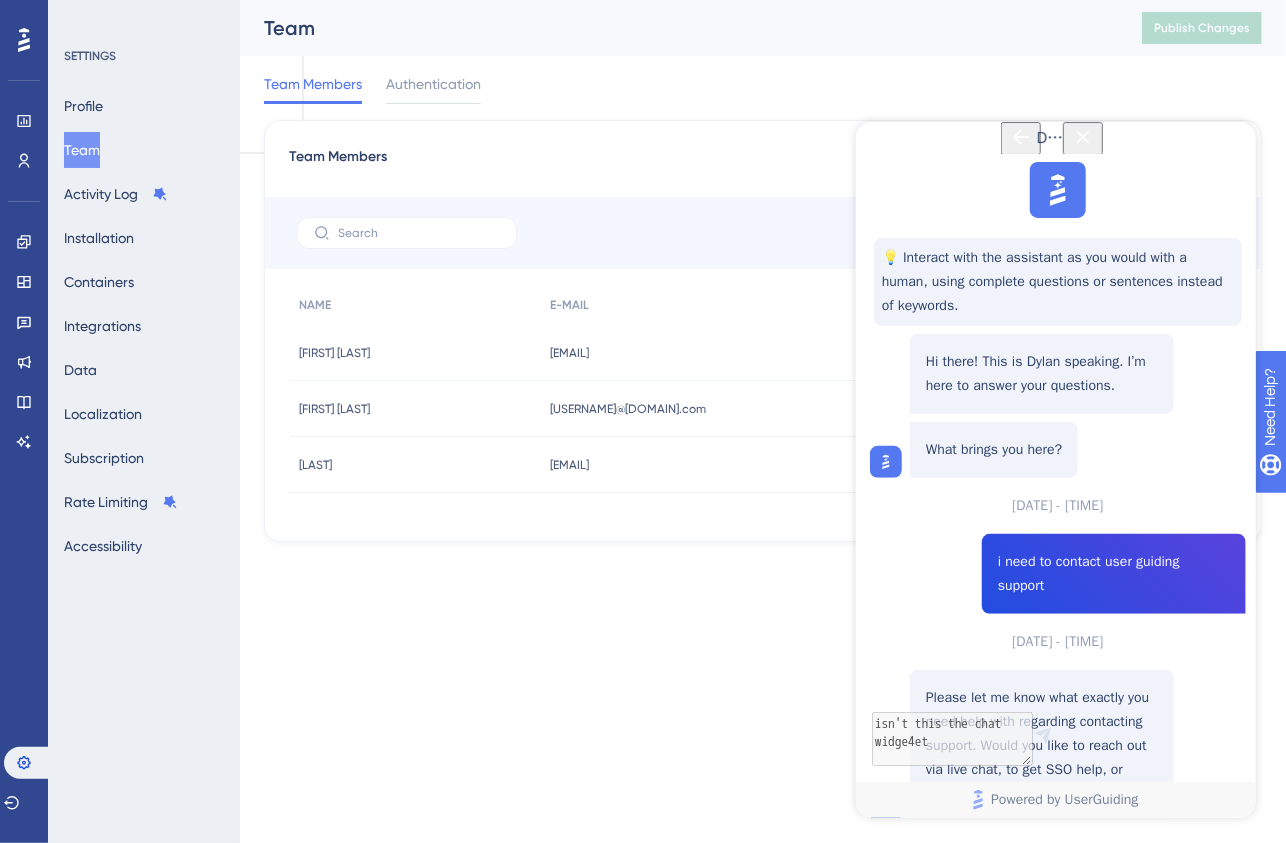 click 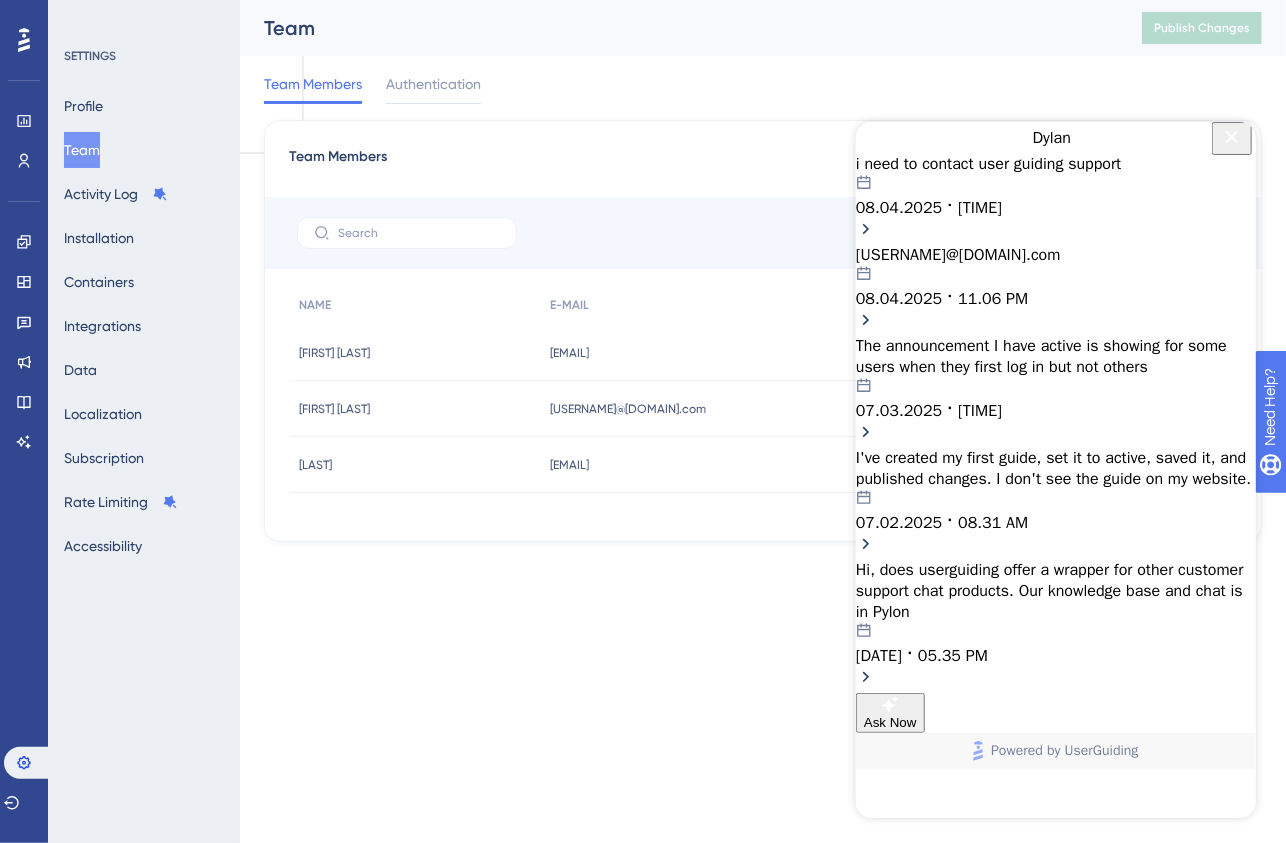 click on "08.04.2025 11.12 PM" at bounding box center (1055, 196) 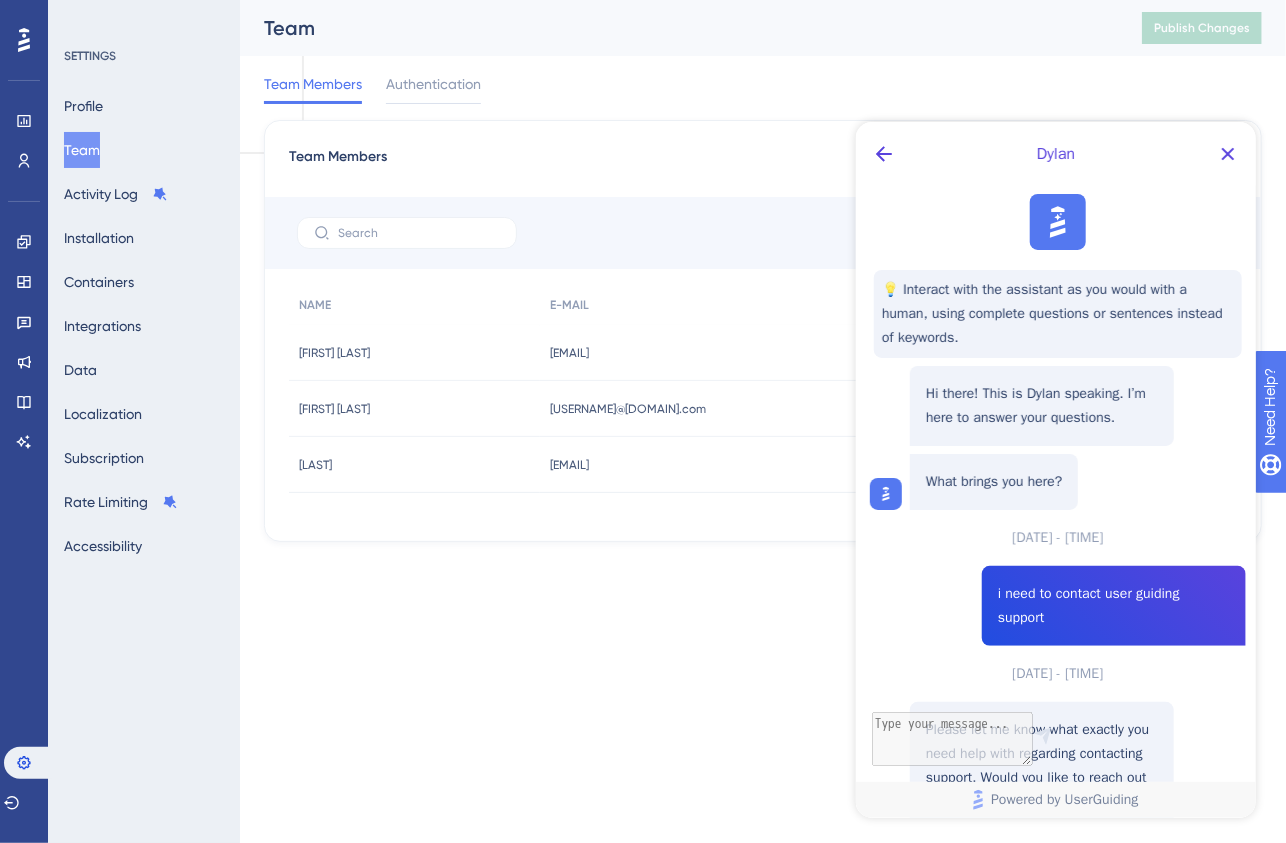 scroll, scrollTop: 839, scrollLeft: 0, axis: vertical 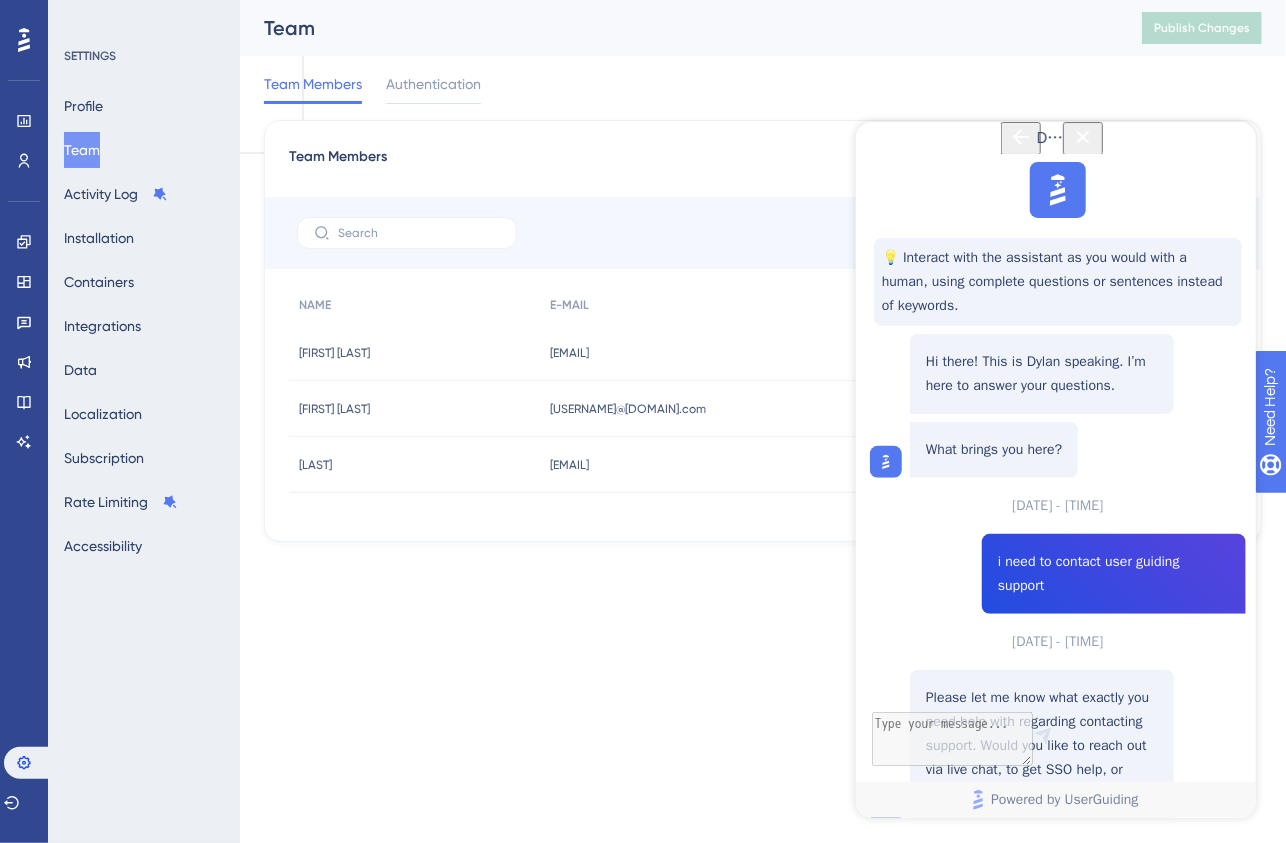 click on "The chat is available directly from your UserGuiding Panel via the built-in chat widget. There's no separate chat page on the website ." at bounding box center [1041, 373] 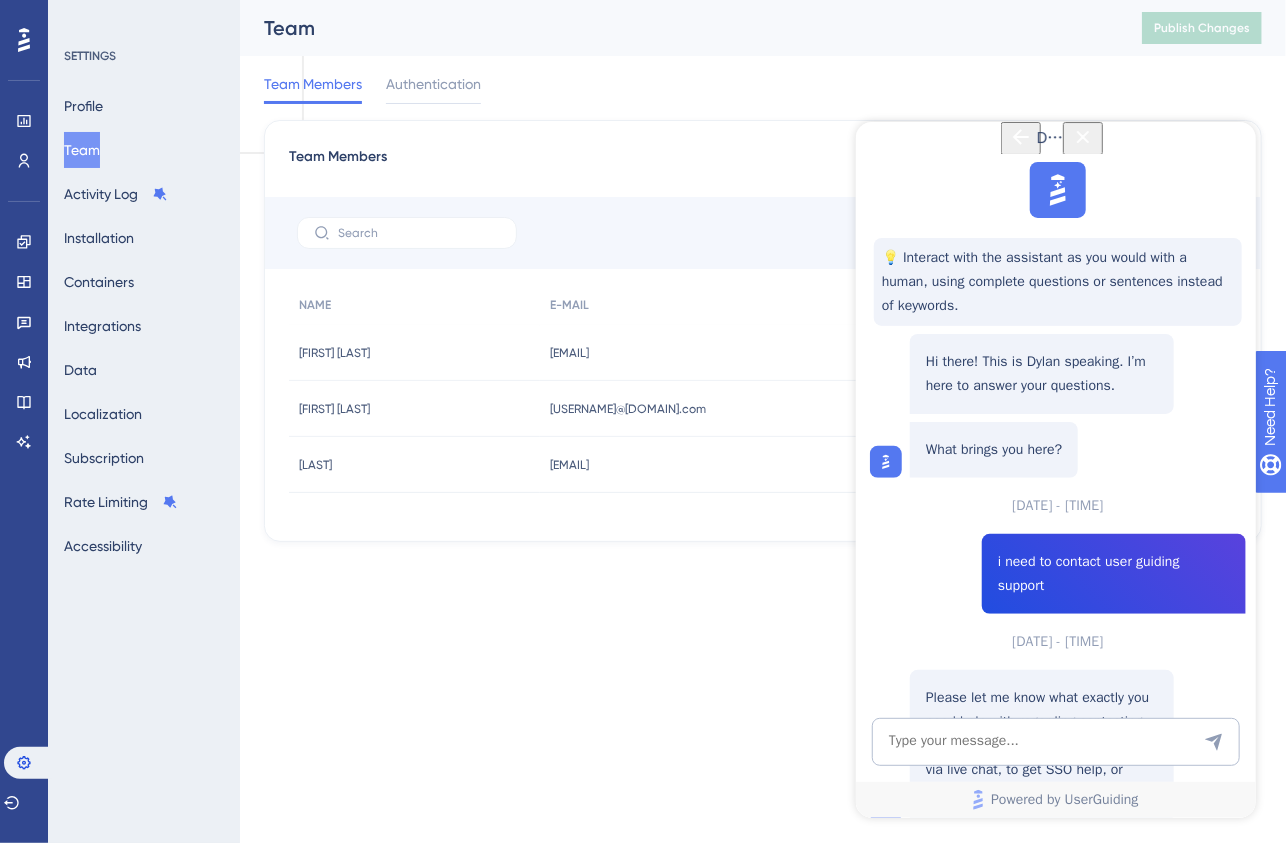 scroll, scrollTop: 1159, scrollLeft: 0, axis: vertical 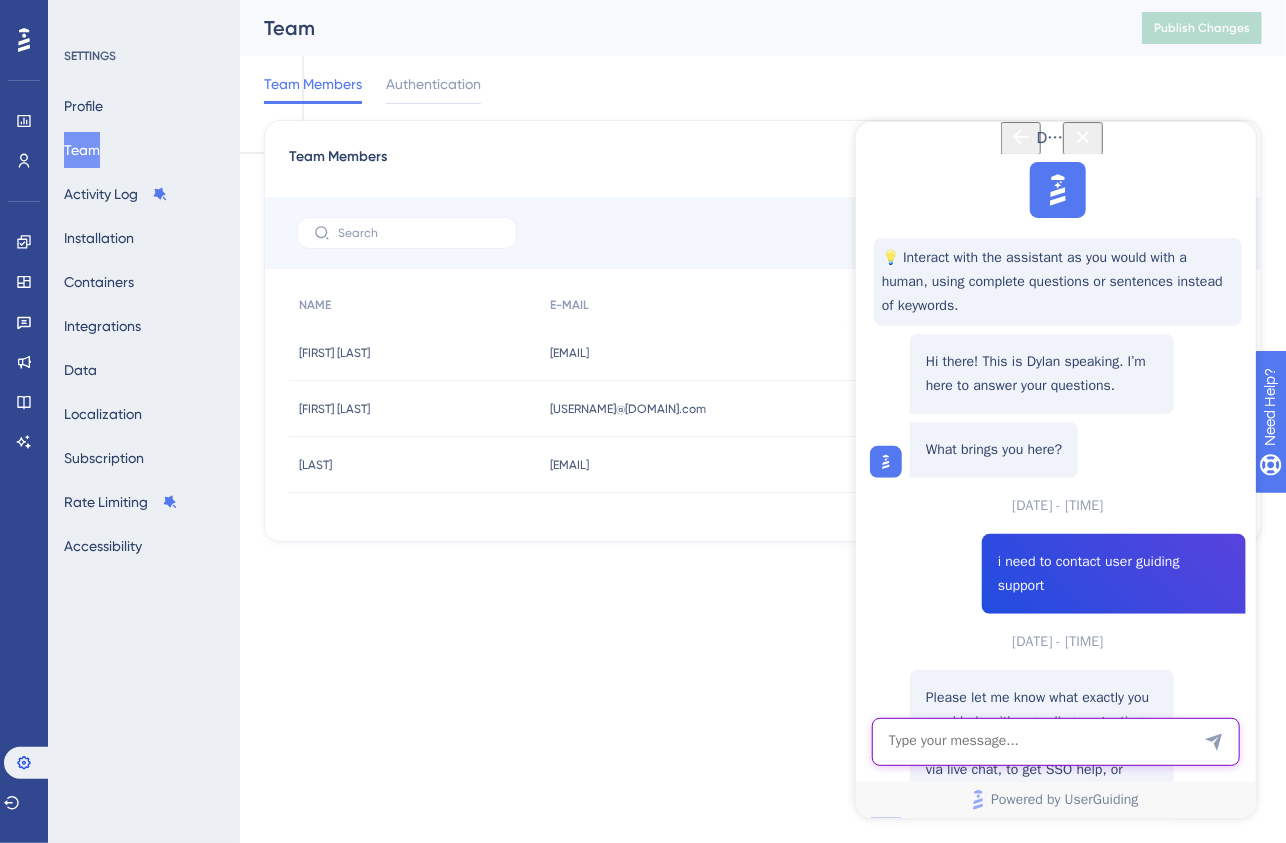 click at bounding box center [1055, 741] 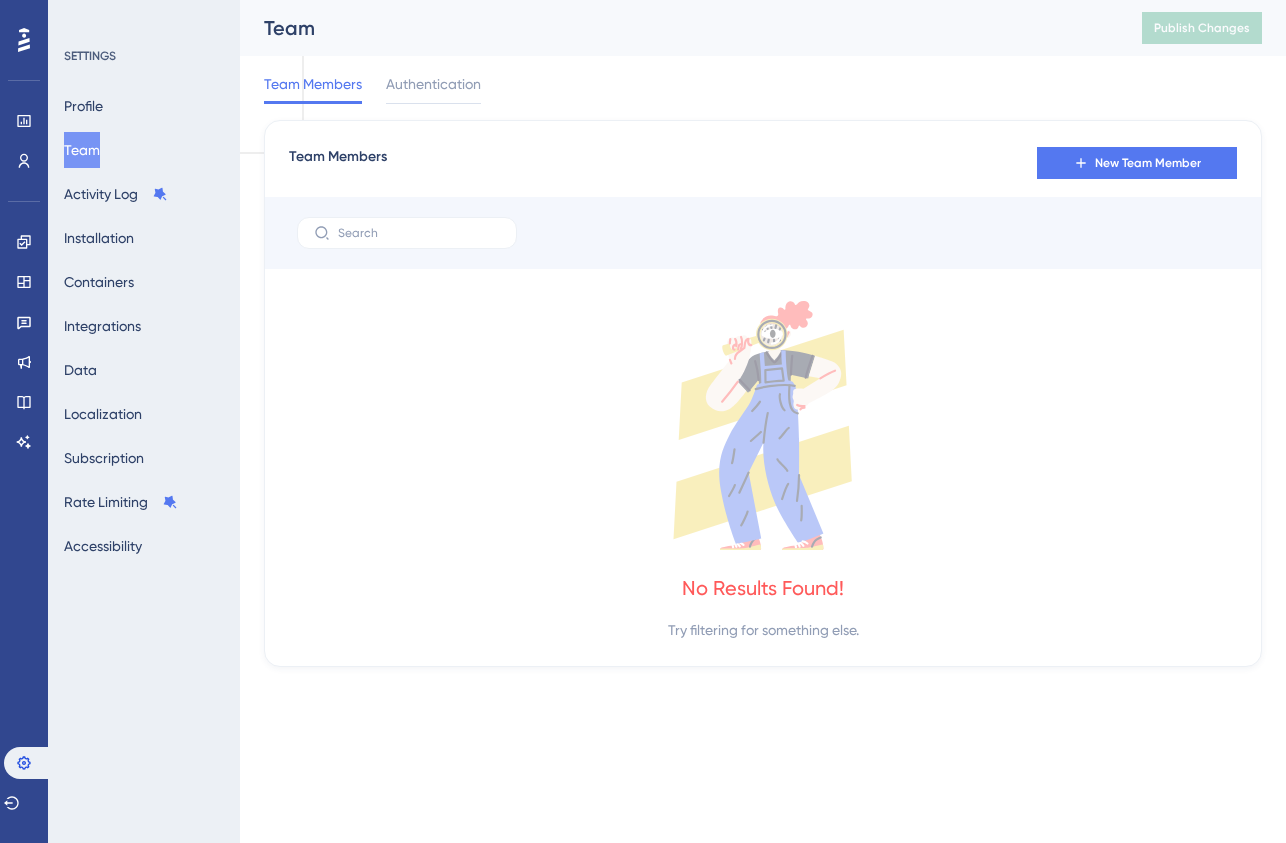 scroll, scrollTop: 0, scrollLeft: 0, axis: both 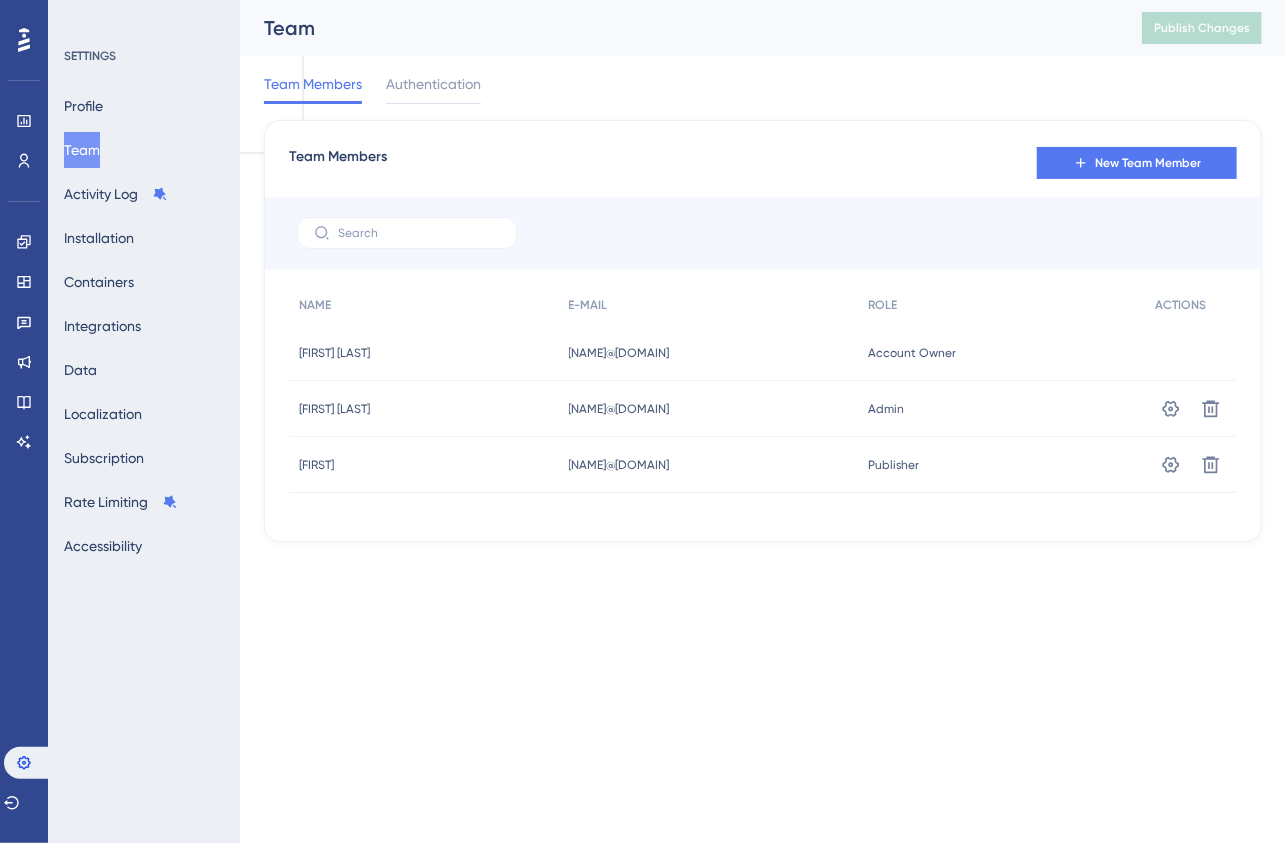 click on "SETTINGS Profile Team Activity Log Installation Containers Integrations Data Localization Subscription Rate Limiting Accessibility" at bounding box center [144, 421] 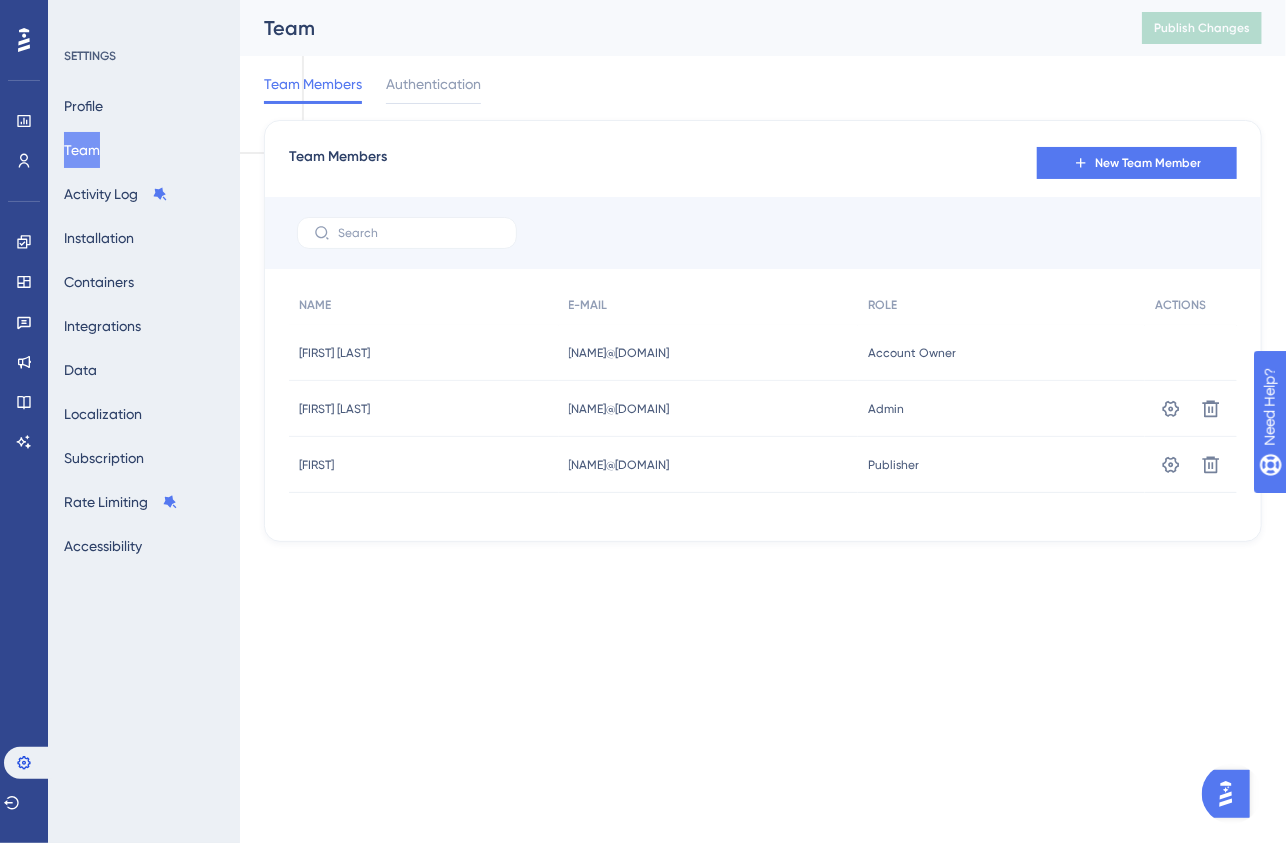 click at bounding box center [1225, 793] 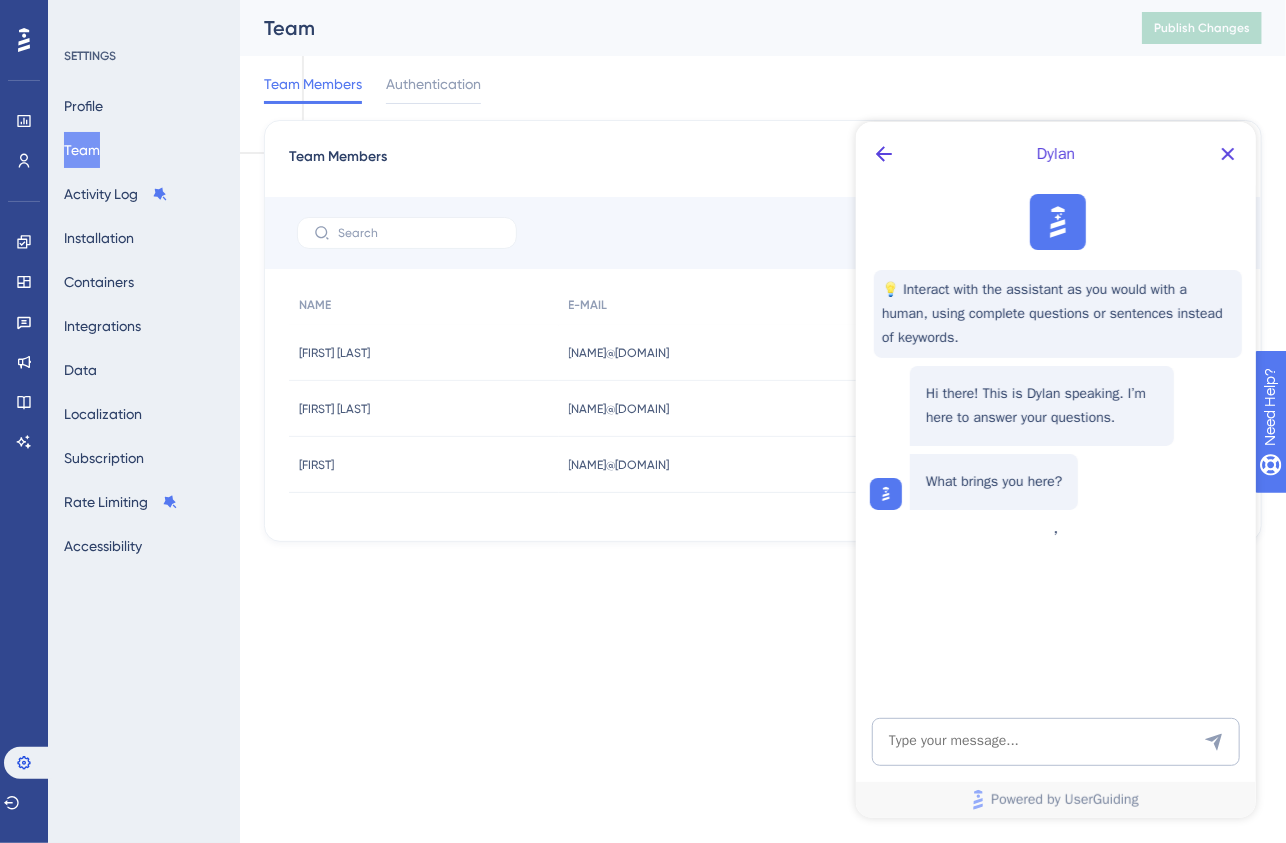 scroll, scrollTop: 0, scrollLeft: 0, axis: both 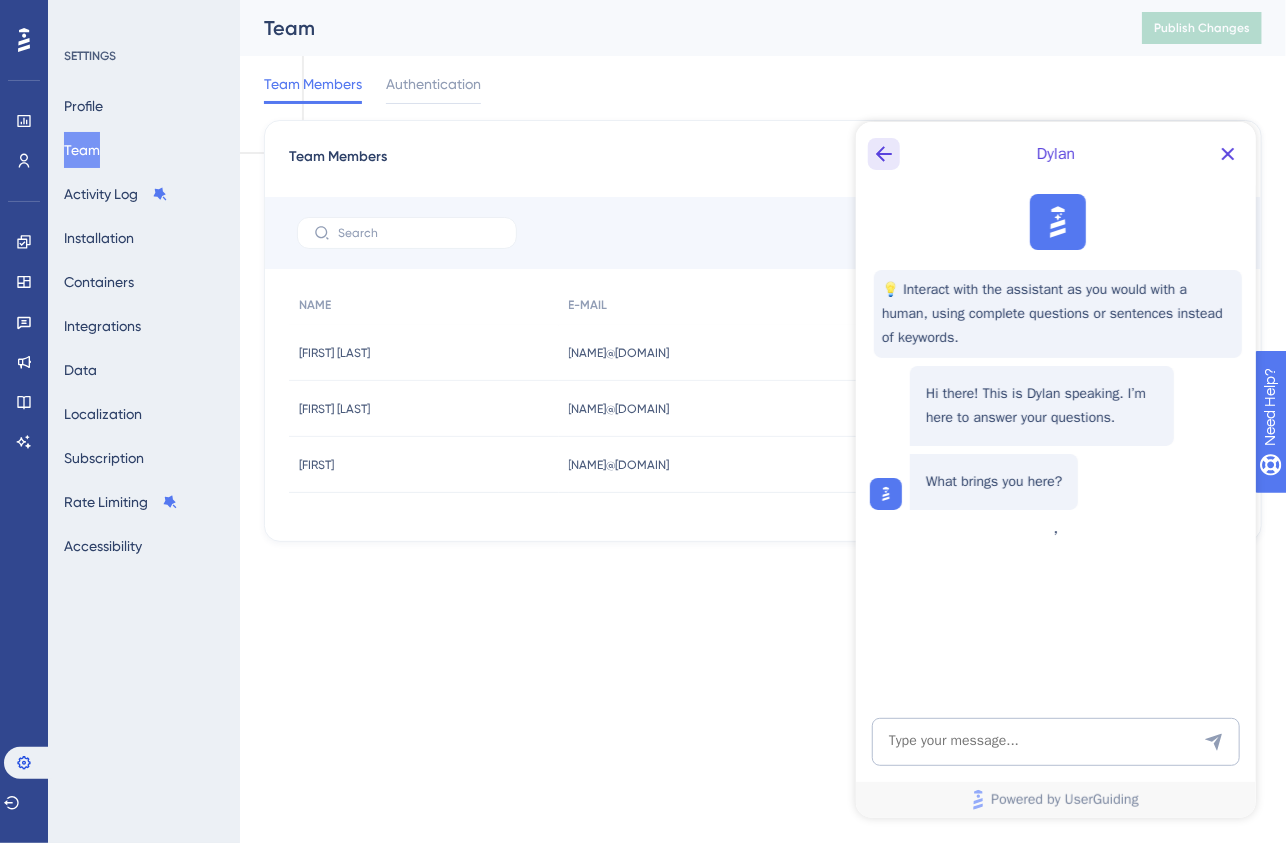 click 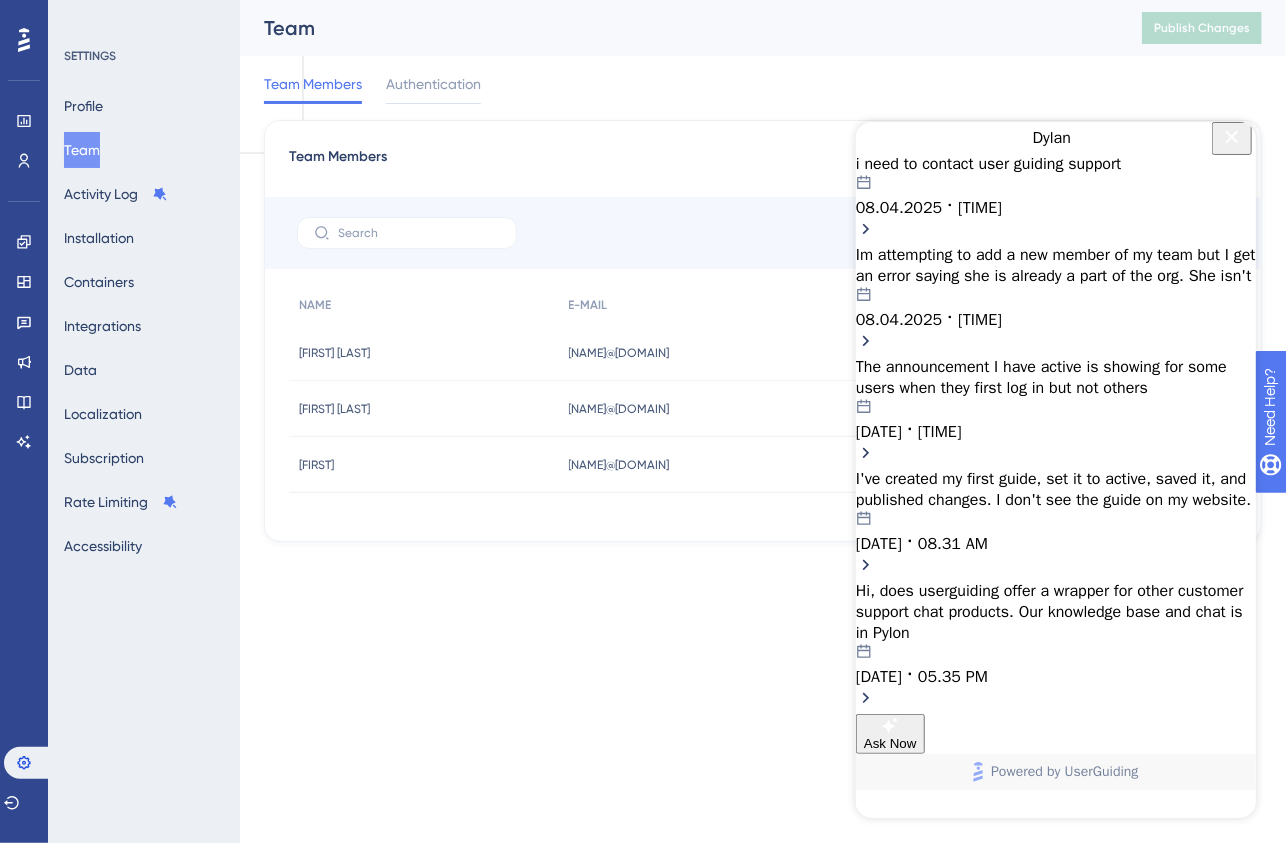 click on "08.04.2025 11.12 PM" at bounding box center (1055, 196) 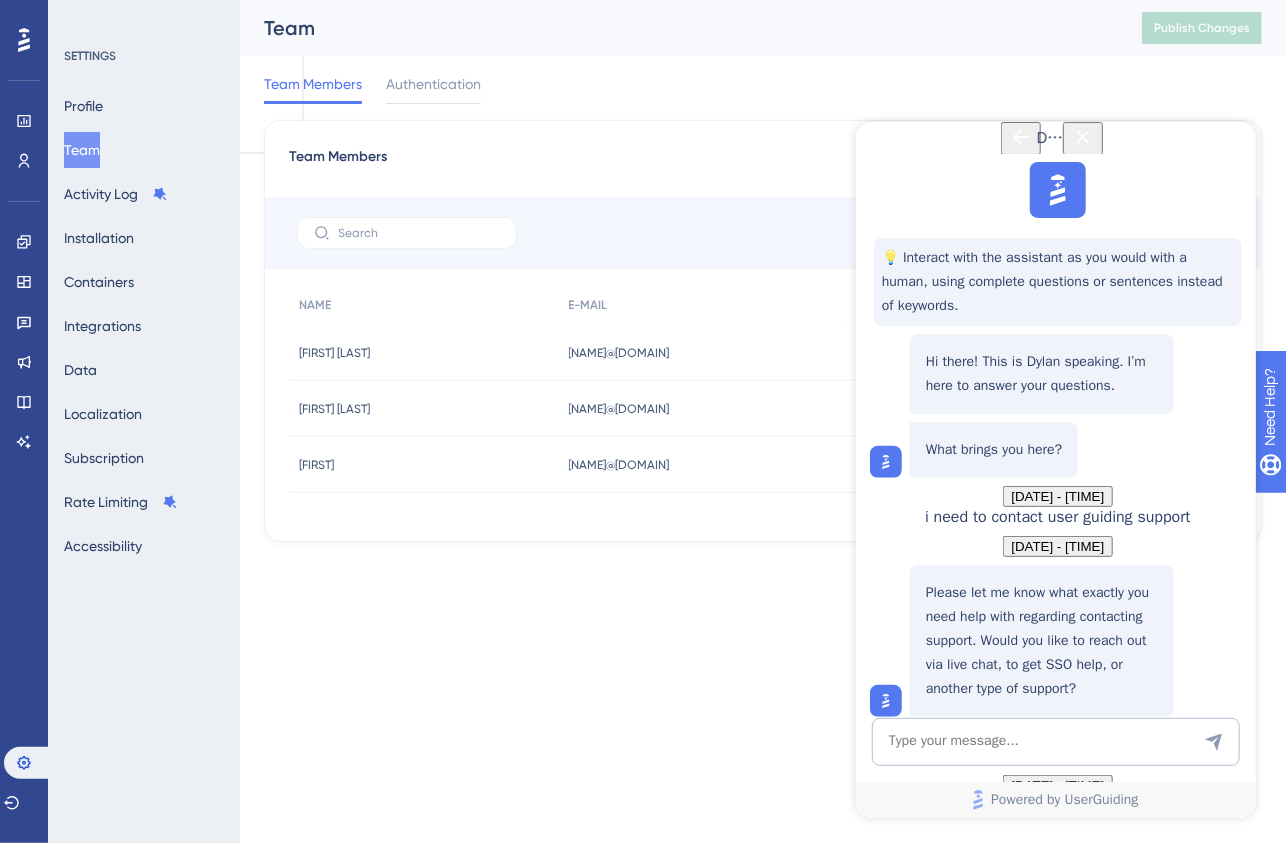 scroll, scrollTop: 1159, scrollLeft: 0, axis: vertical 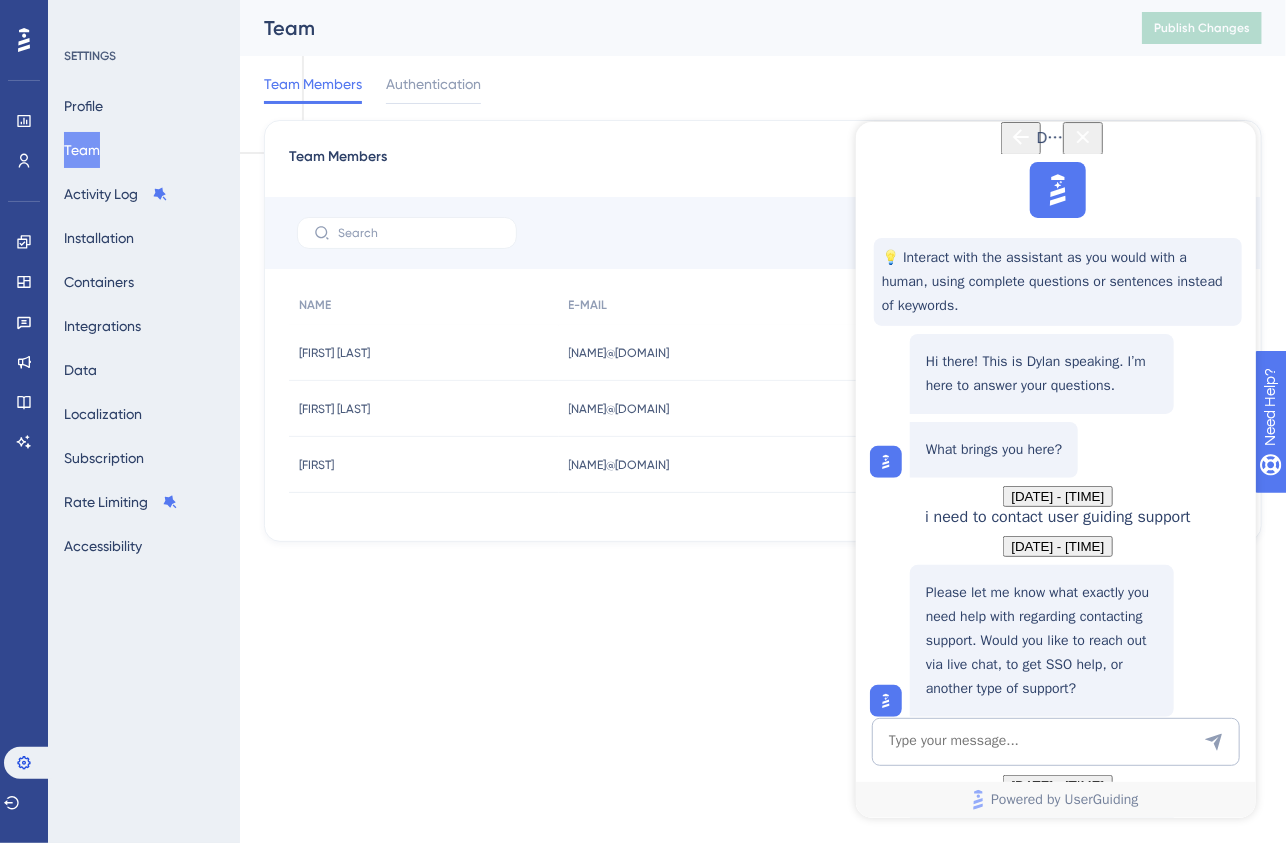 click 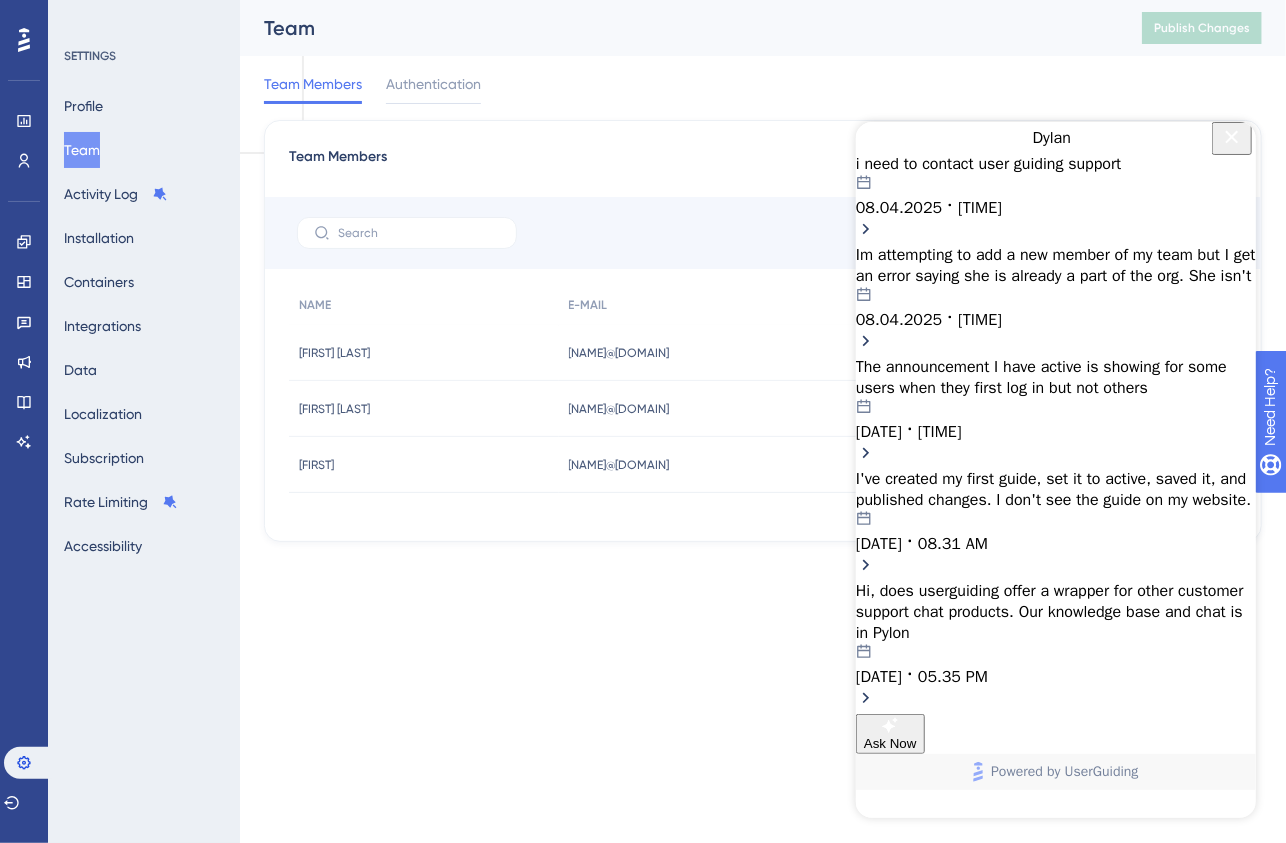 click on "i need to contact user guiding support 08.04.2025 11.12 PM" at bounding box center (1055, 185) 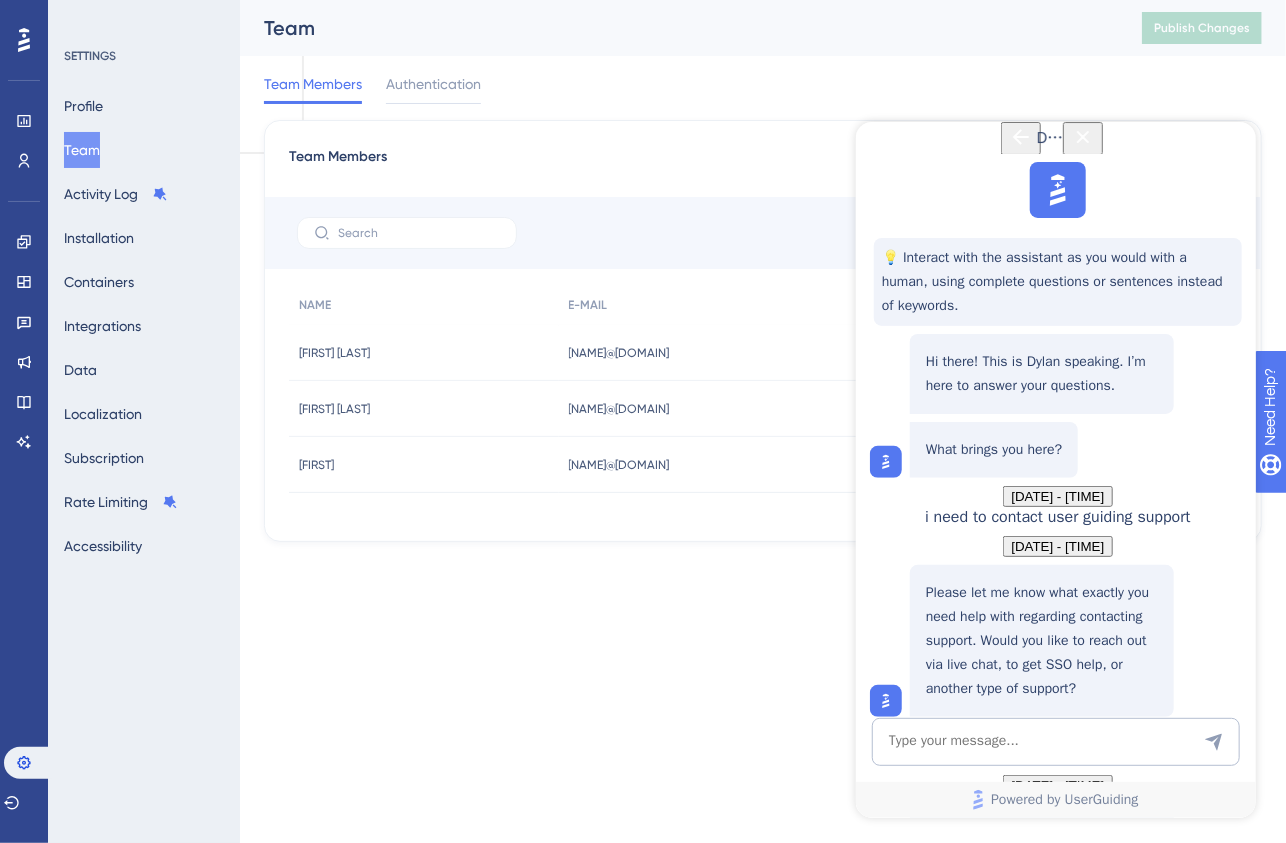 scroll, scrollTop: 777, scrollLeft: 0, axis: vertical 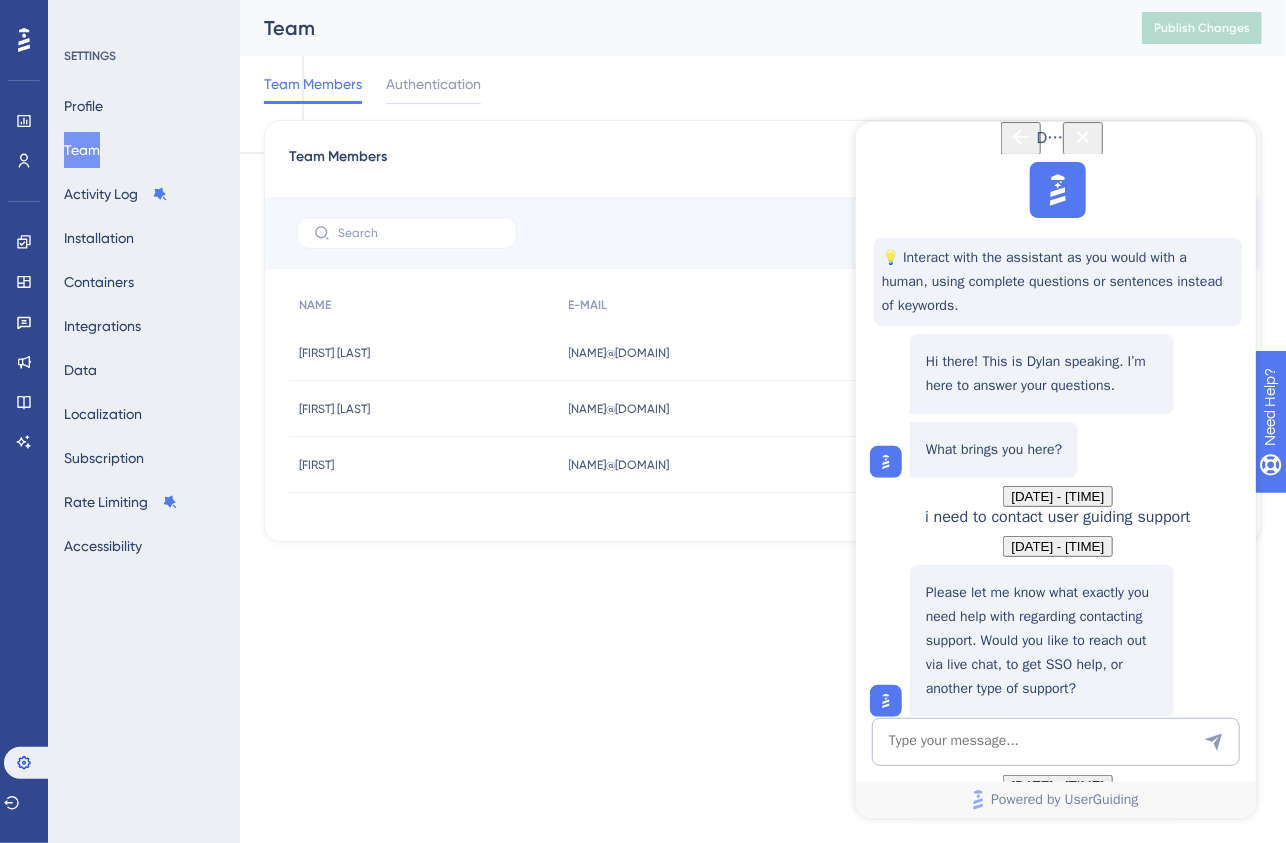 drag, startPoint x: 1082, startPoint y: 320, endPoint x: 1011, endPoint y: 345, distance: 75.272835 